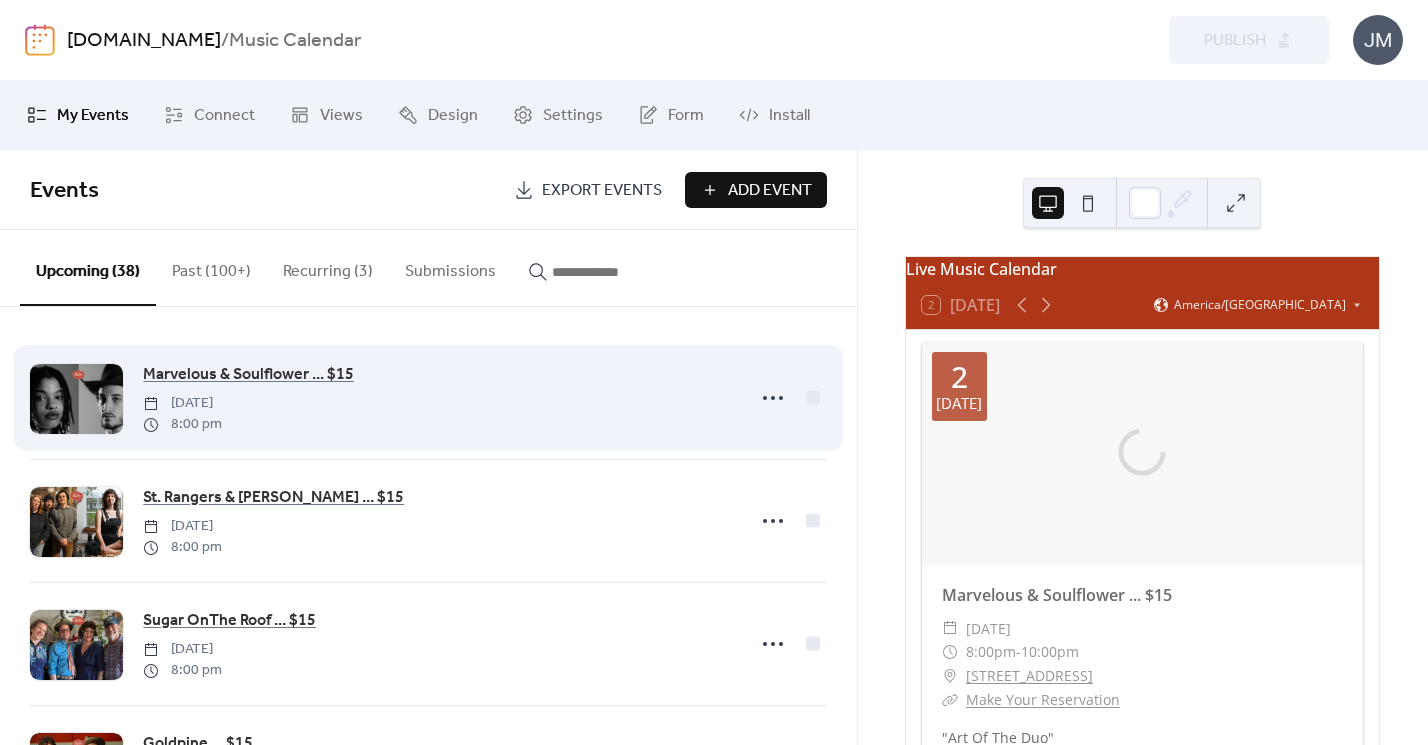 scroll, scrollTop: 0, scrollLeft: 0, axis: both 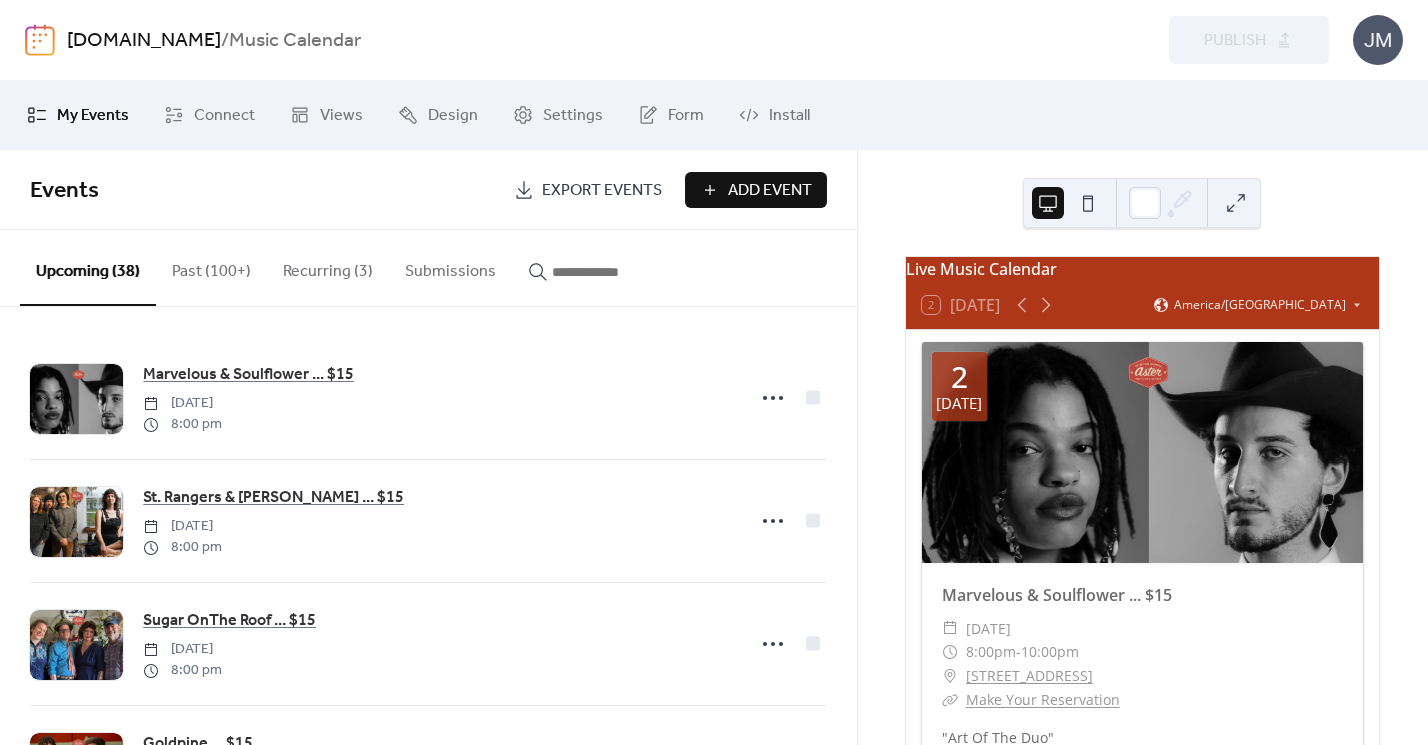 click on "Add Event" at bounding box center [770, 191] 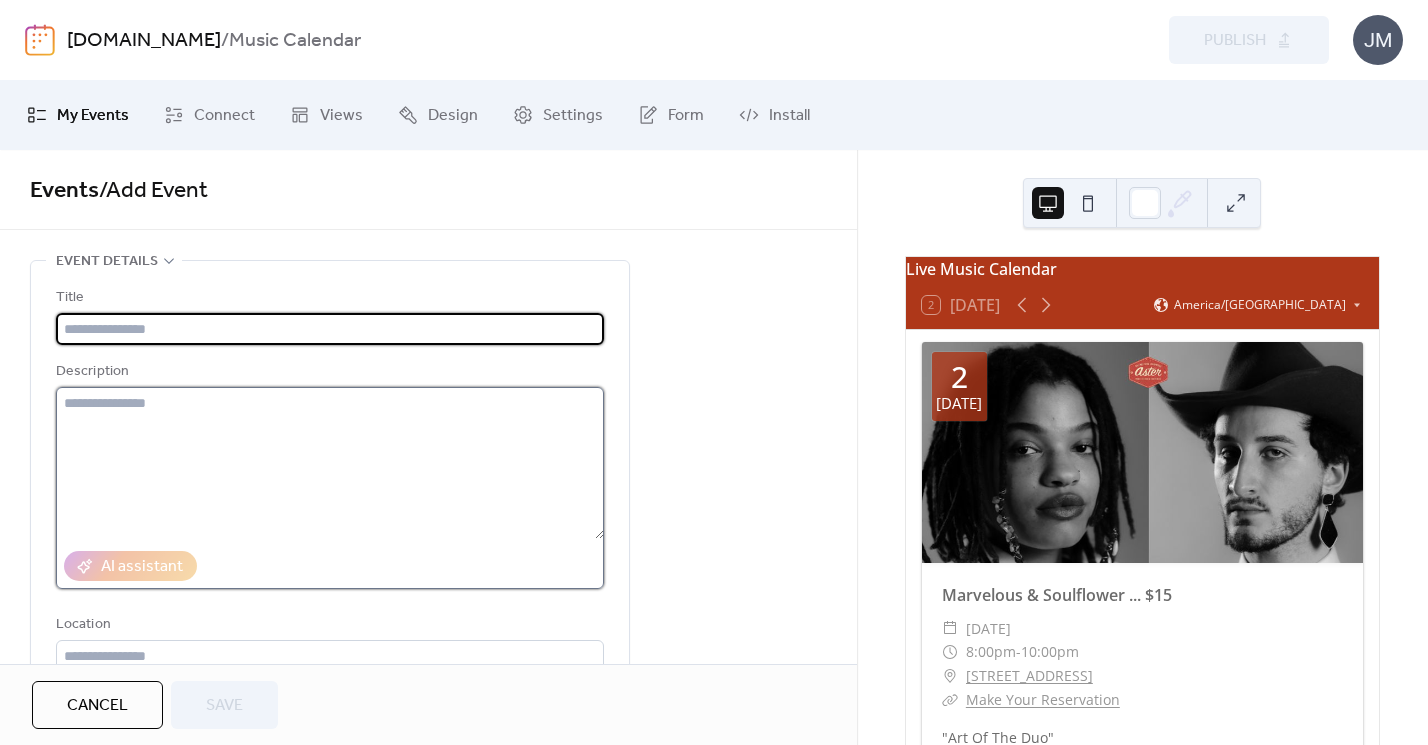 click at bounding box center (330, 463) 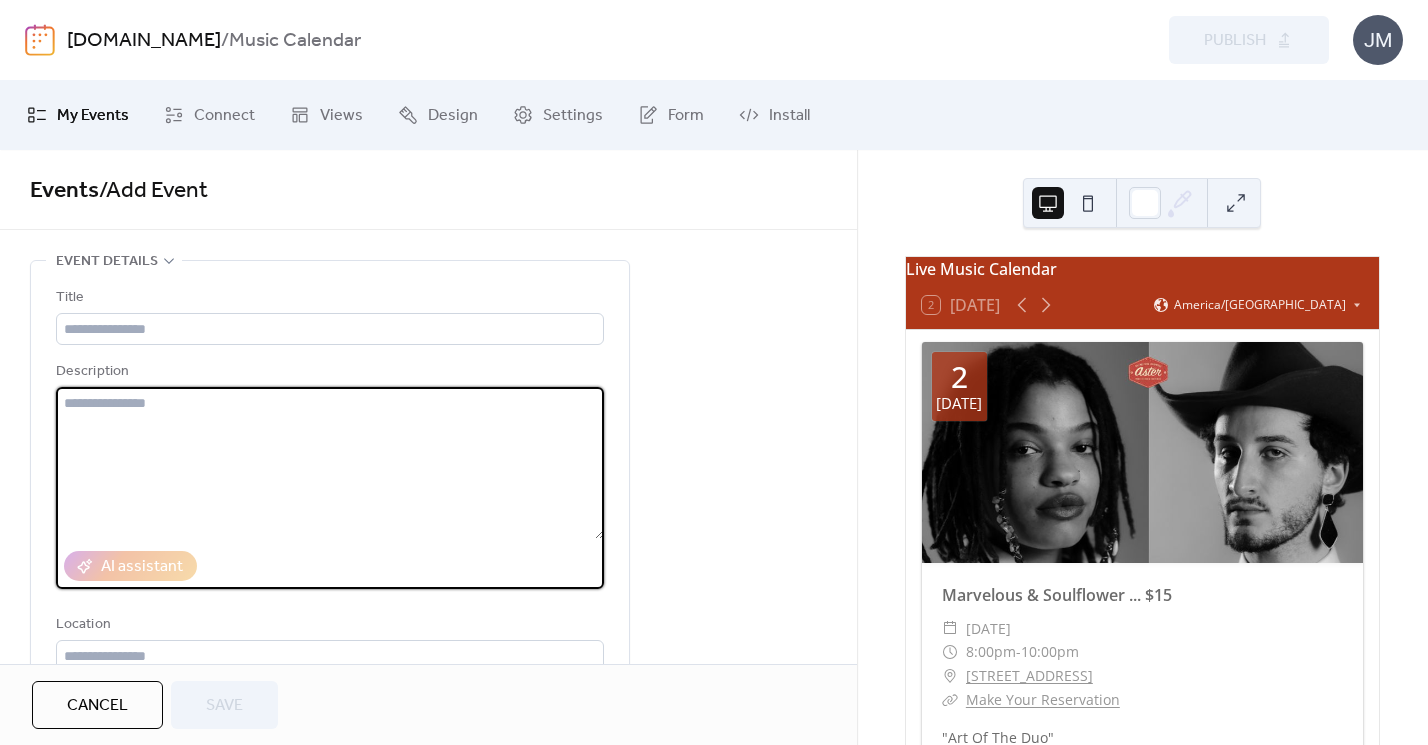 type on "*" 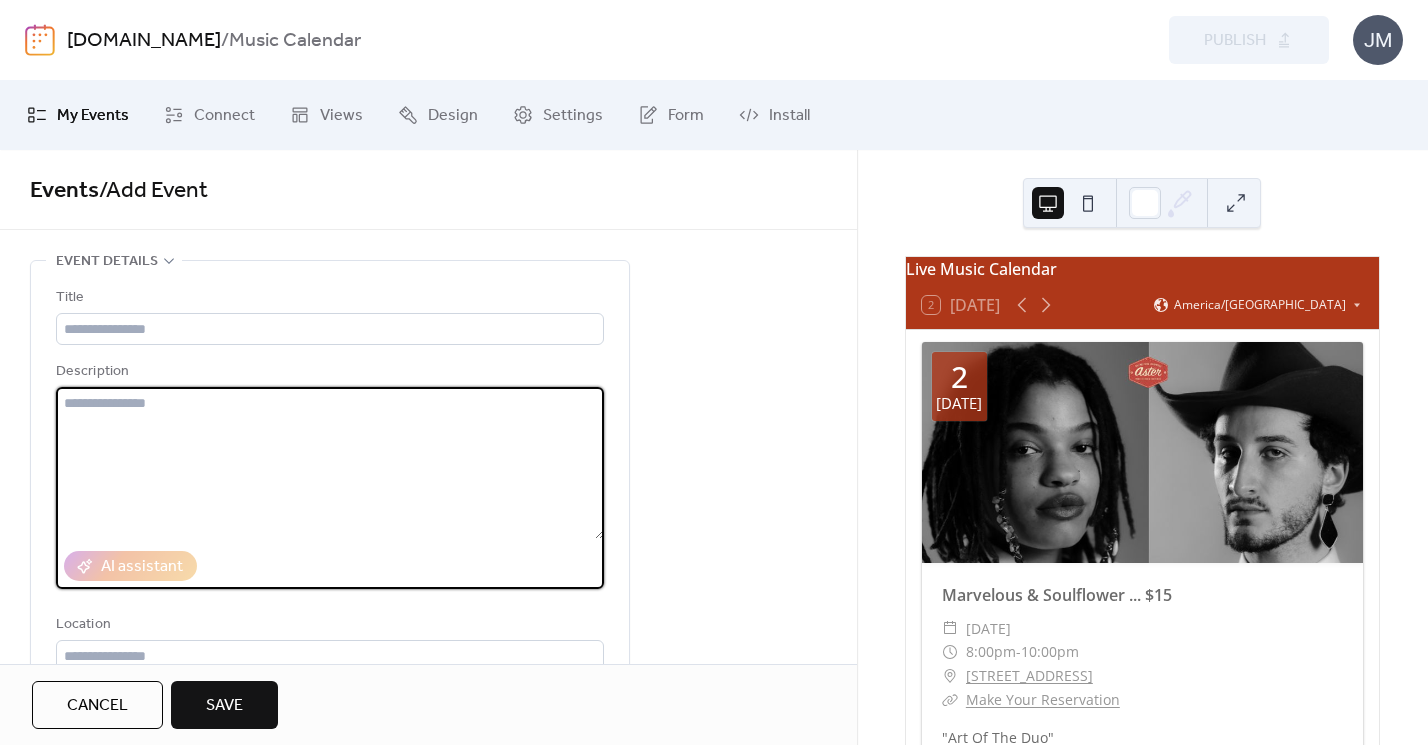 paste on "**********" 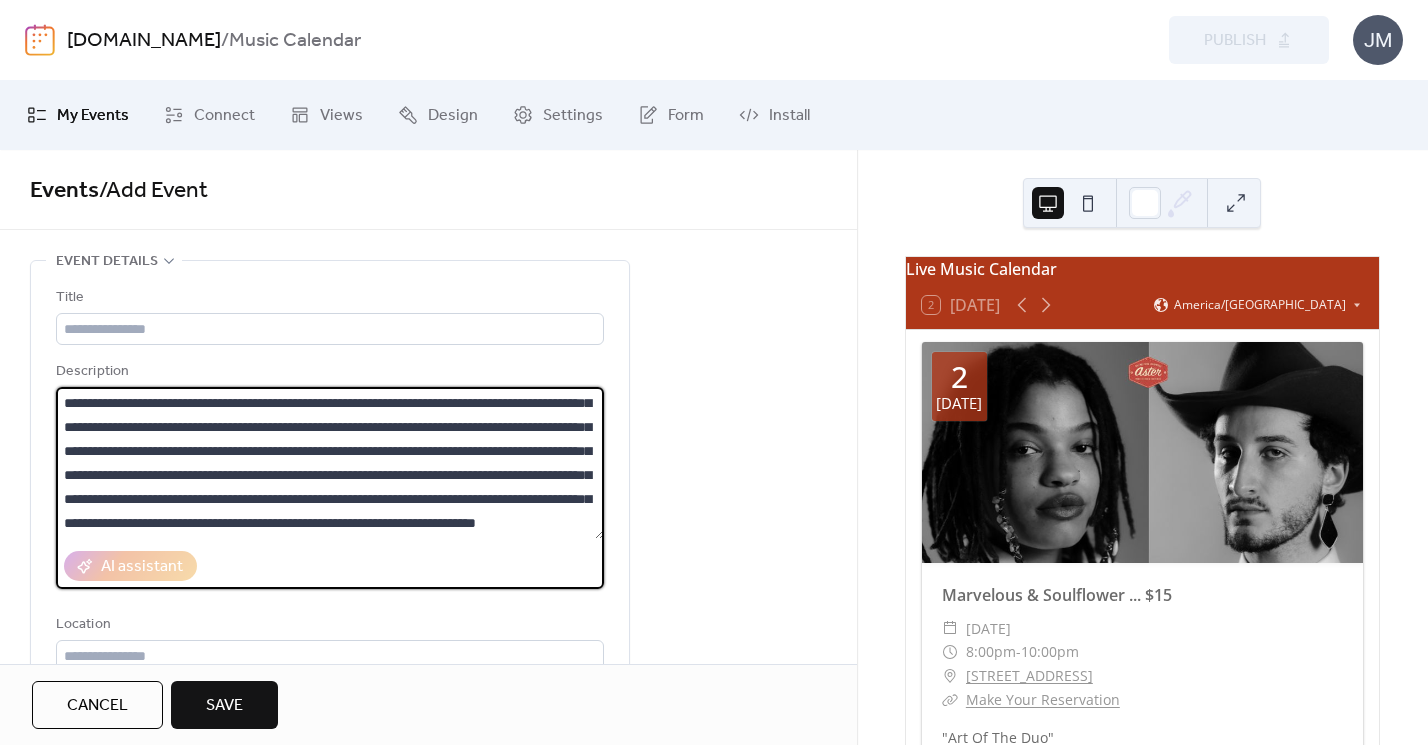 scroll, scrollTop: 0, scrollLeft: 0, axis: both 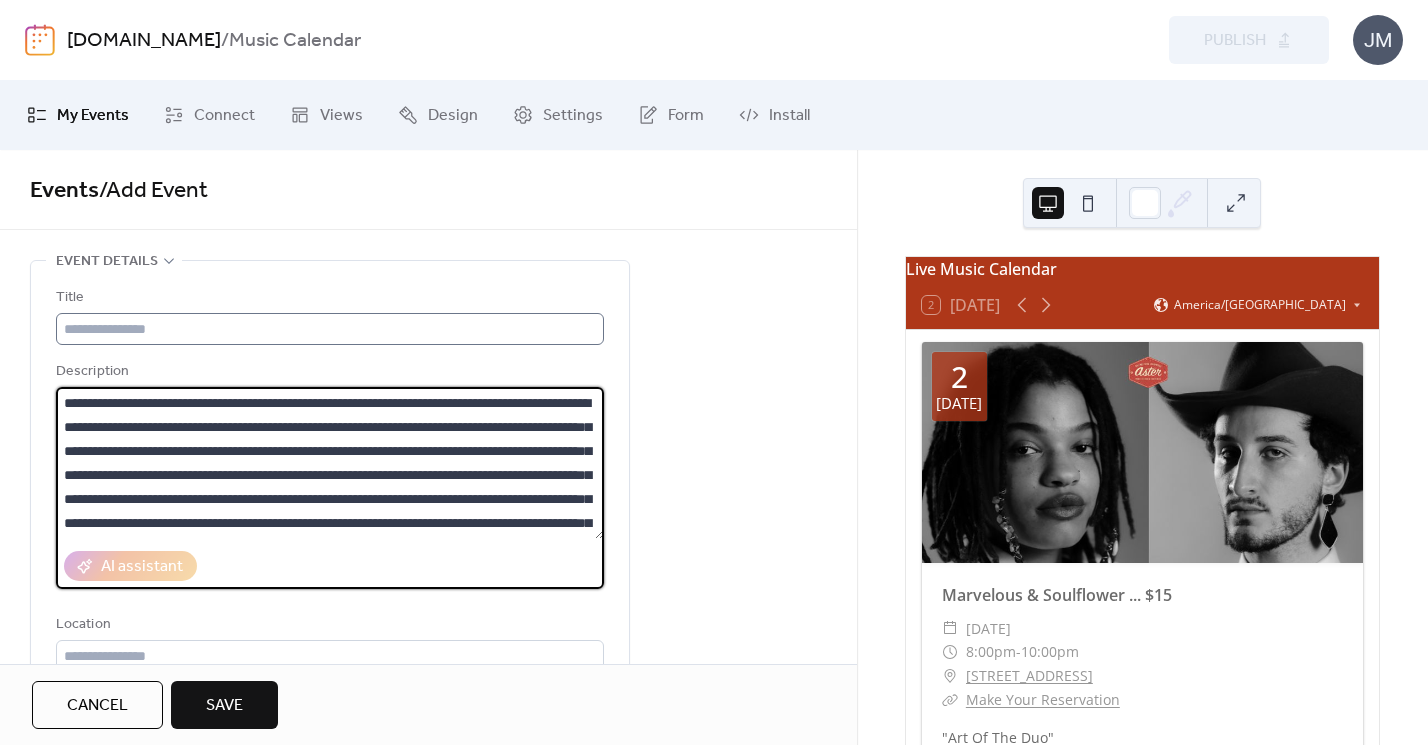 type on "**********" 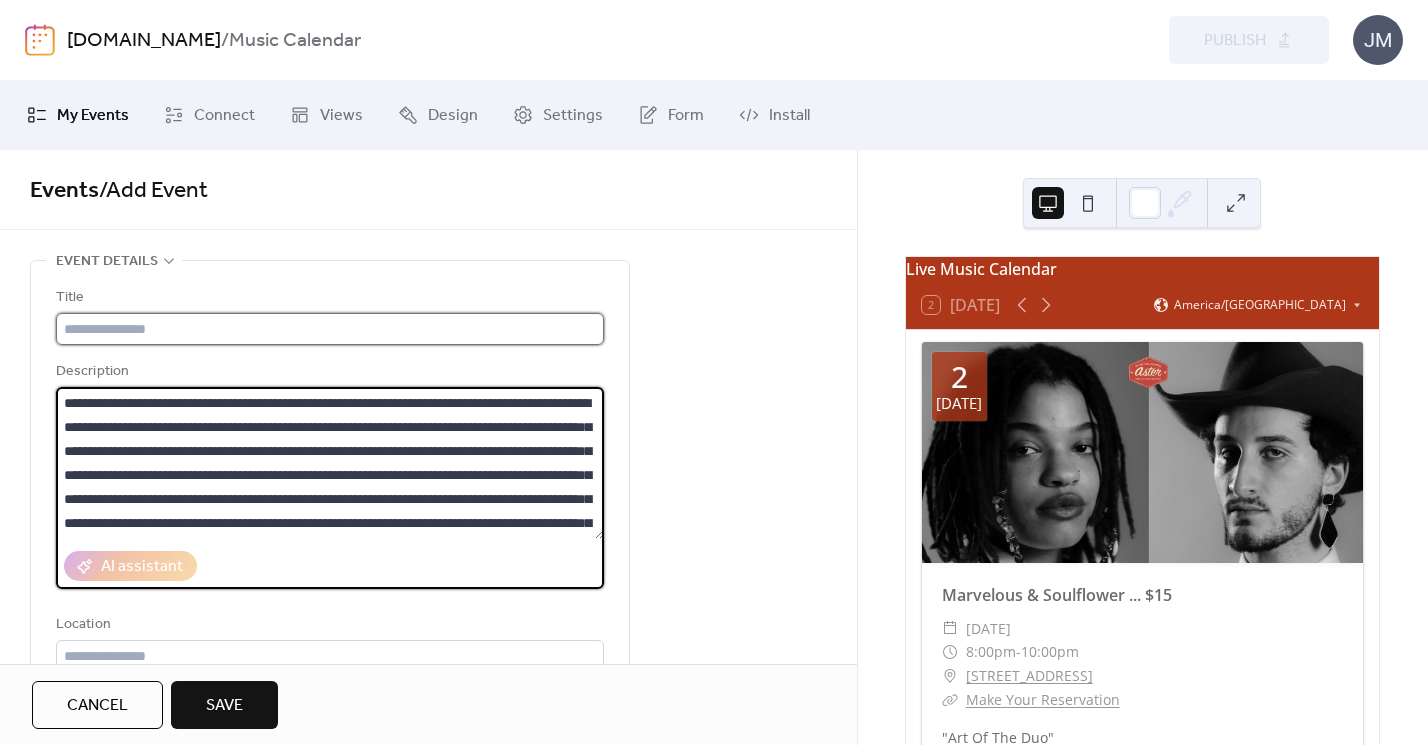 click at bounding box center (330, 329) 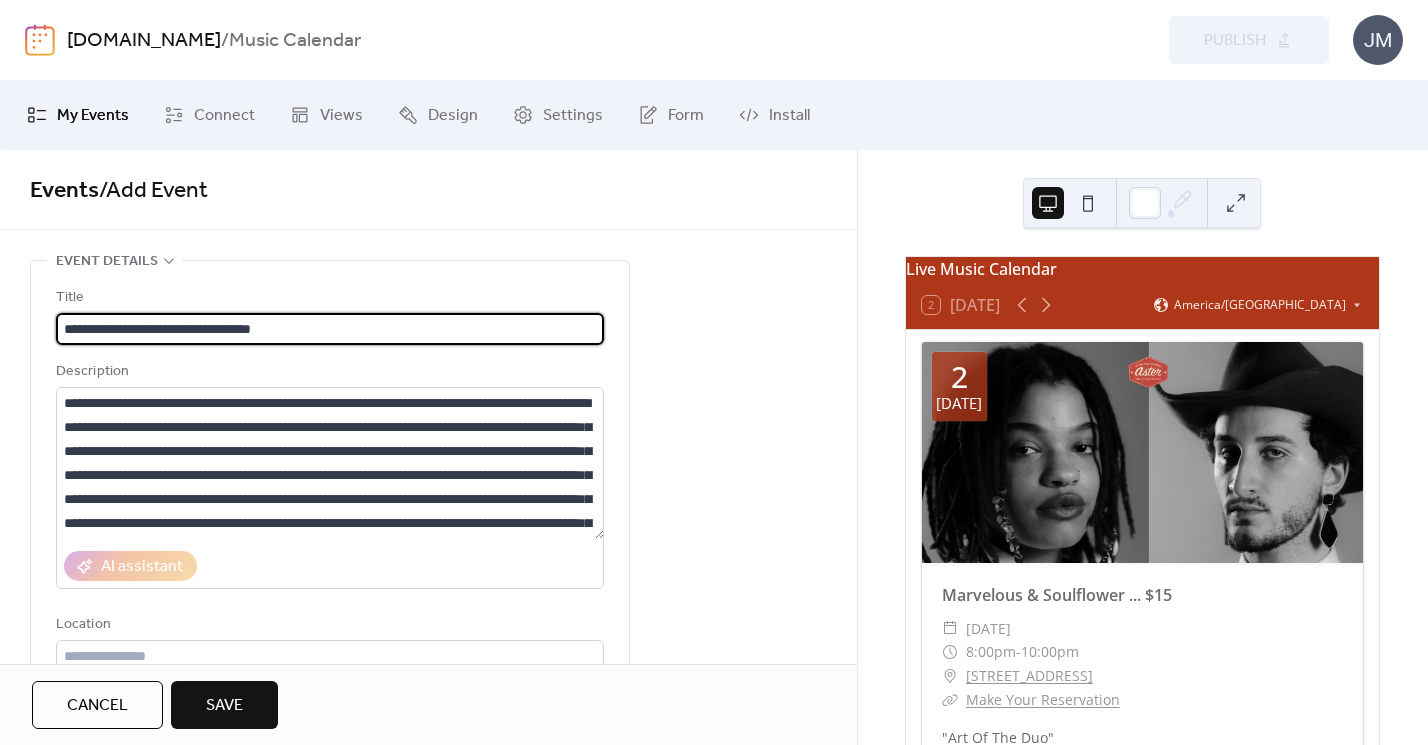 type on "**********" 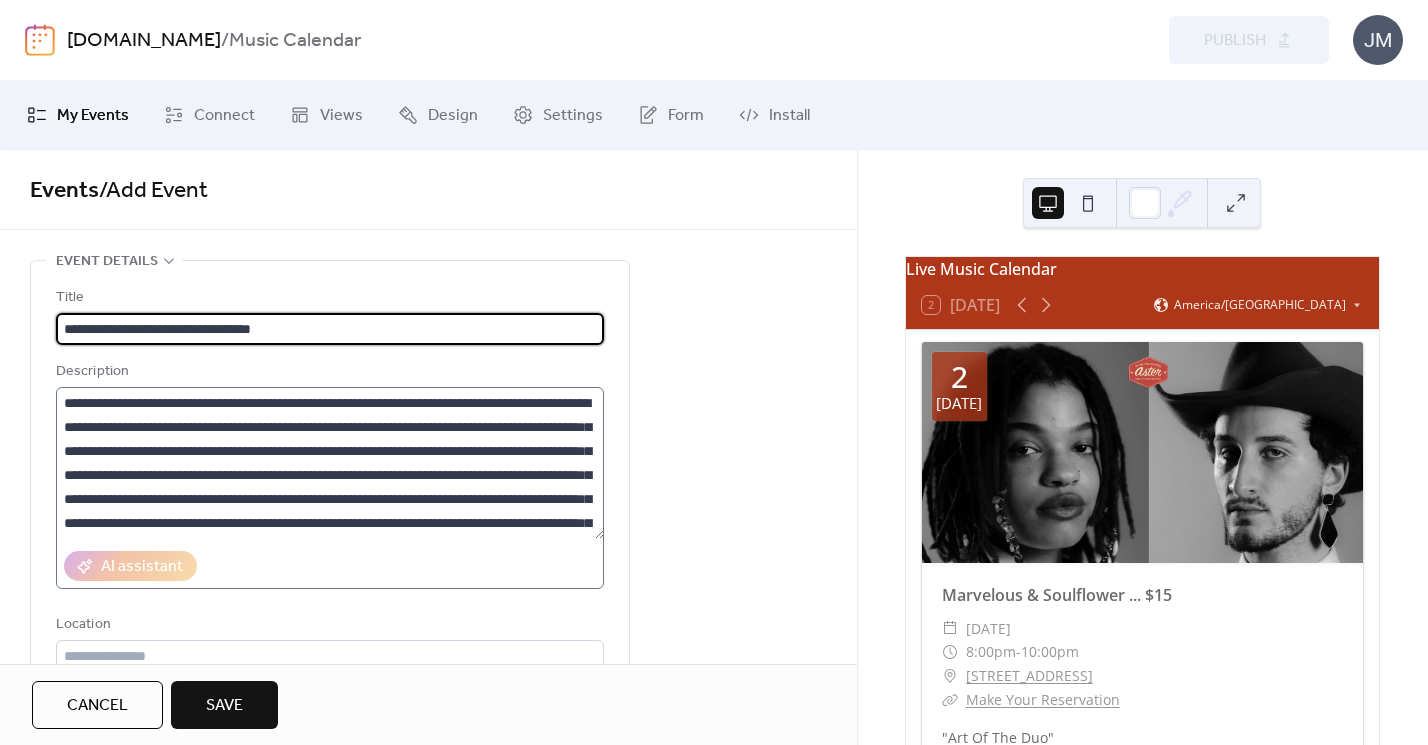 scroll, scrollTop: 72, scrollLeft: 0, axis: vertical 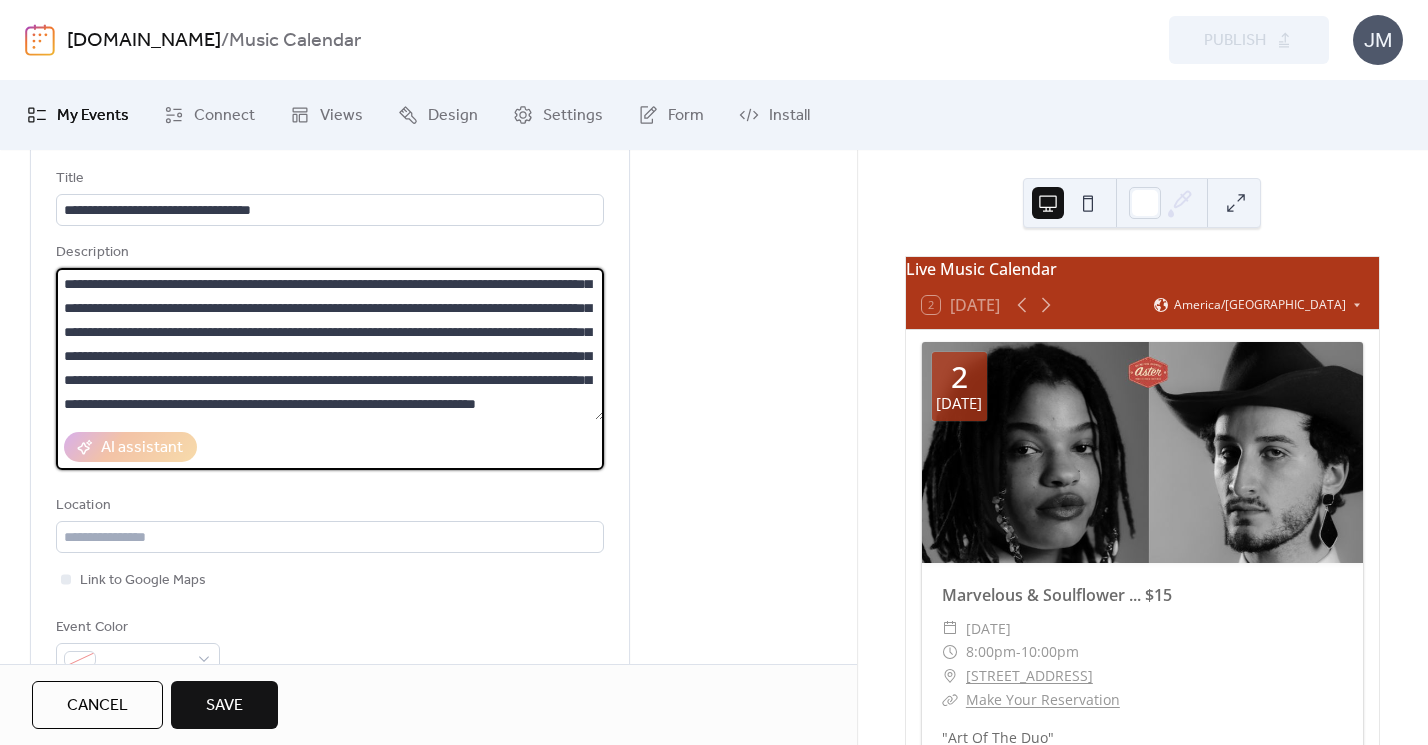 click on "**********" at bounding box center (330, 344) 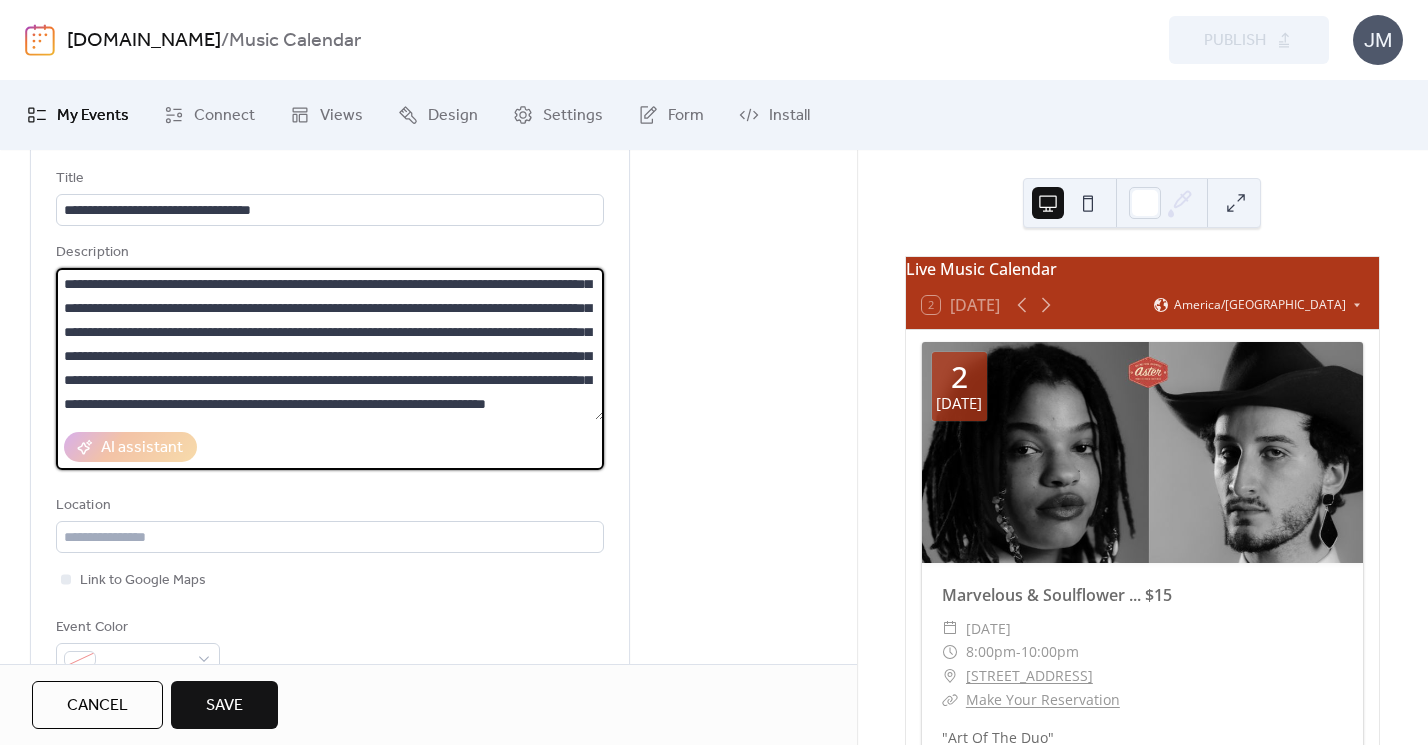 paste on "**********" 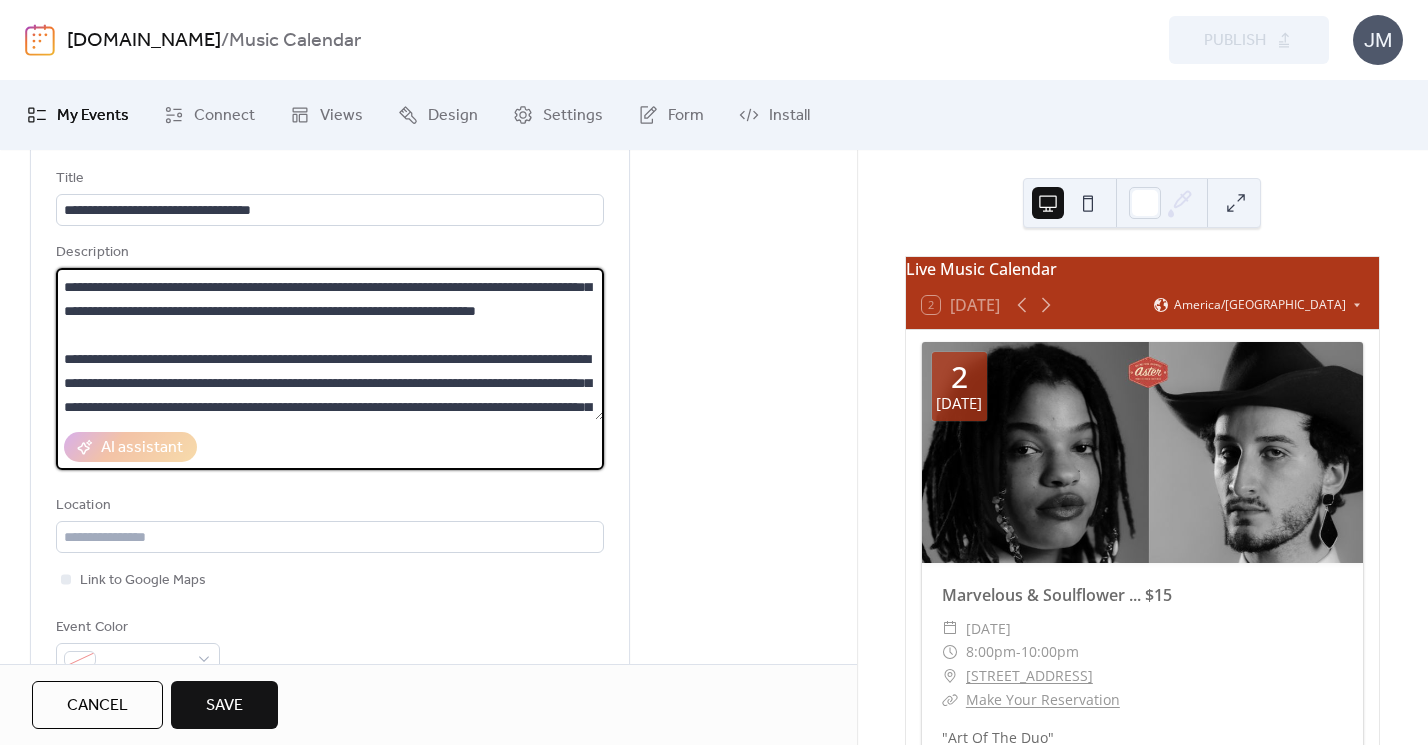scroll, scrollTop: 285, scrollLeft: 0, axis: vertical 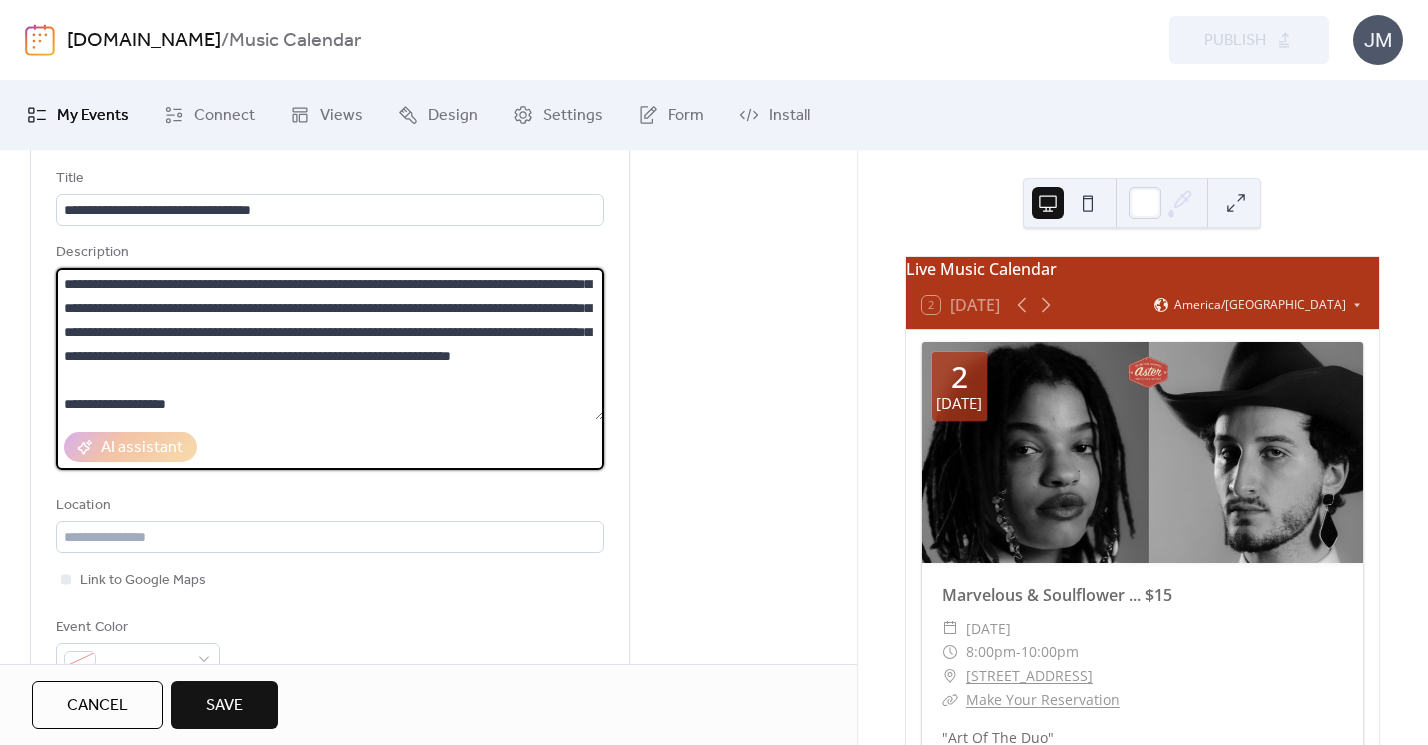 click at bounding box center (330, 344) 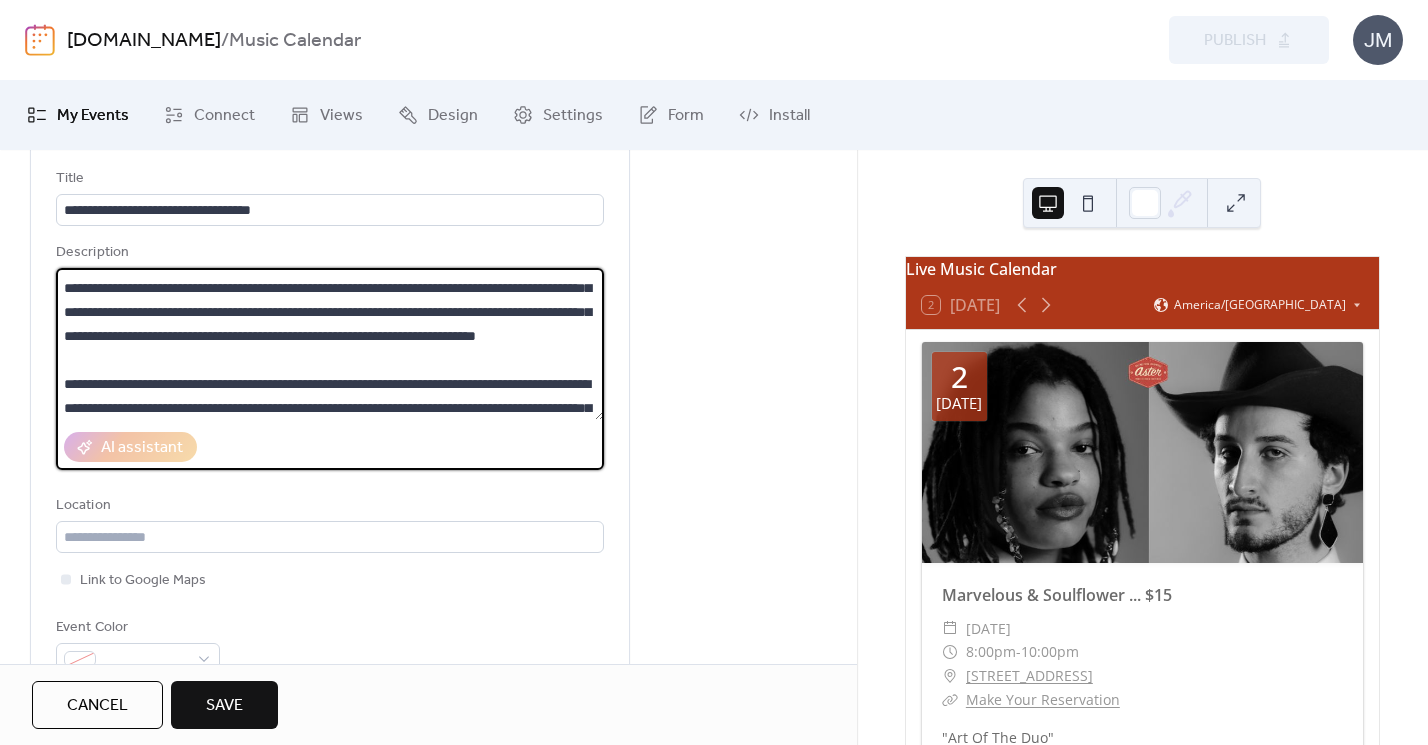 scroll, scrollTop: 0, scrollLeft: 0, axis: both 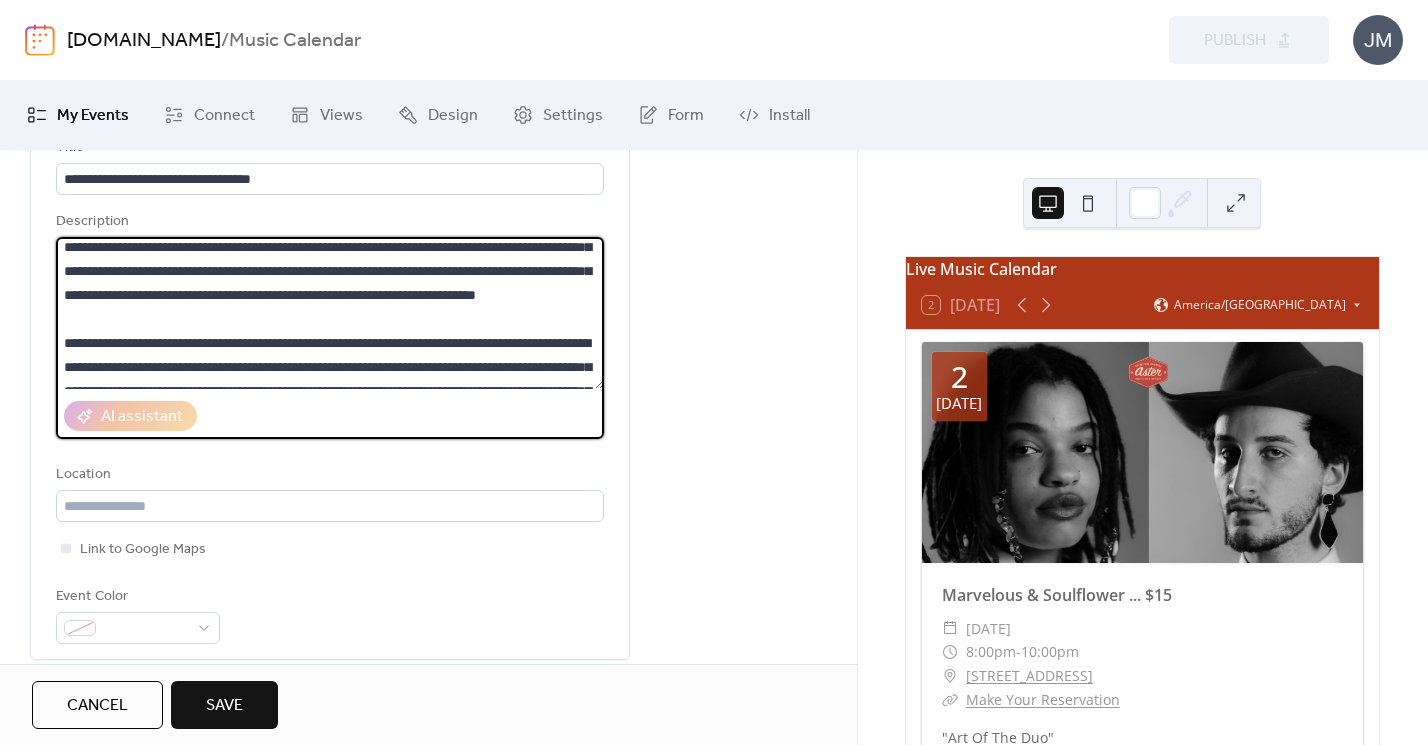 click at bounding box center (330, 313) 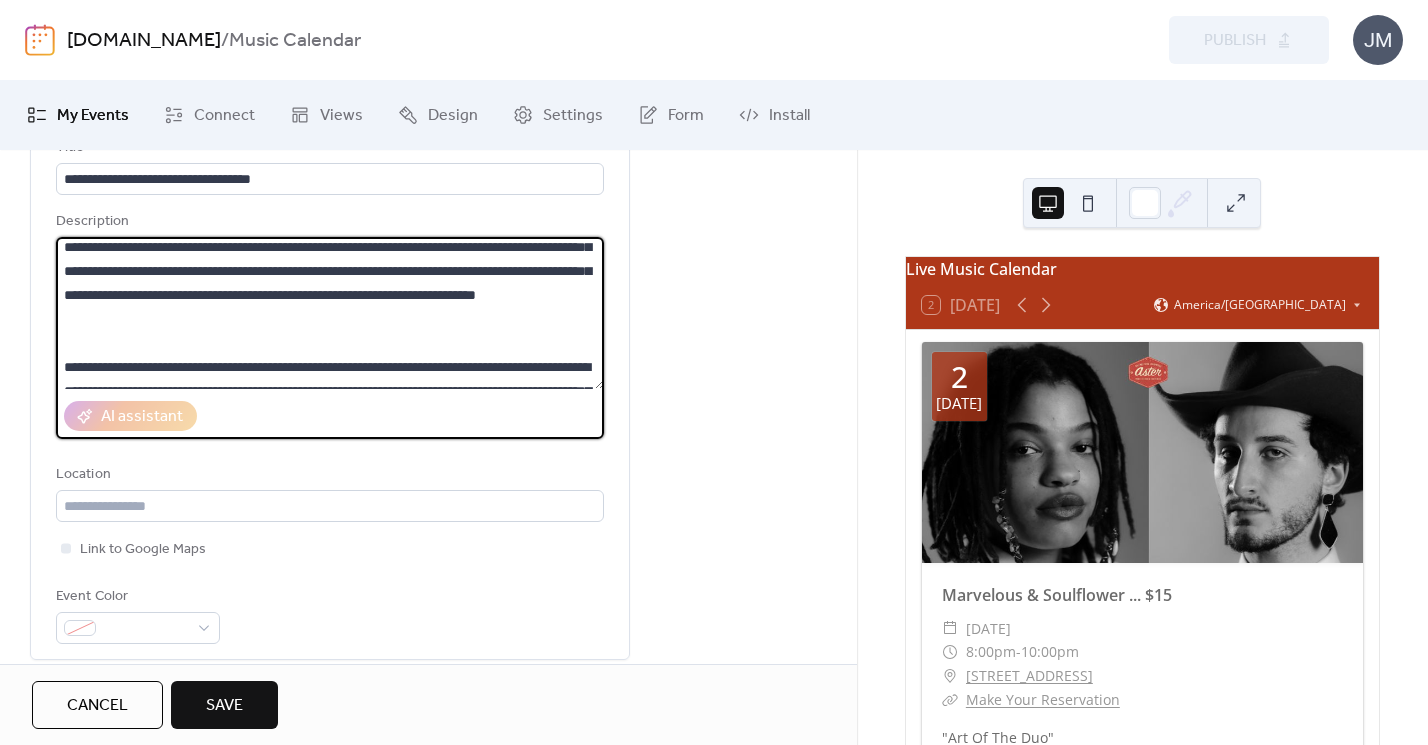 paste on "**********" 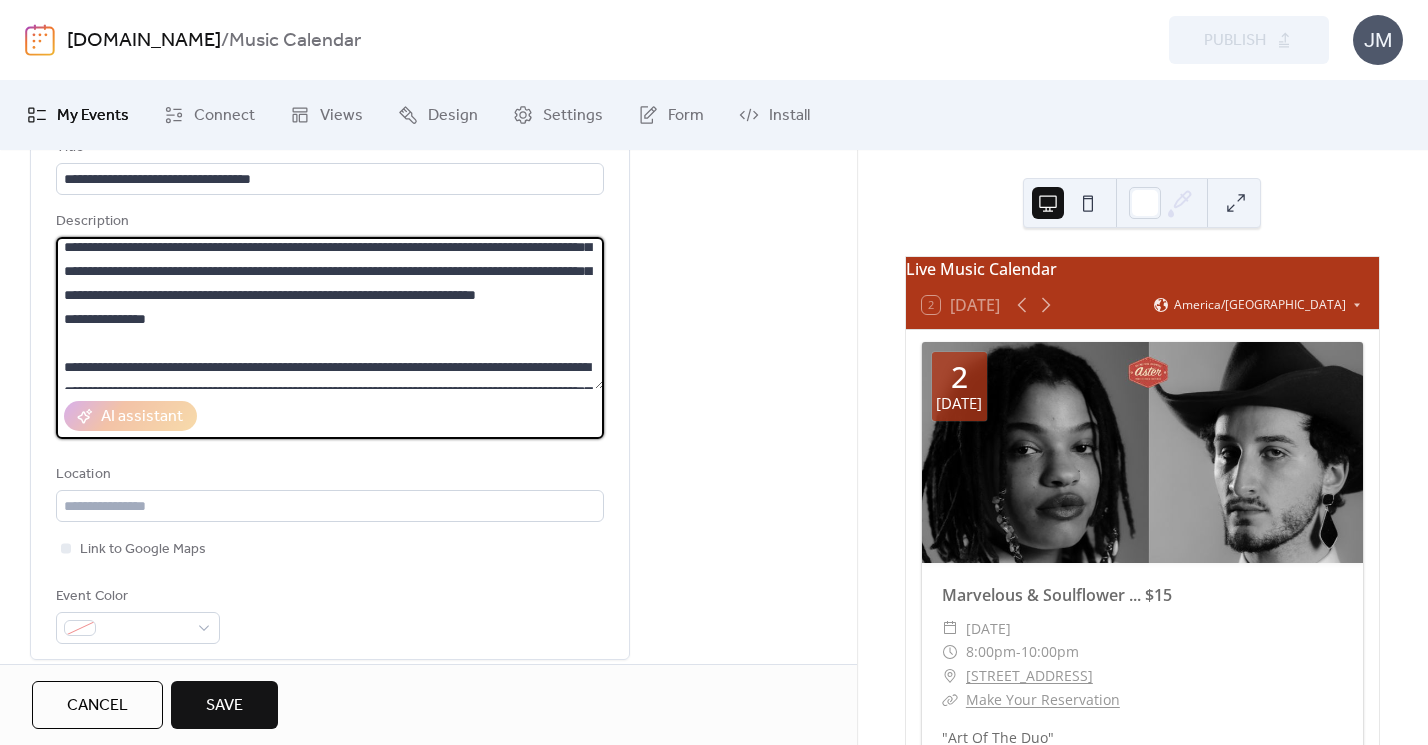 scroll, scrollTop: 235, scrollLeft: 0, axis: vertical 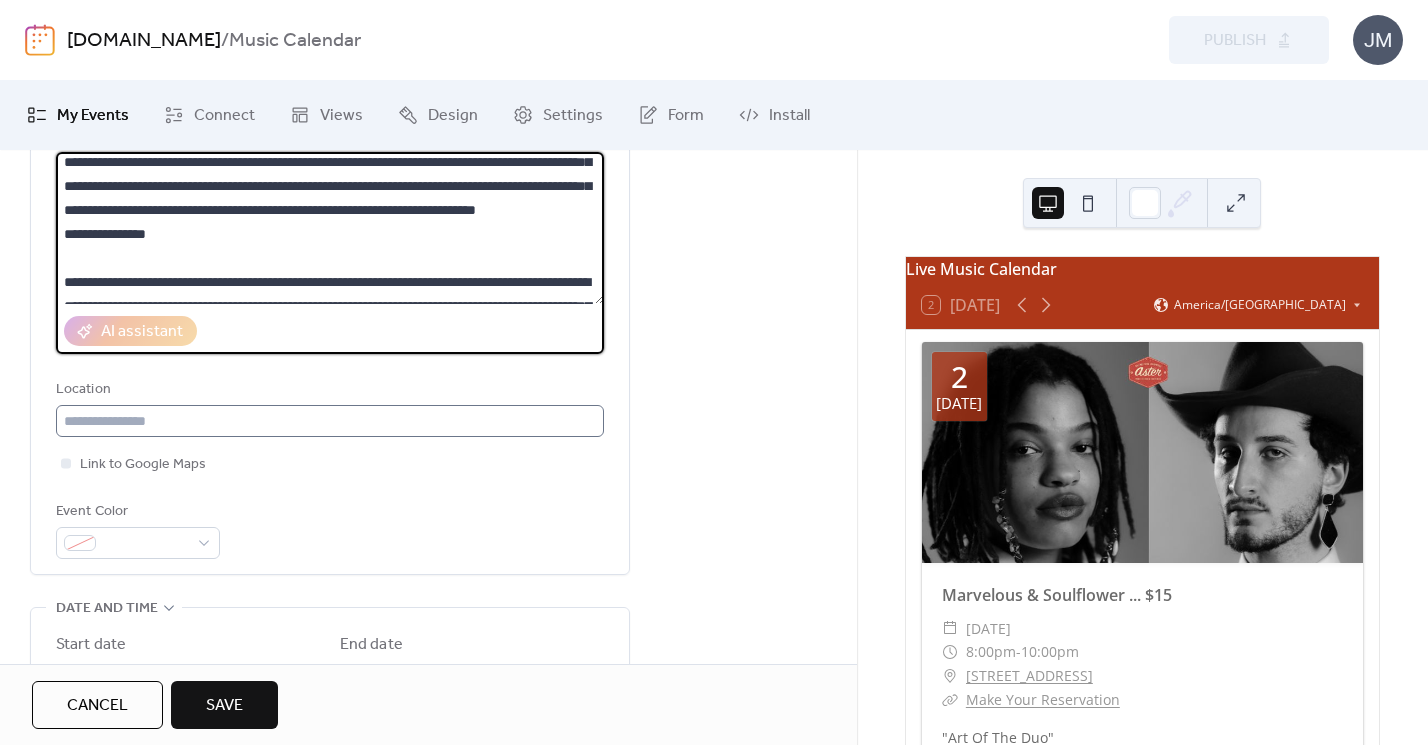 type on "**********" 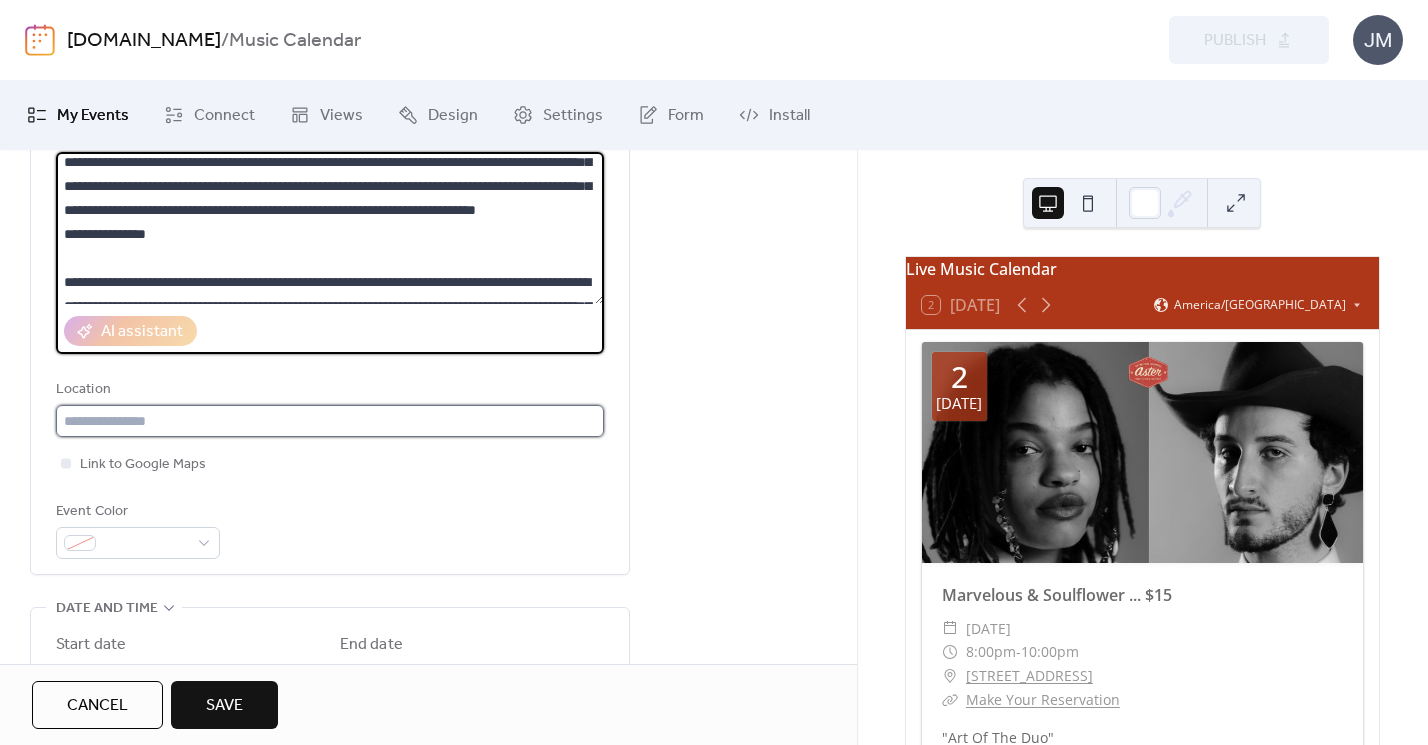 click at bounding box center (330, 421) 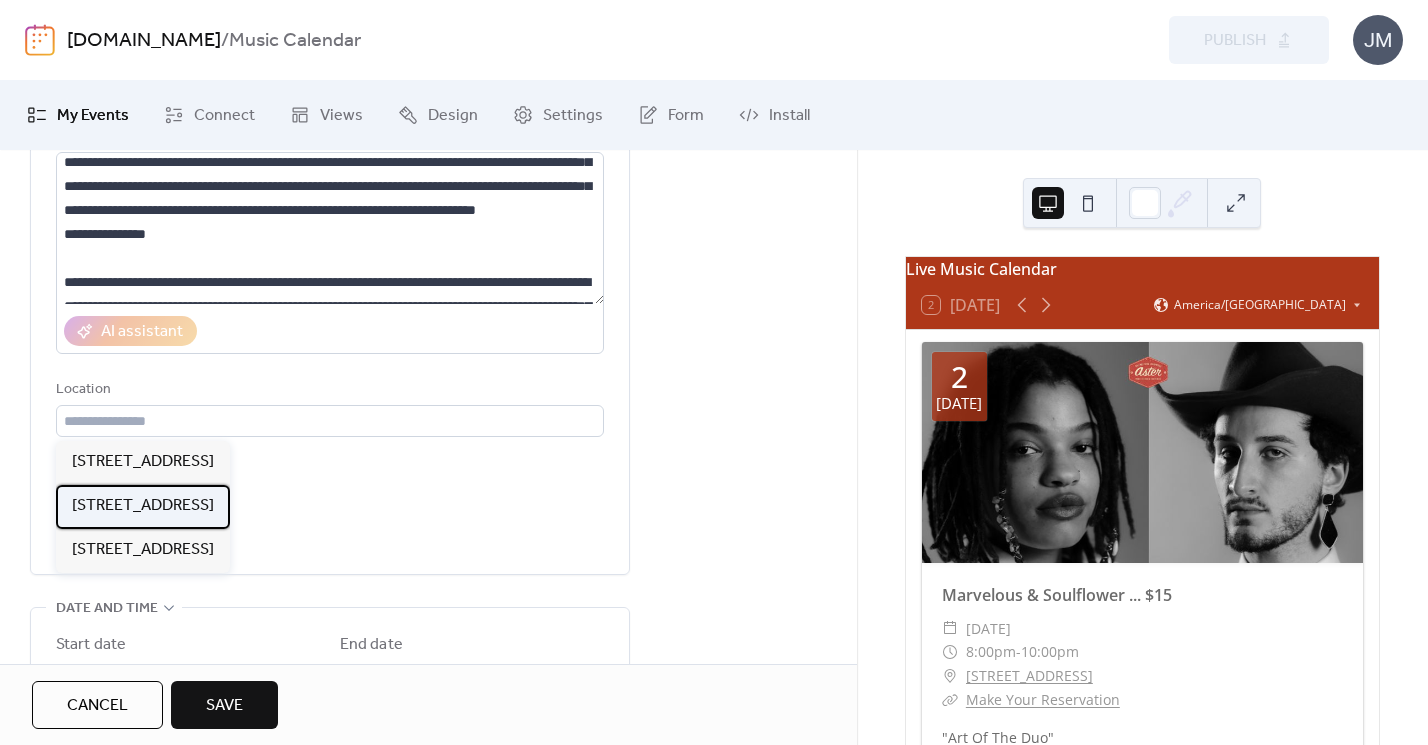 click on "[STREET_ADDRESS]" at bounding box center [143, 506] 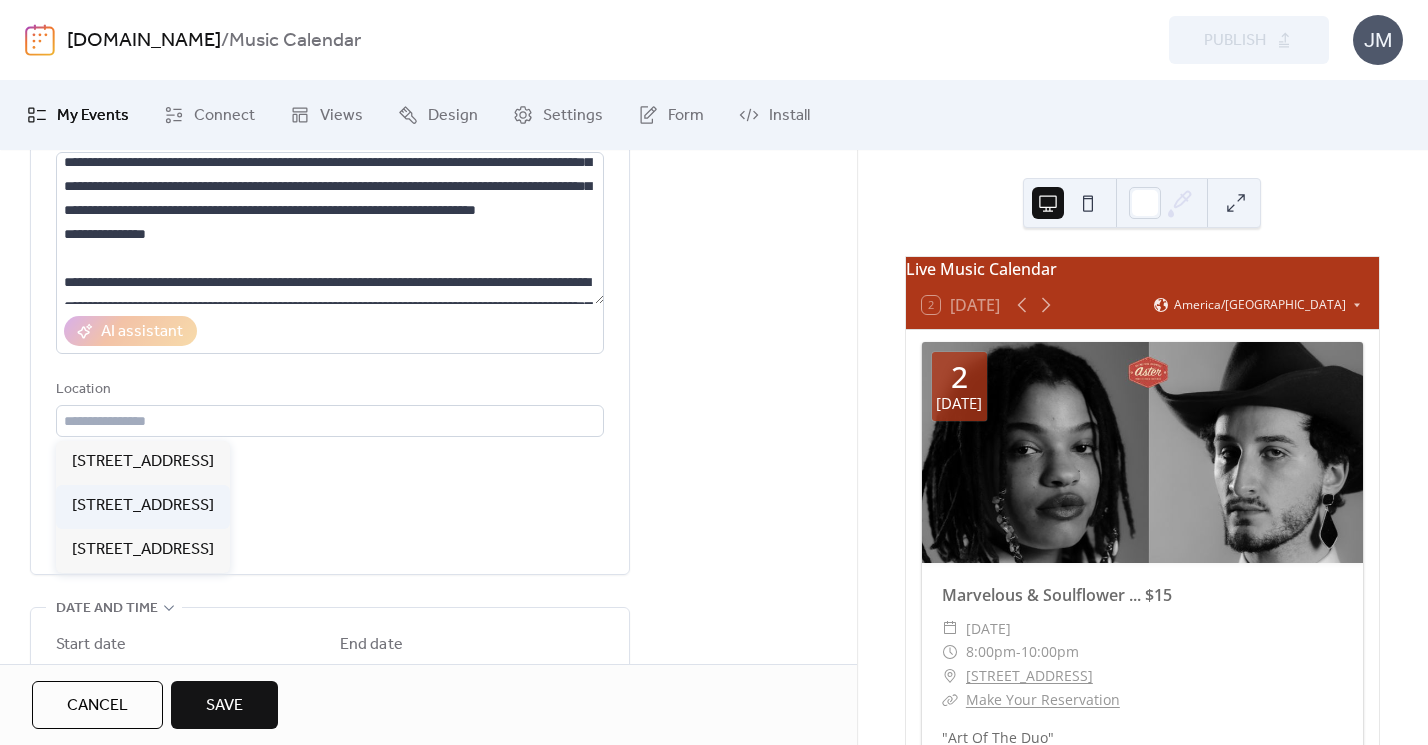 type on "**********" 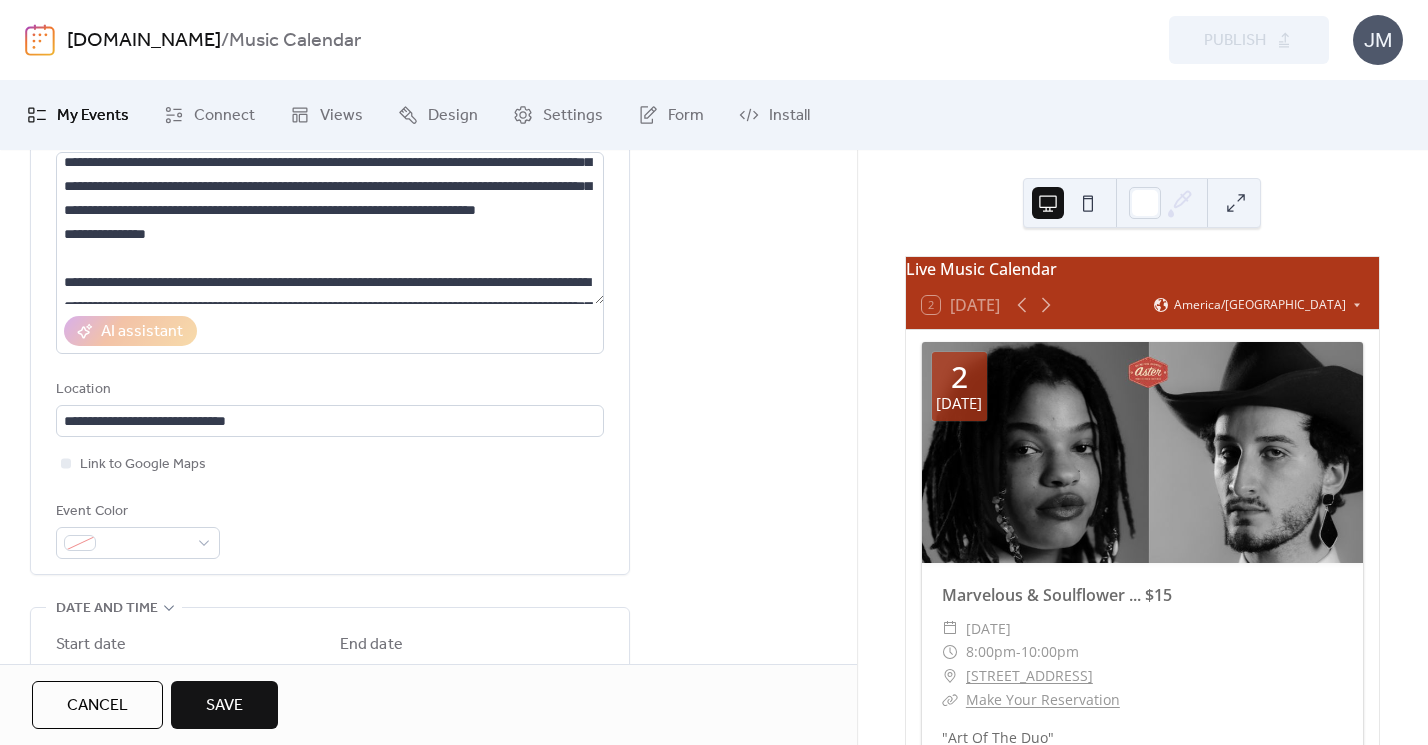 scroll, scrollTop: 322, scrollLeft: 0, axis: vertical 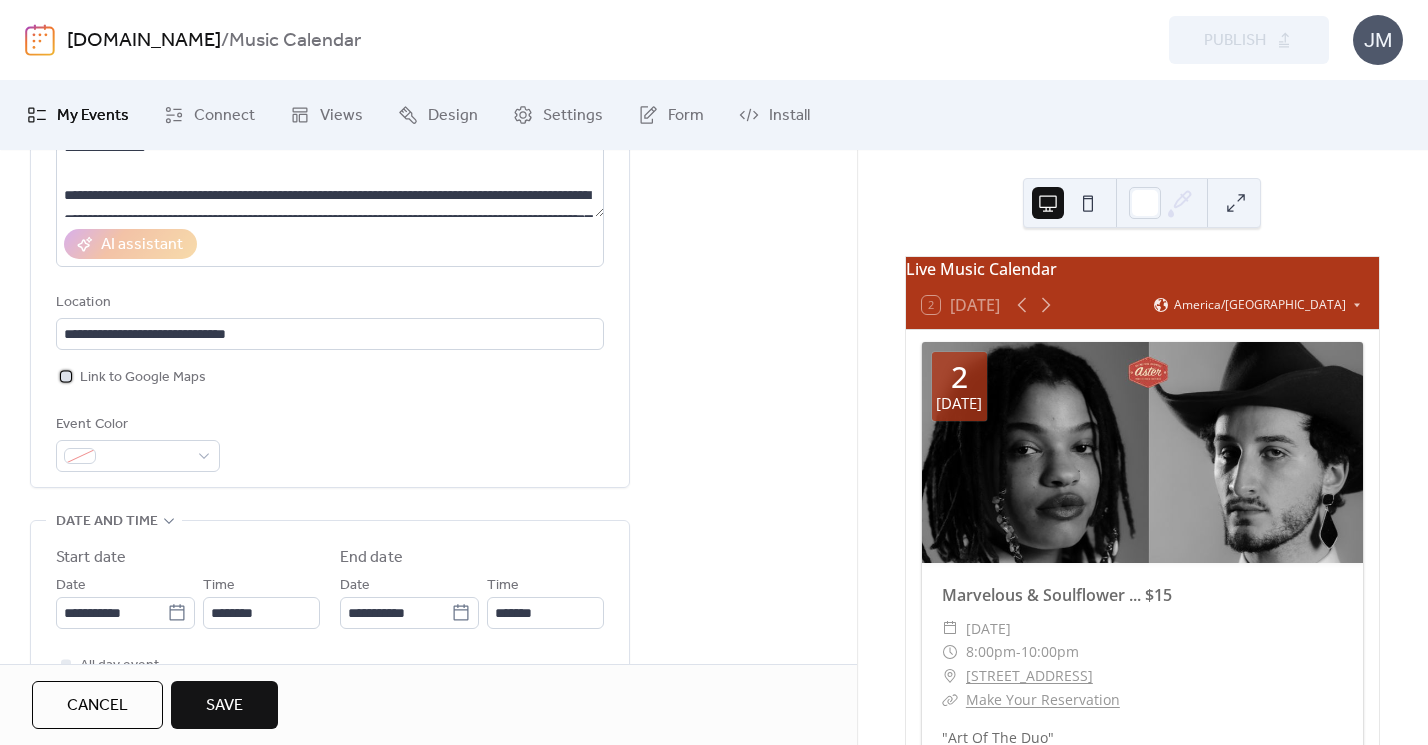 click at bounding box center [66, 376] 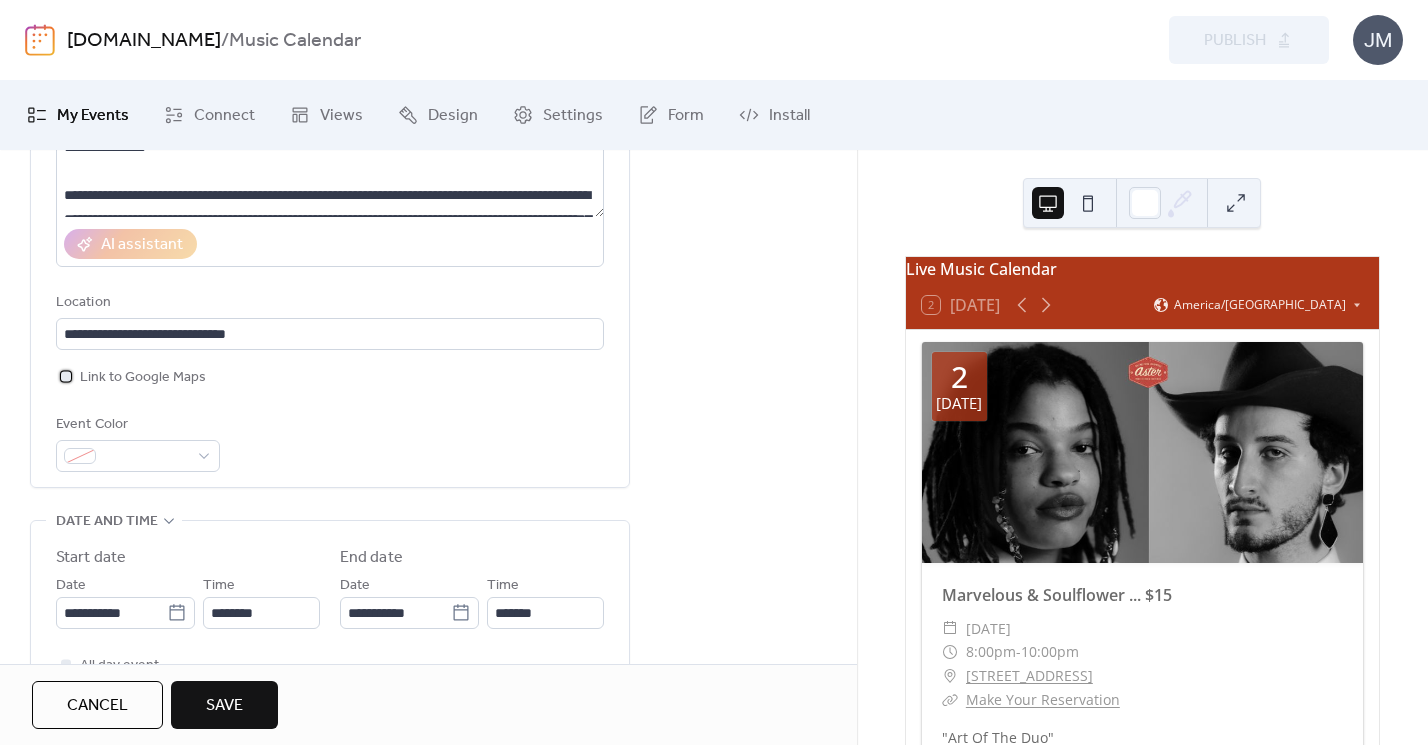 scroll, scrollTop: 506, scrollLeft: 0, axis: vertical 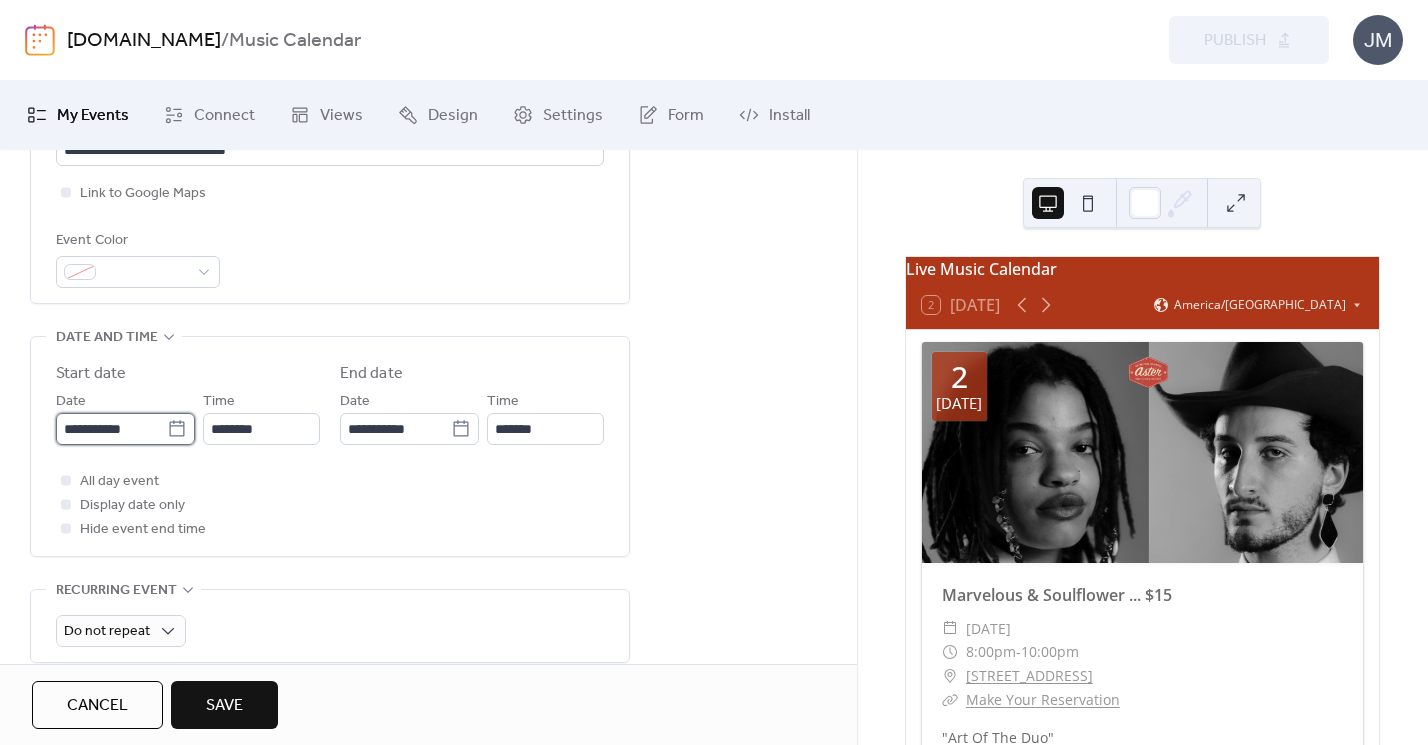click on "**********" at bounding box center [111, 429] 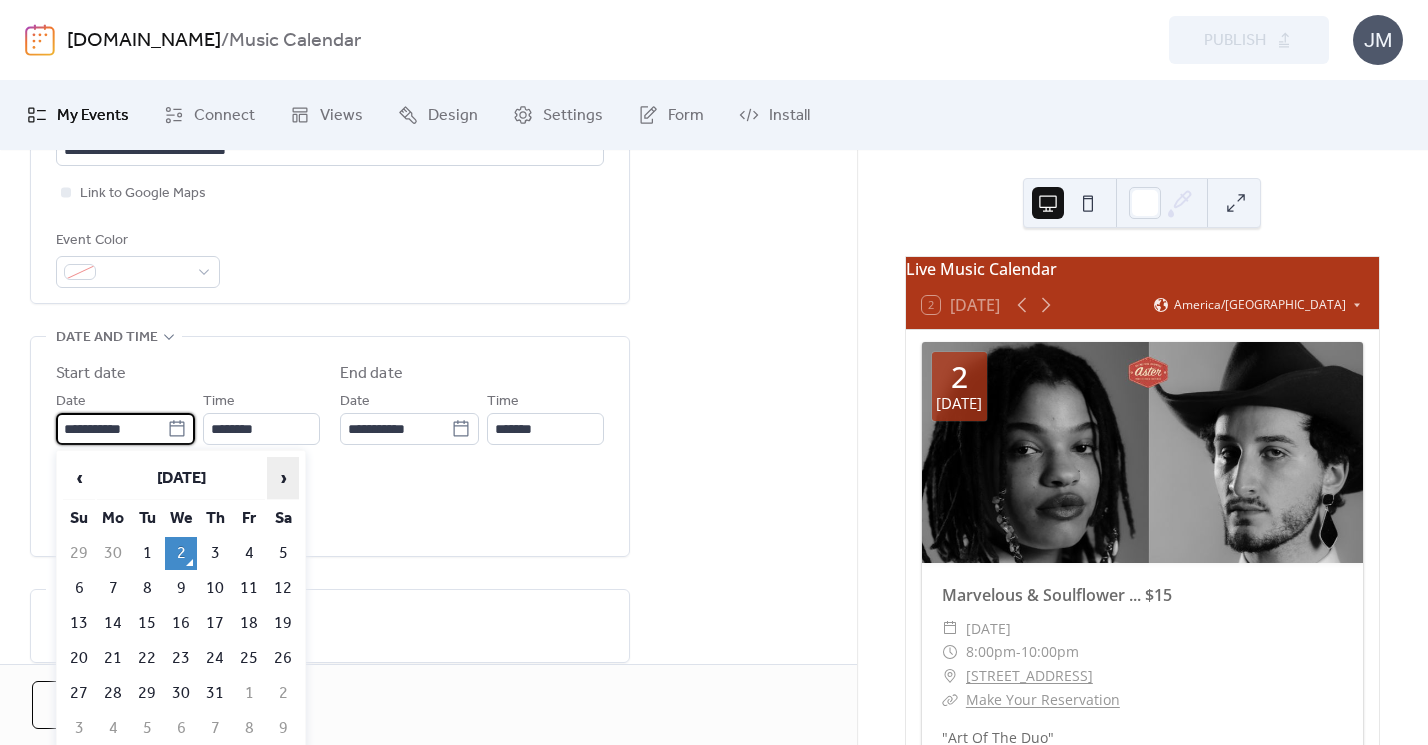 click on "›" at bounding box center (283, 478) 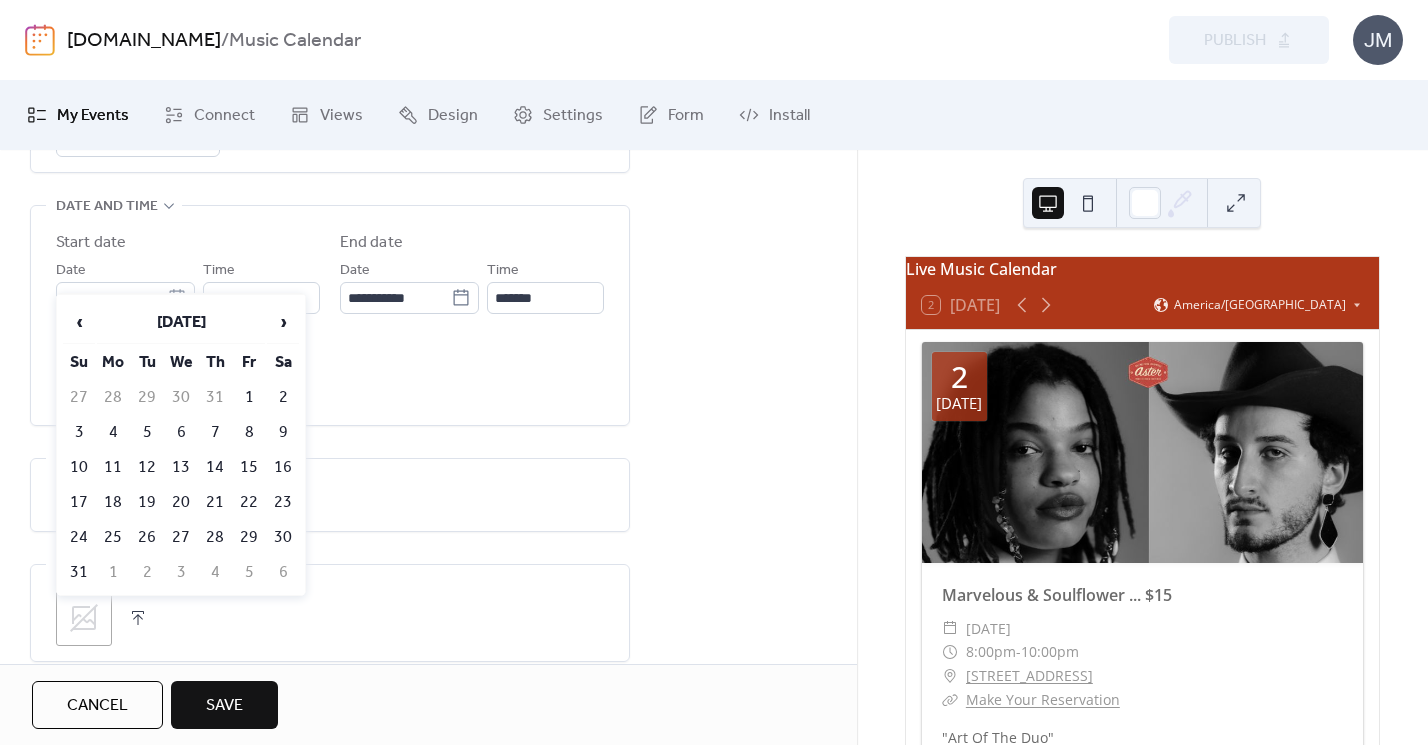scroll, scrollTop: 663, scrollLeft: 0, axis: vertical 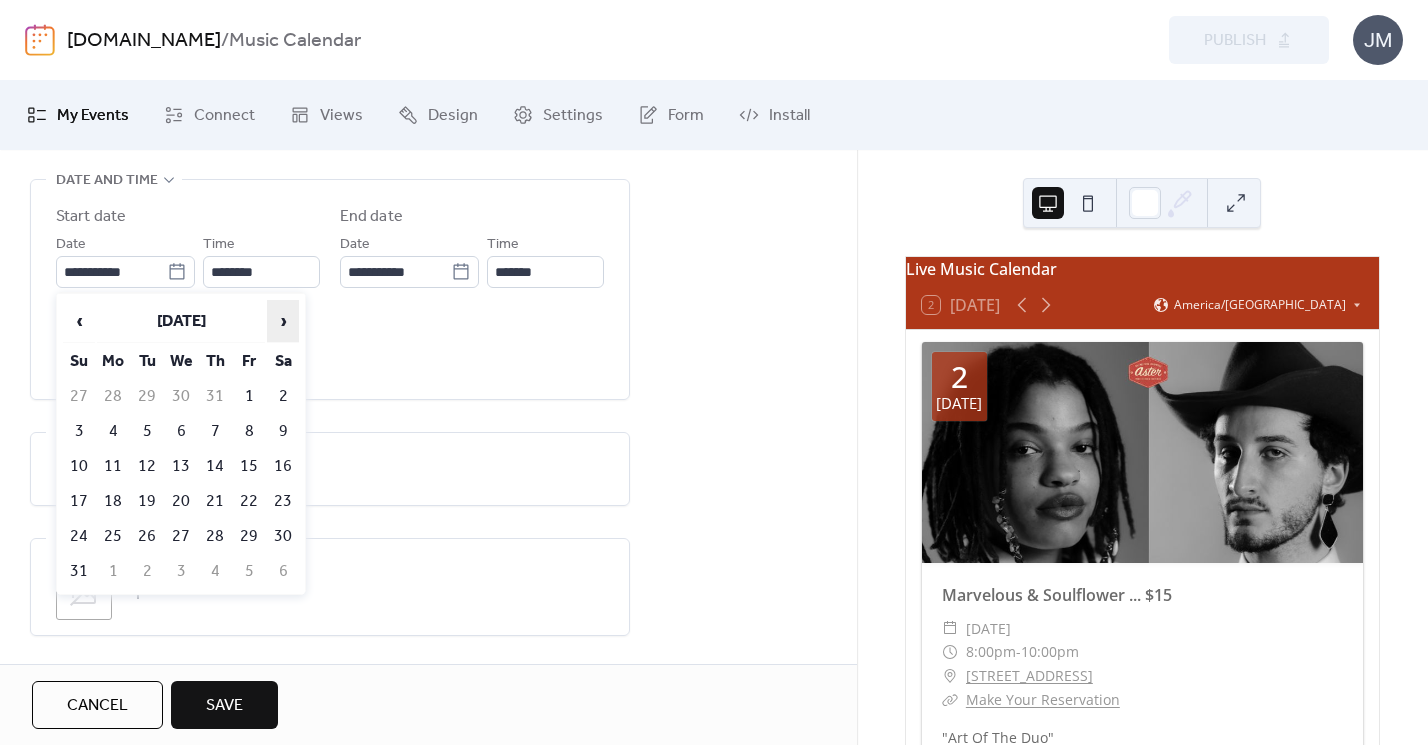 click on "›" at bounding box center (283, 321) 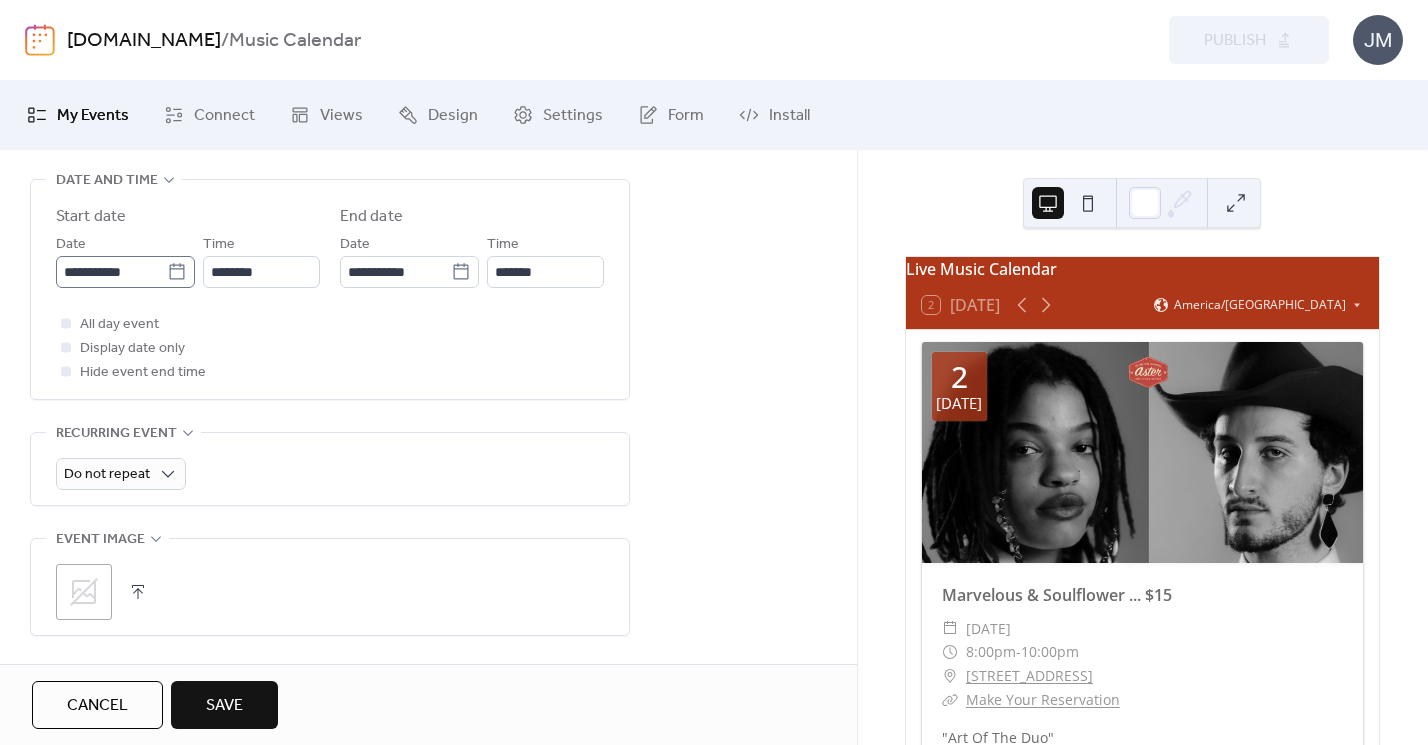 click 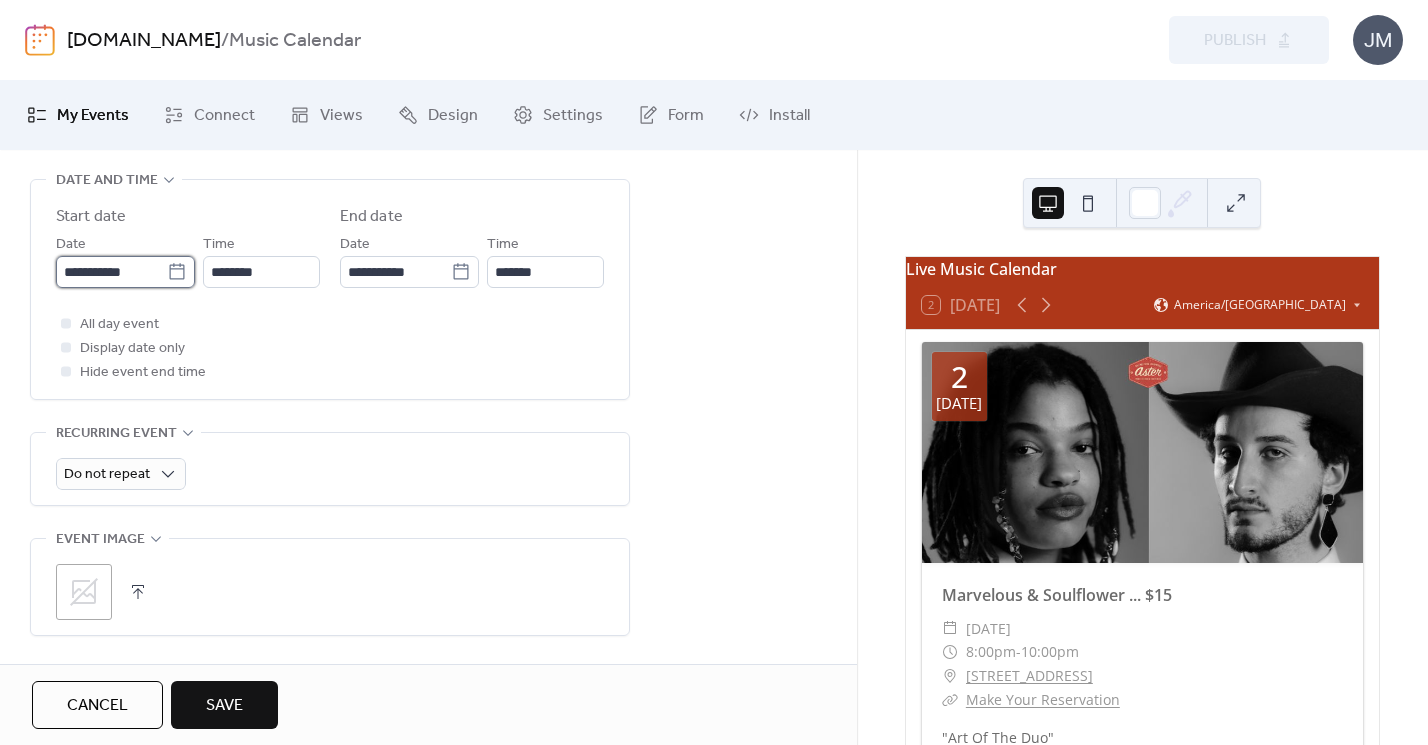 click on "**********" at bounding box center [111, 272] 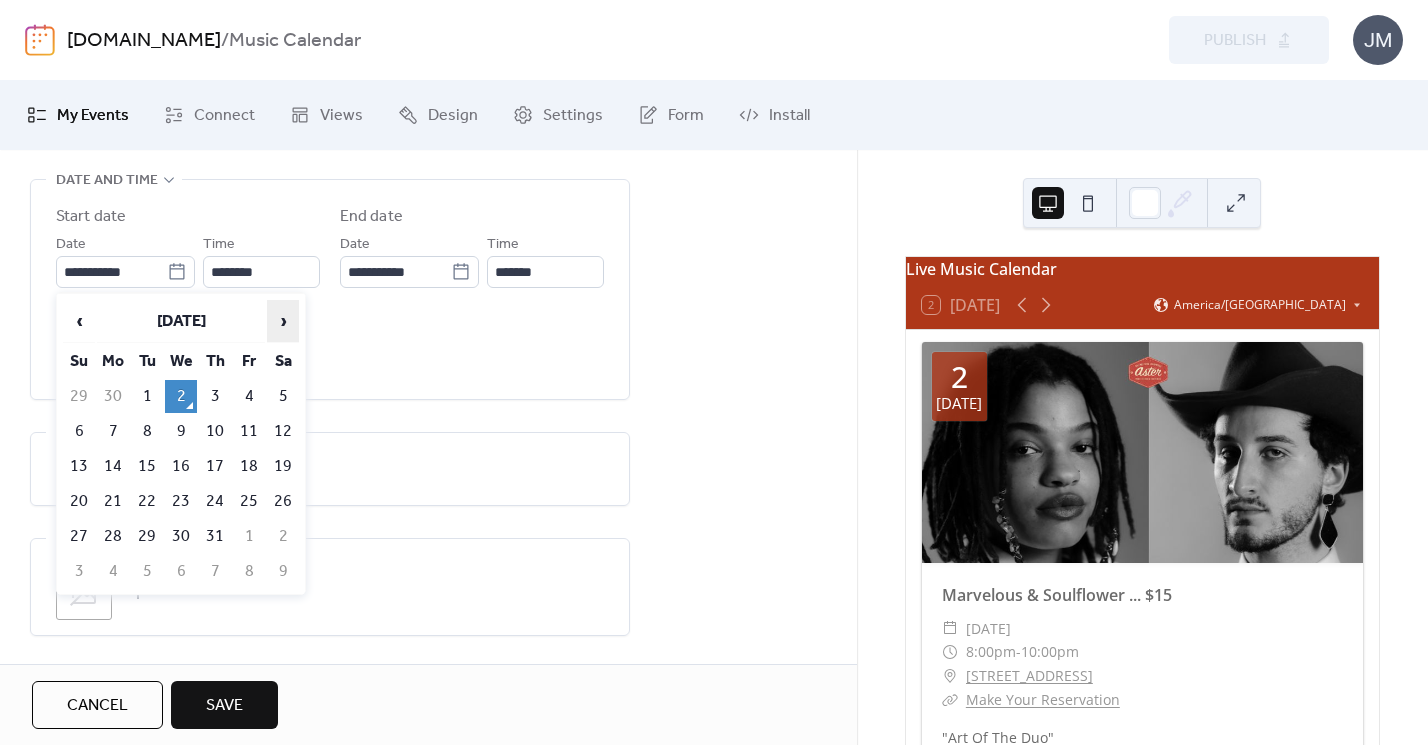 click on "›" at bounding box center (283, 321) 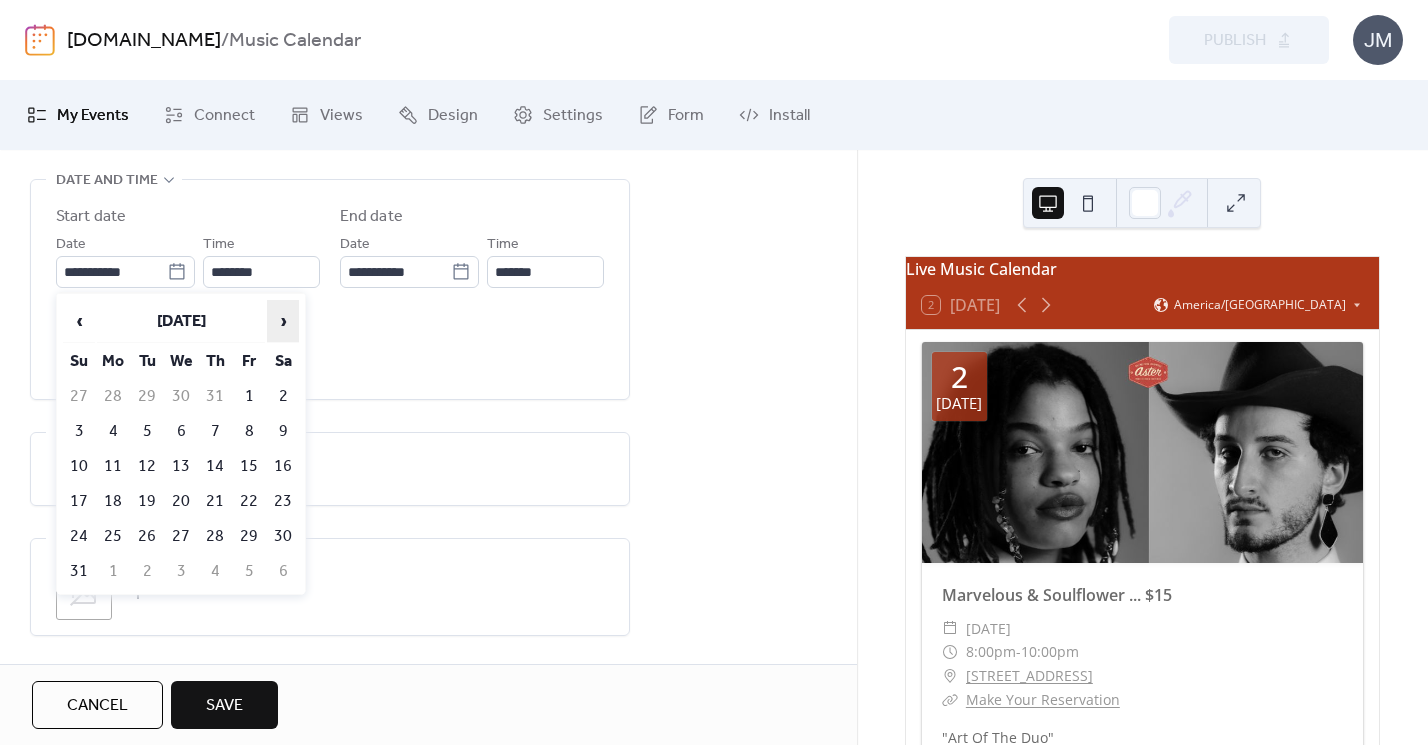 click on "›" at bounding box center [283, 321] 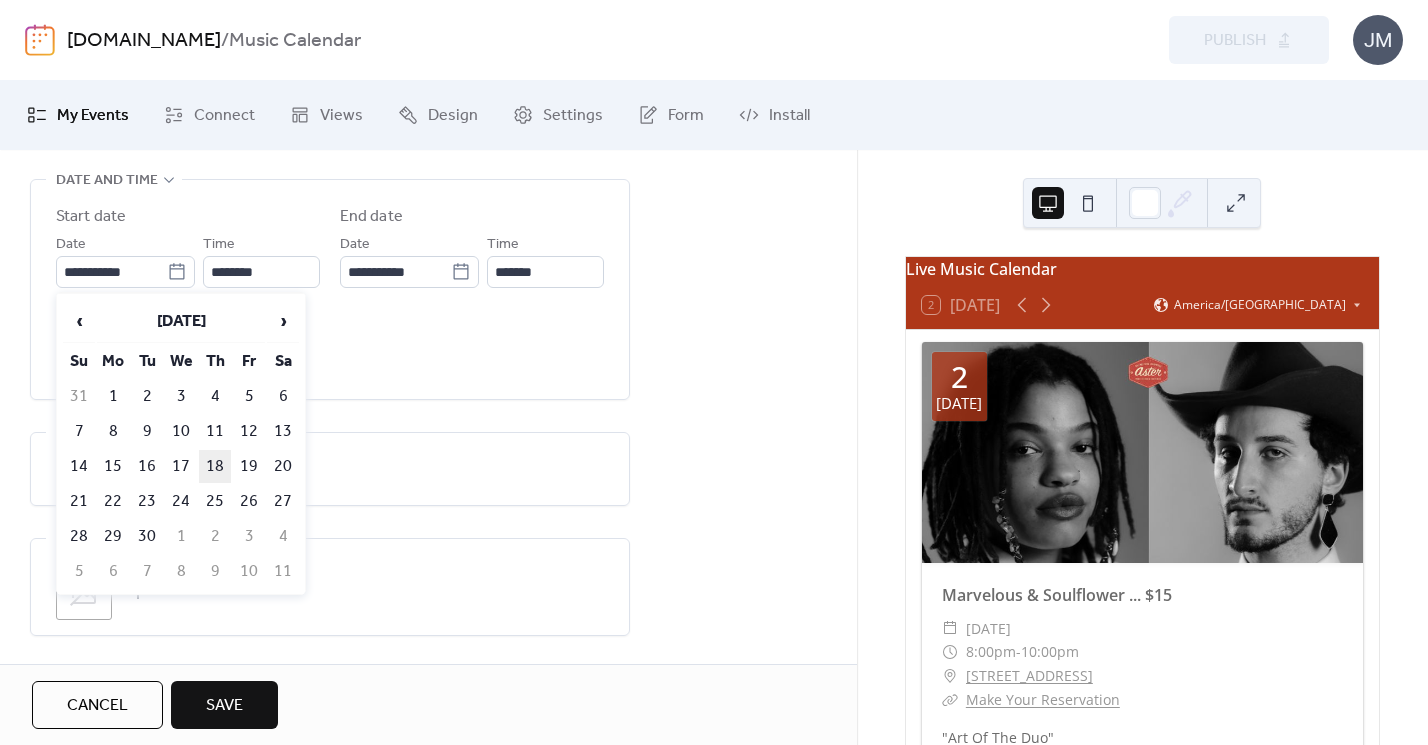 click on "18" at bounding box center (215, 466) 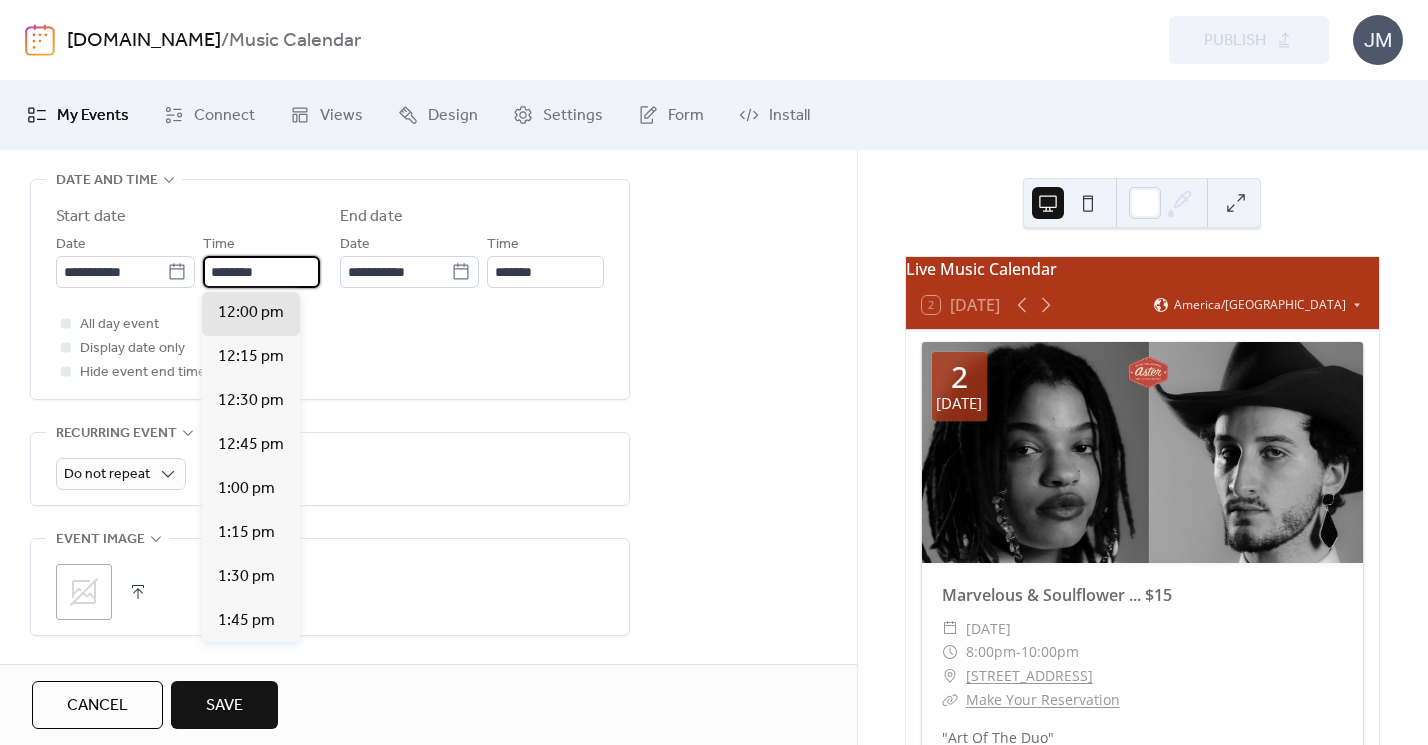 drag, startPoint x: 223, startPoint y: 271, endPoint x: 210, endPoint y: 271, distance: 13 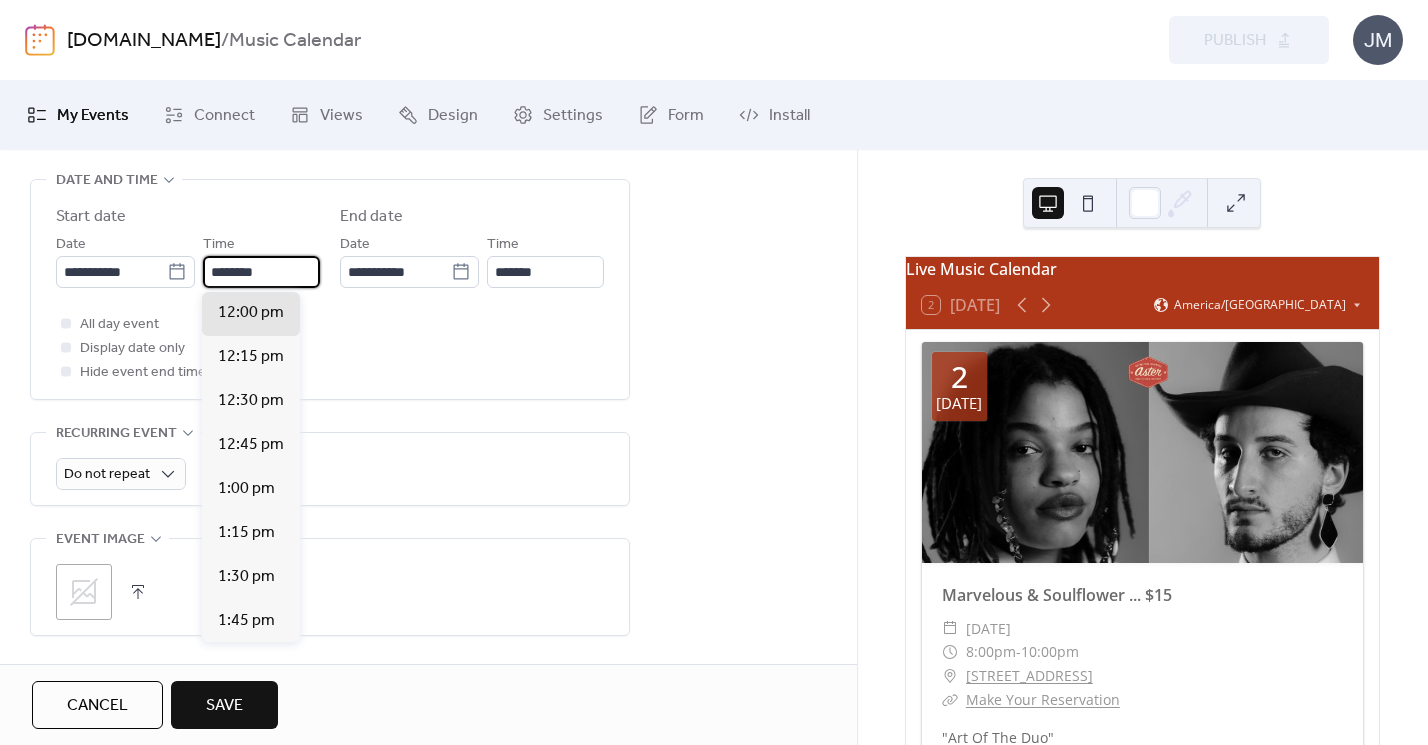 click on "********" at bounding box center [261, 272] 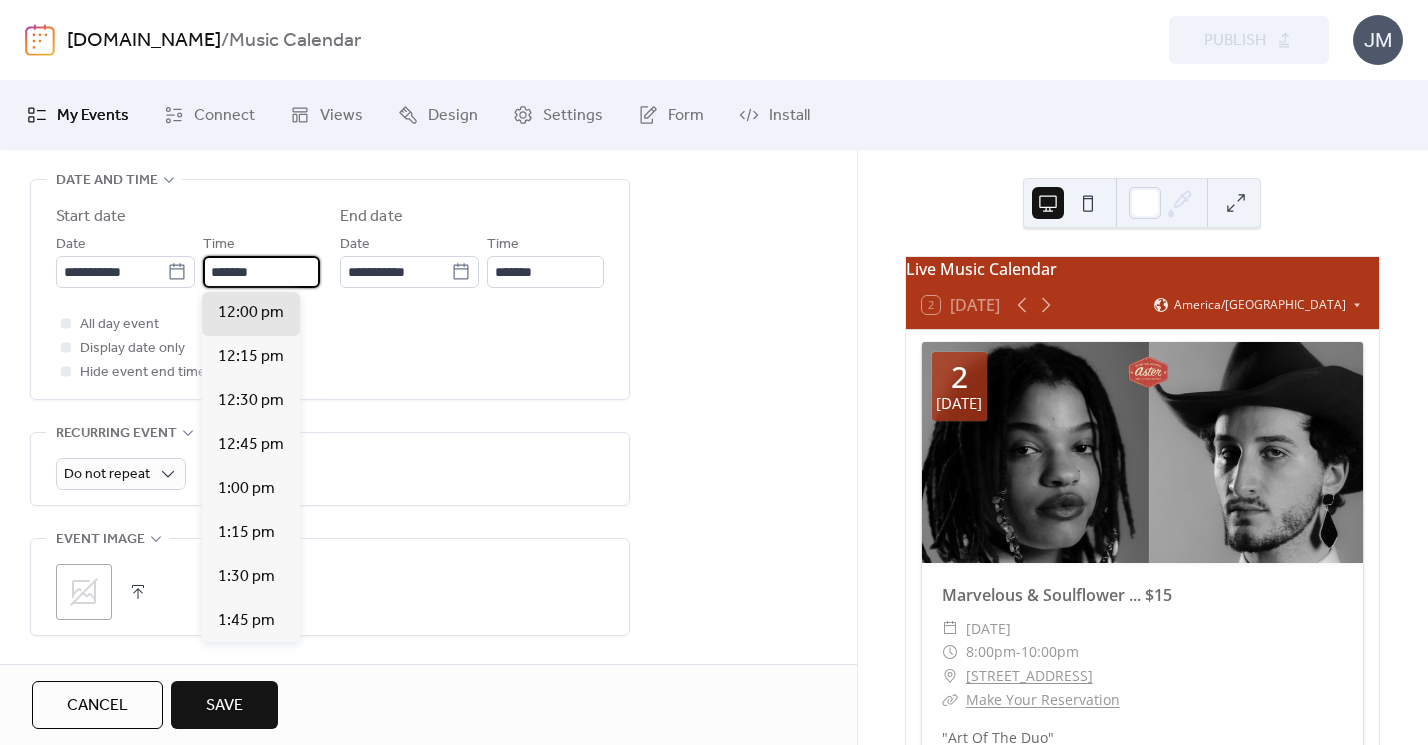 scroll, scrollTop: 3520, scrollLeft: 0, axis: vertical 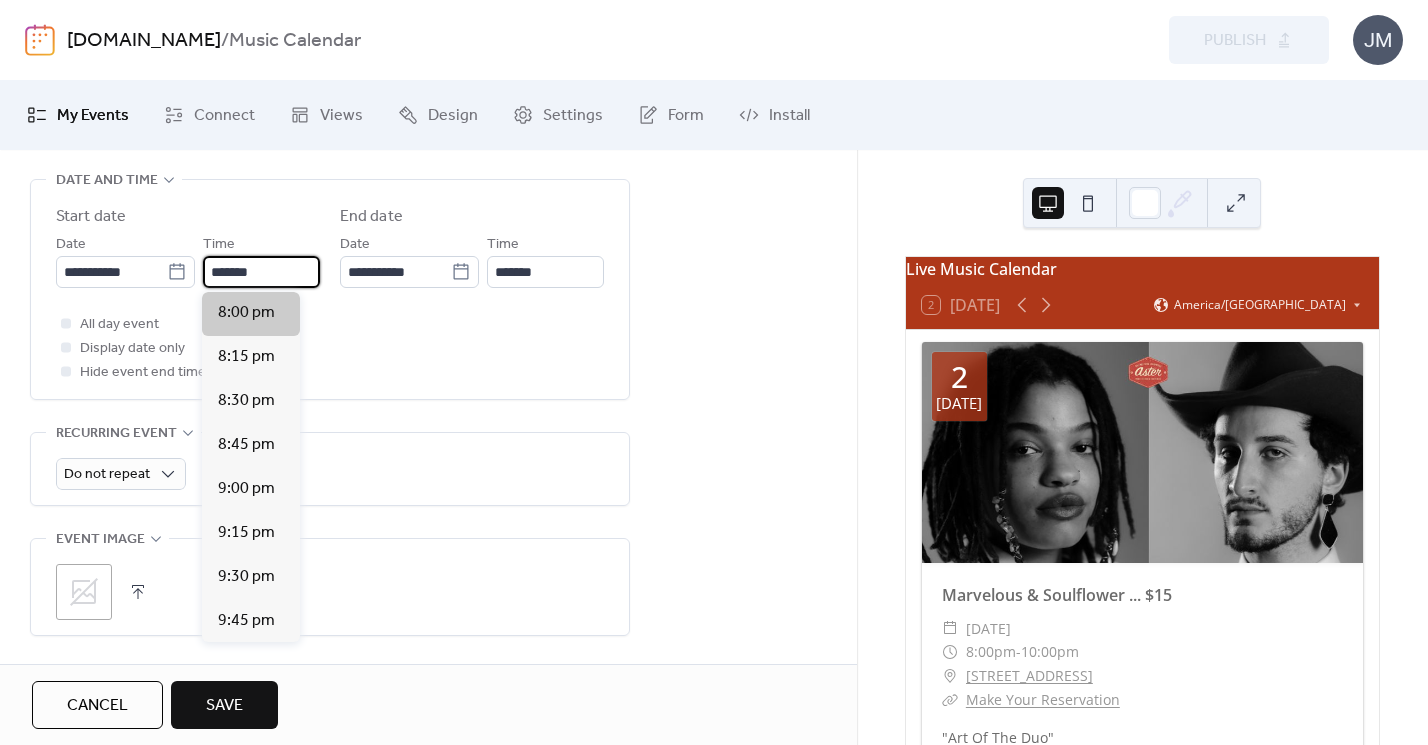 type on "*******" 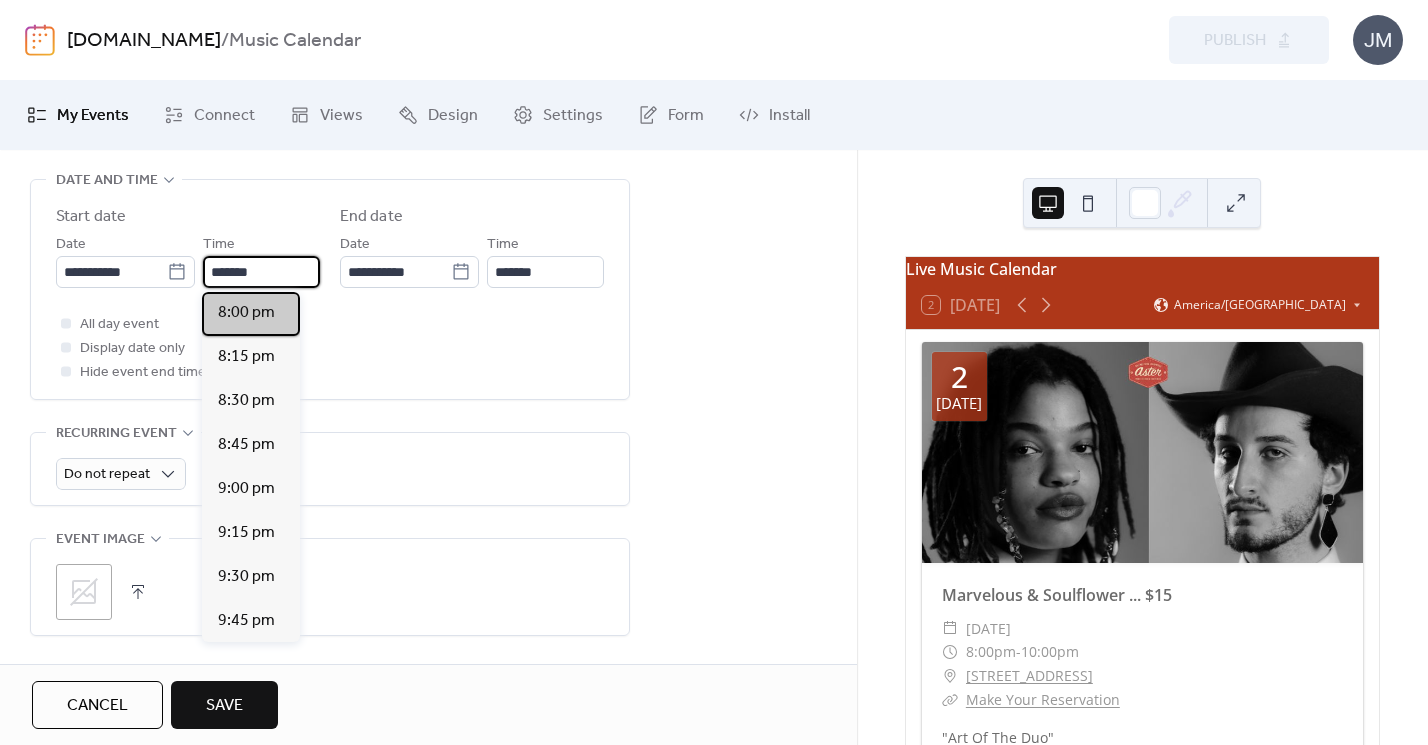 click on "8:00 pm" at bounding box center (246, 313) 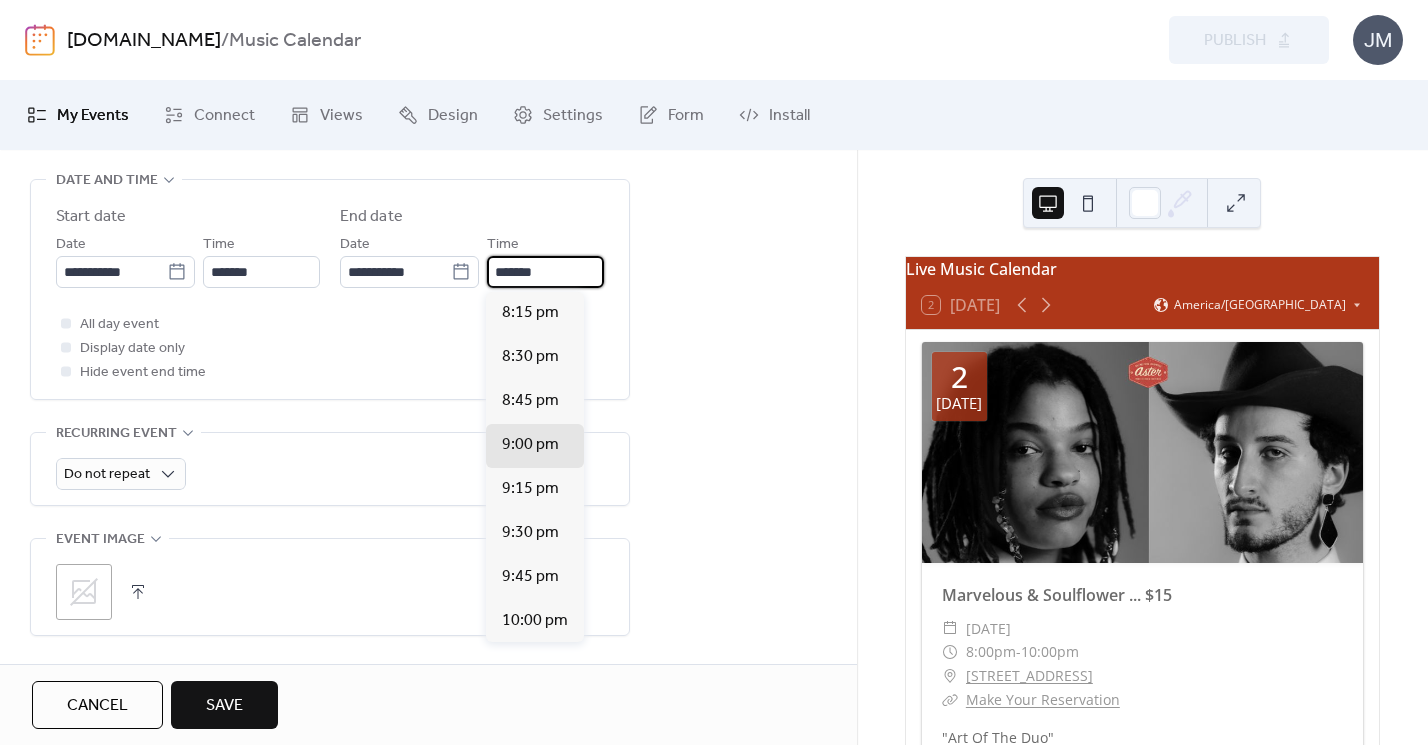 click on "*******" at bounding box center (545, 272) 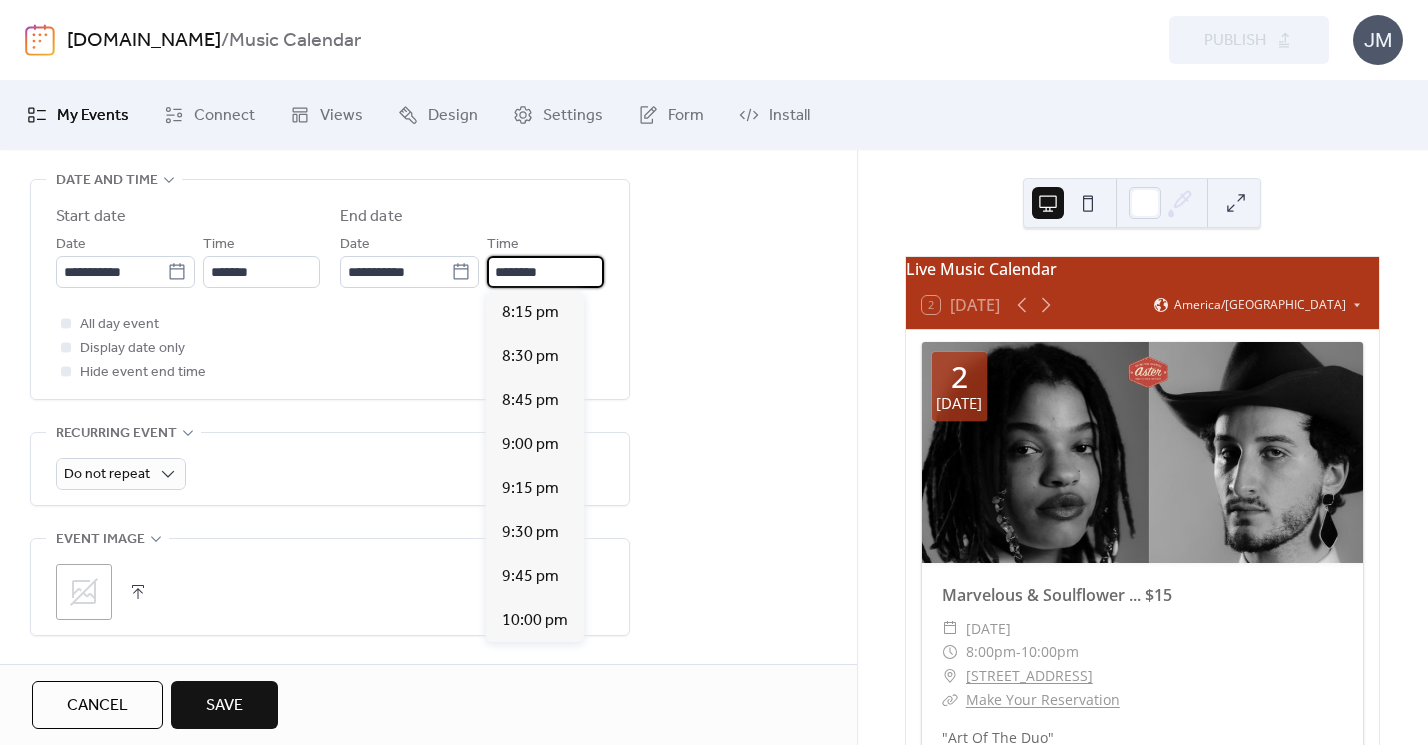 scroll, scrollTop: 308, scrollLeft: 0, axis: vertical 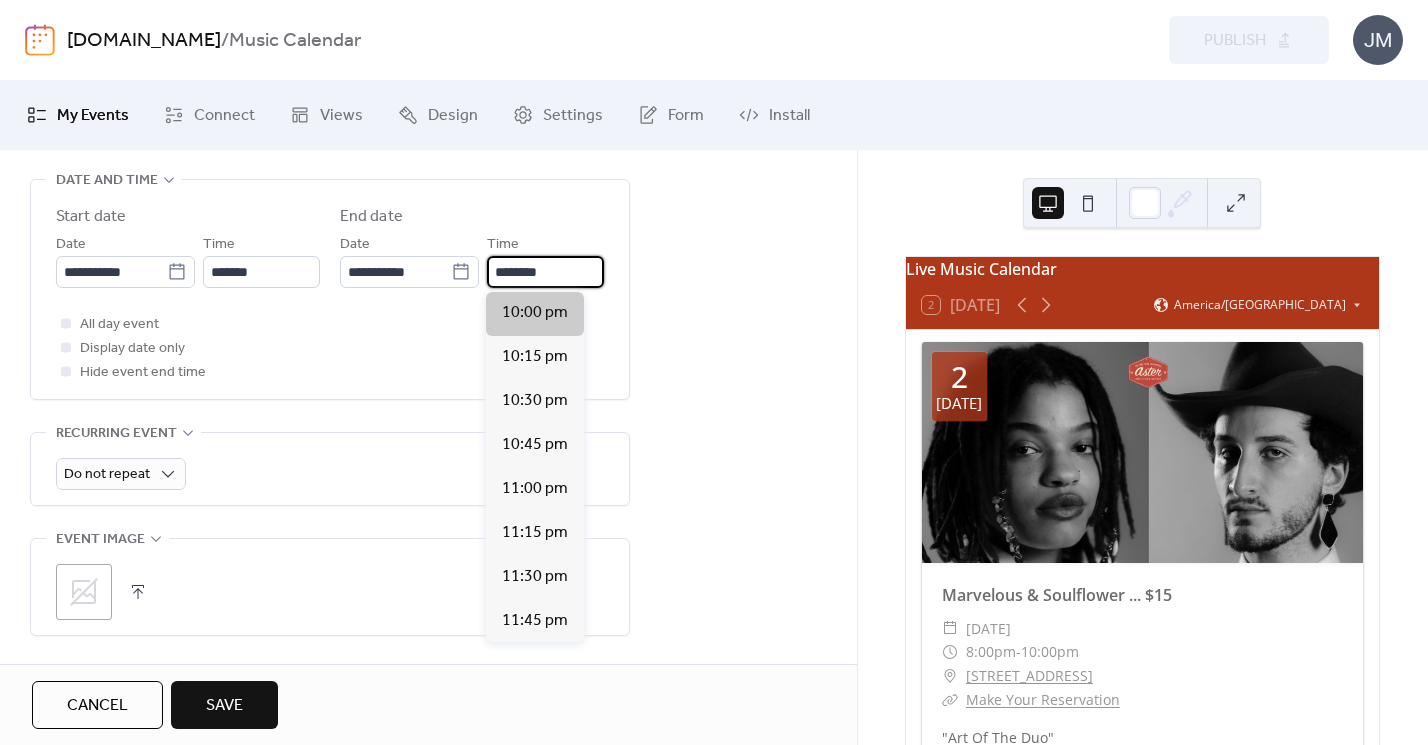 type on "********" 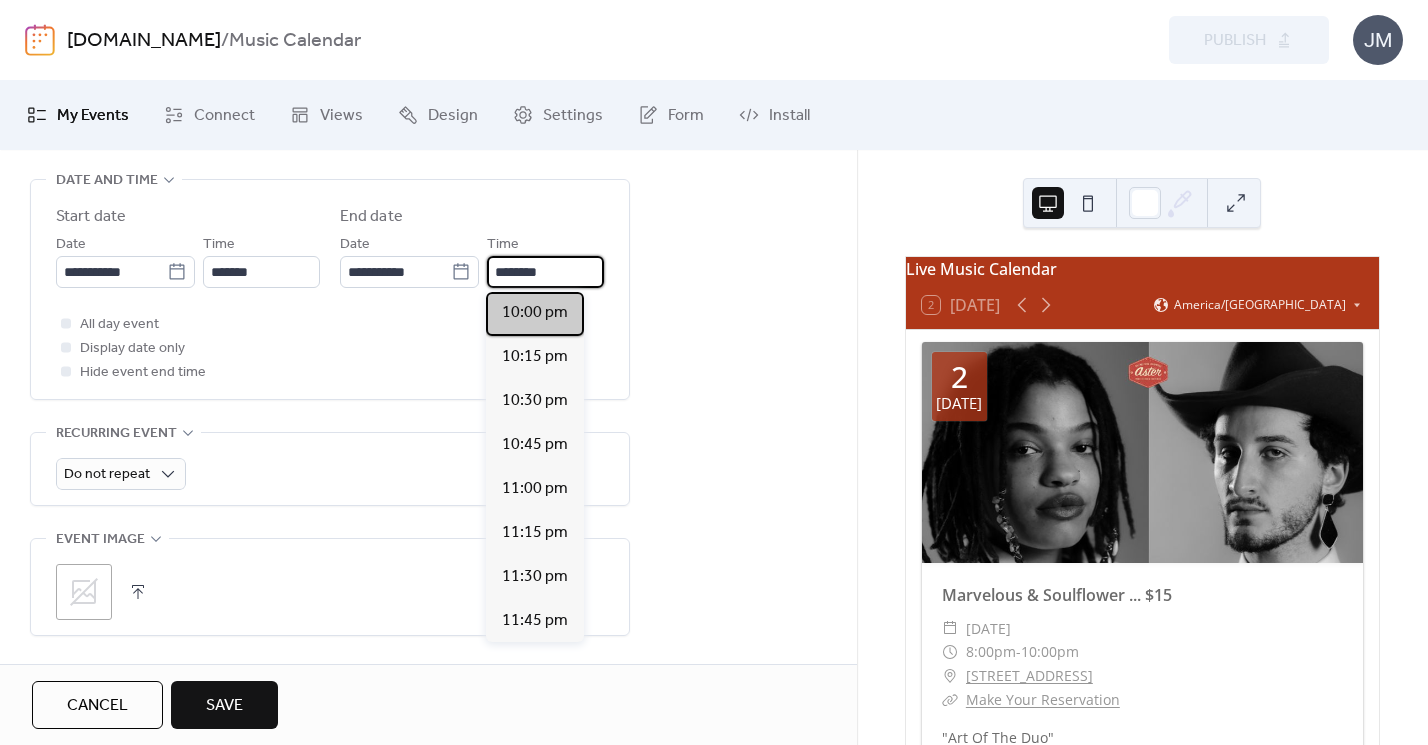 click on "10:00 pm" at bounding box center [535, 313] 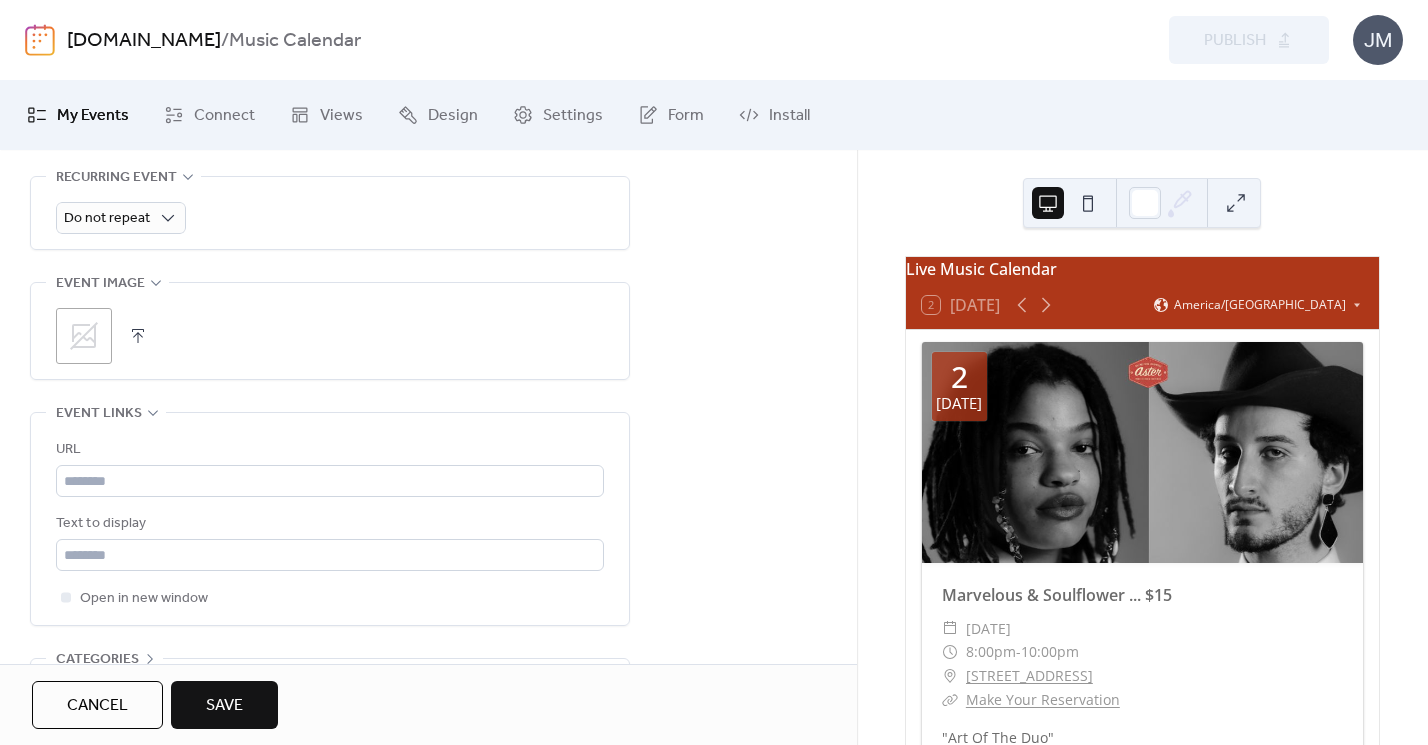 scroll, scrollTop: 935, scrollLeft: 0, axis: vertical 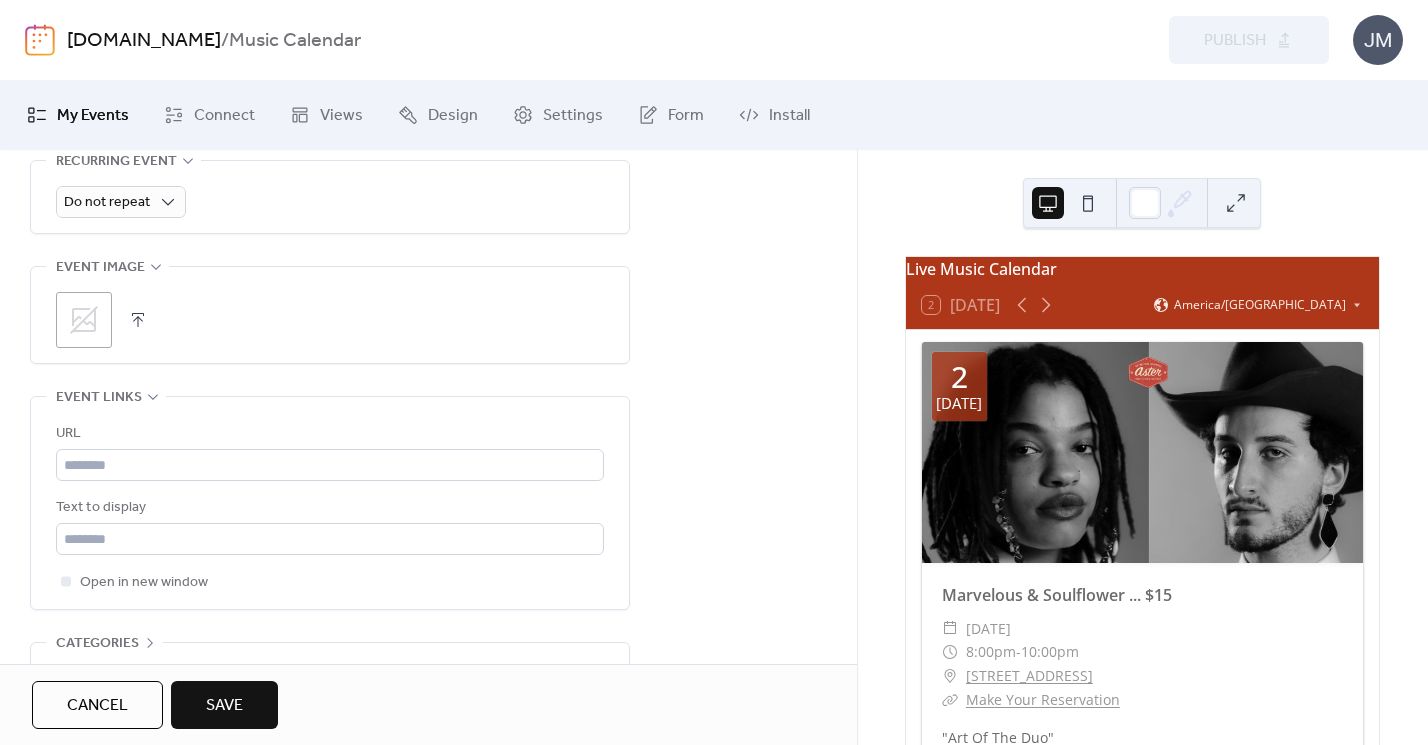 click 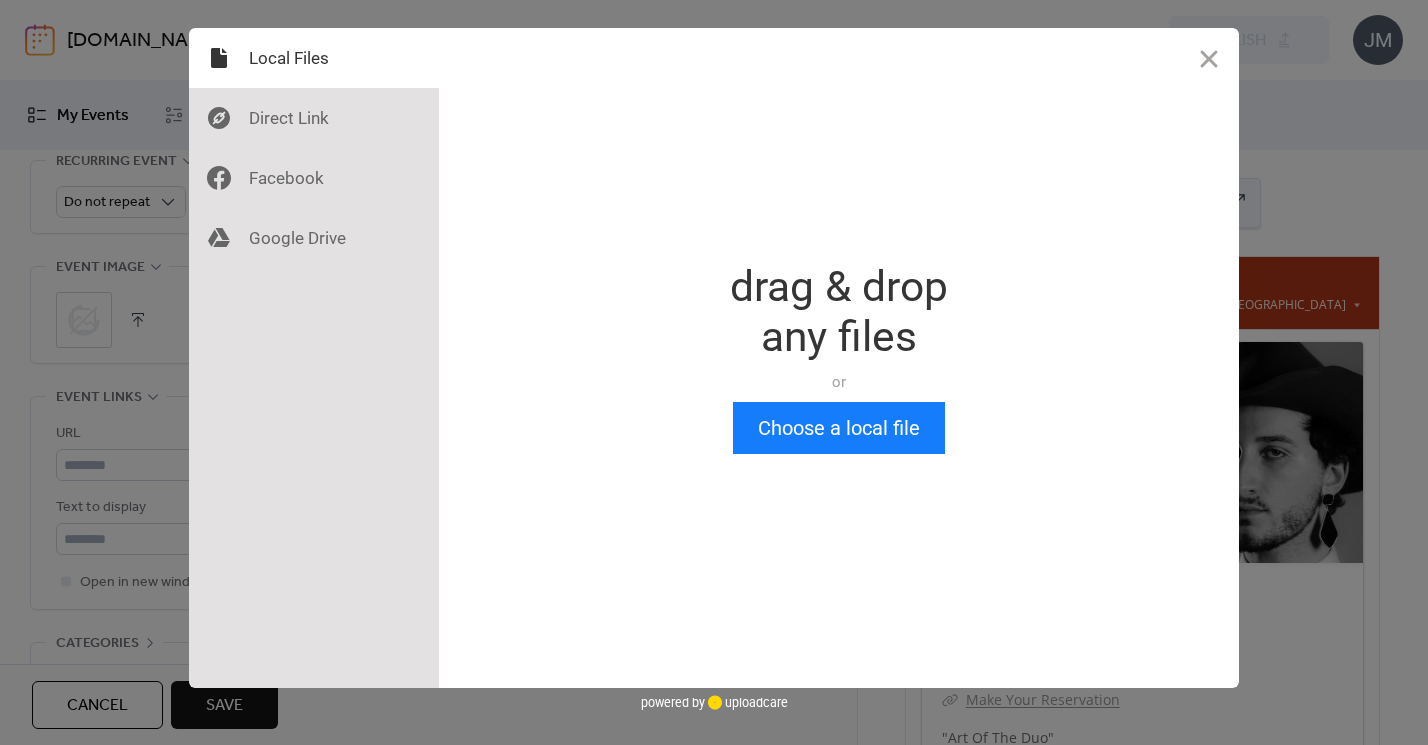 click on "Drop a file here drag & drop any files or Upload files from your computer Choose a local file or choose from" at bounding box center [839, 358] 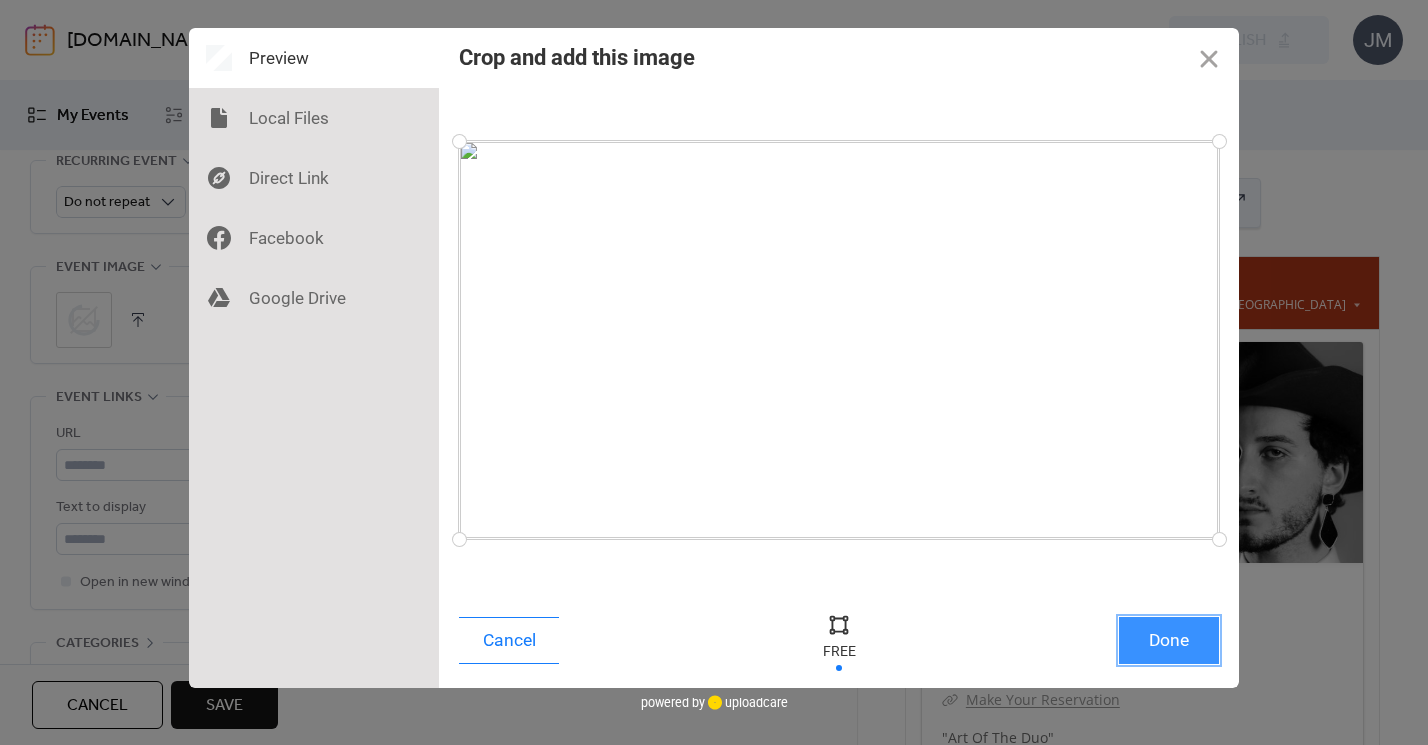 click on "Done" at bounding box center (1169, 640) 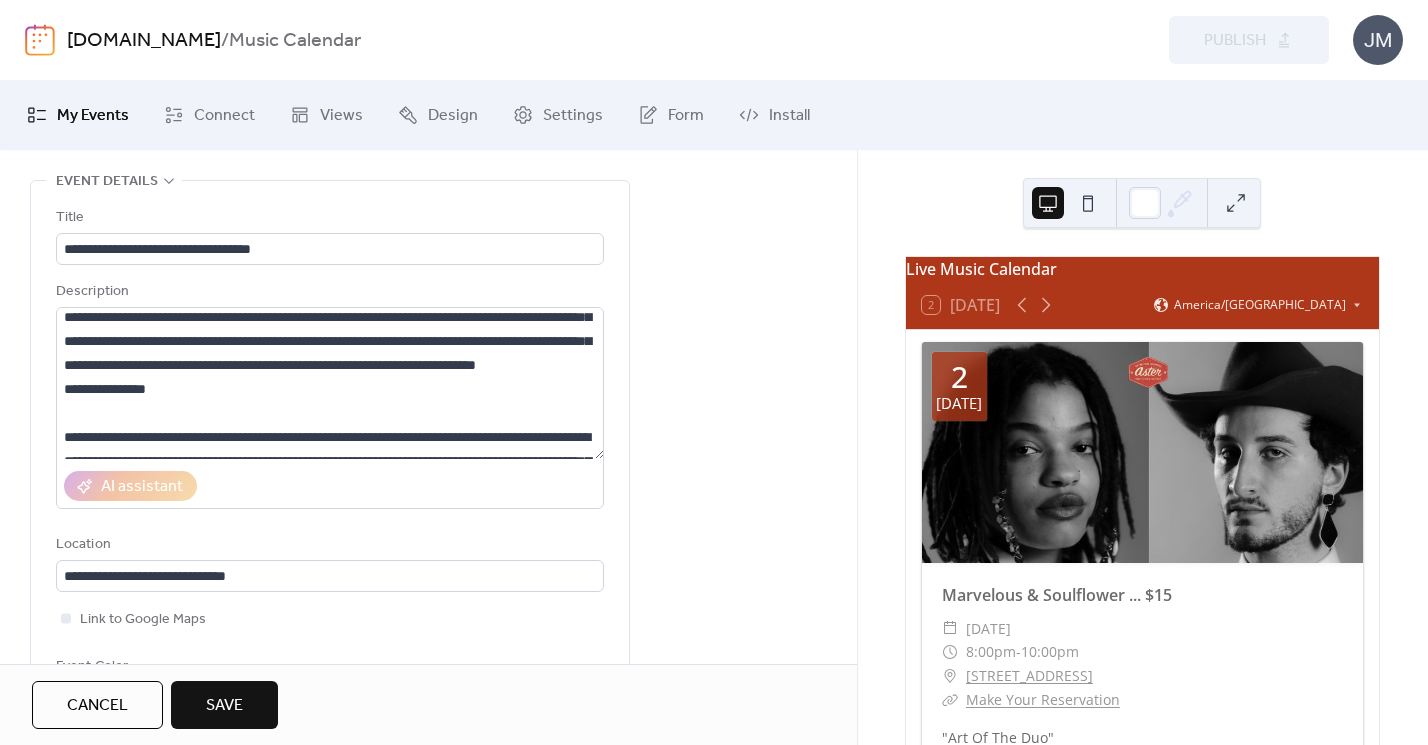 scroll, scrollTop: 0, scrollLeft: 0, axis: both 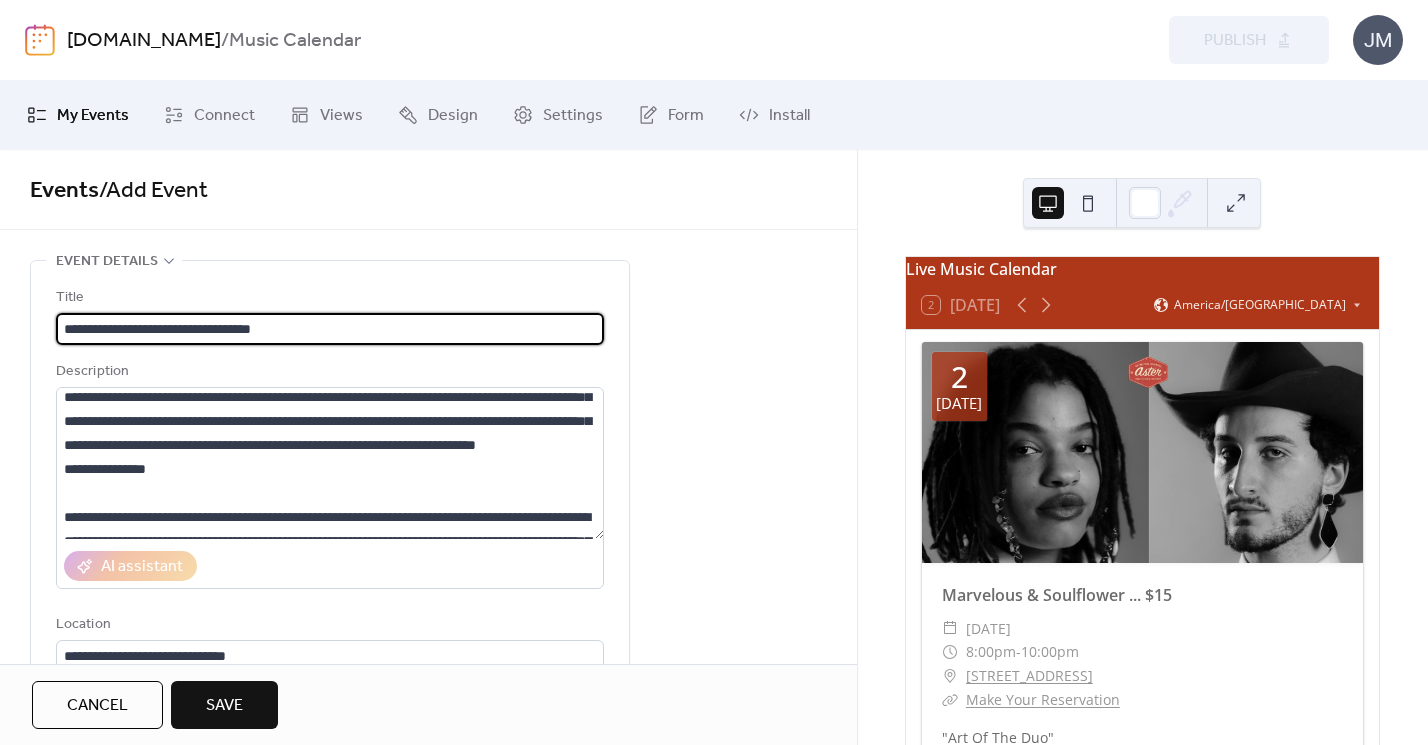 drag, startPoint x: 243, startPoint y: 330, endPoint x: 47, endPoint y: 316, distance: 196.49936 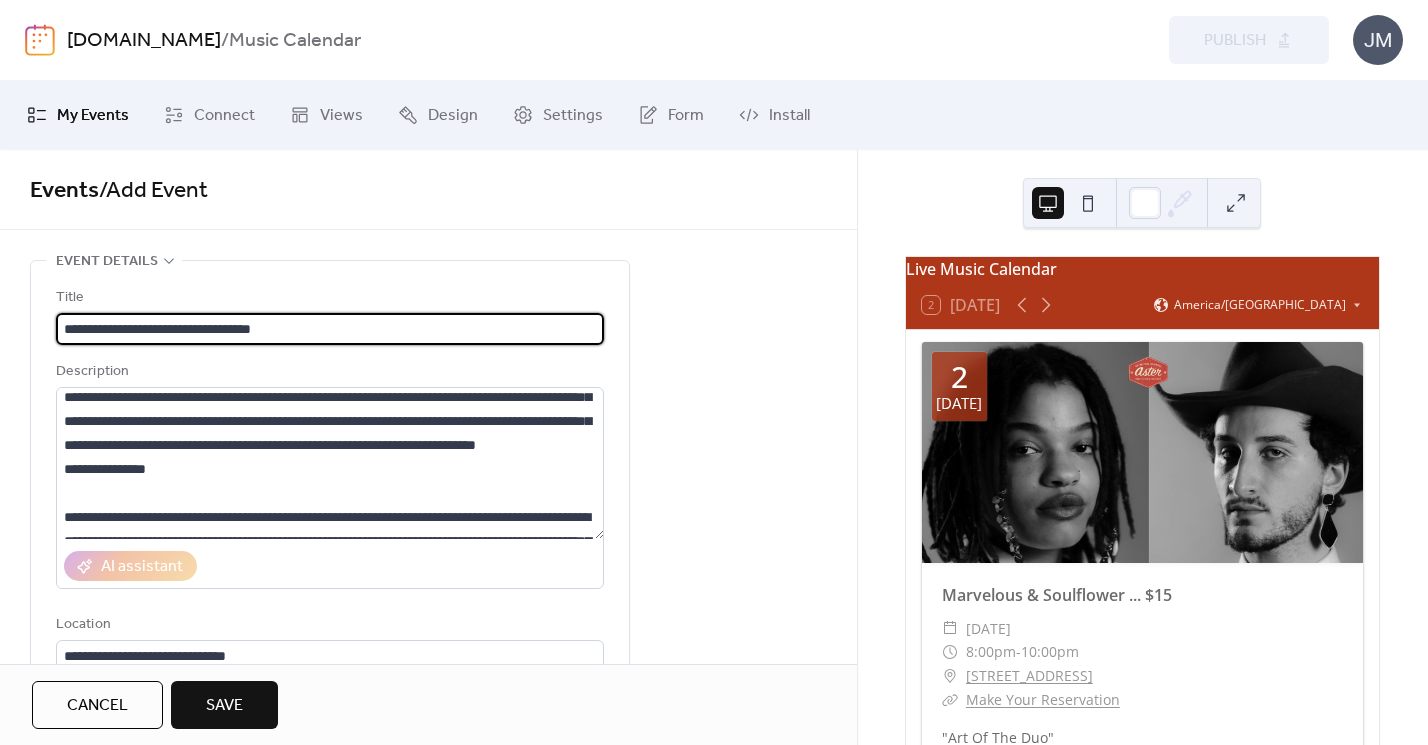 click on "**********" at bounding box center (428, 987) 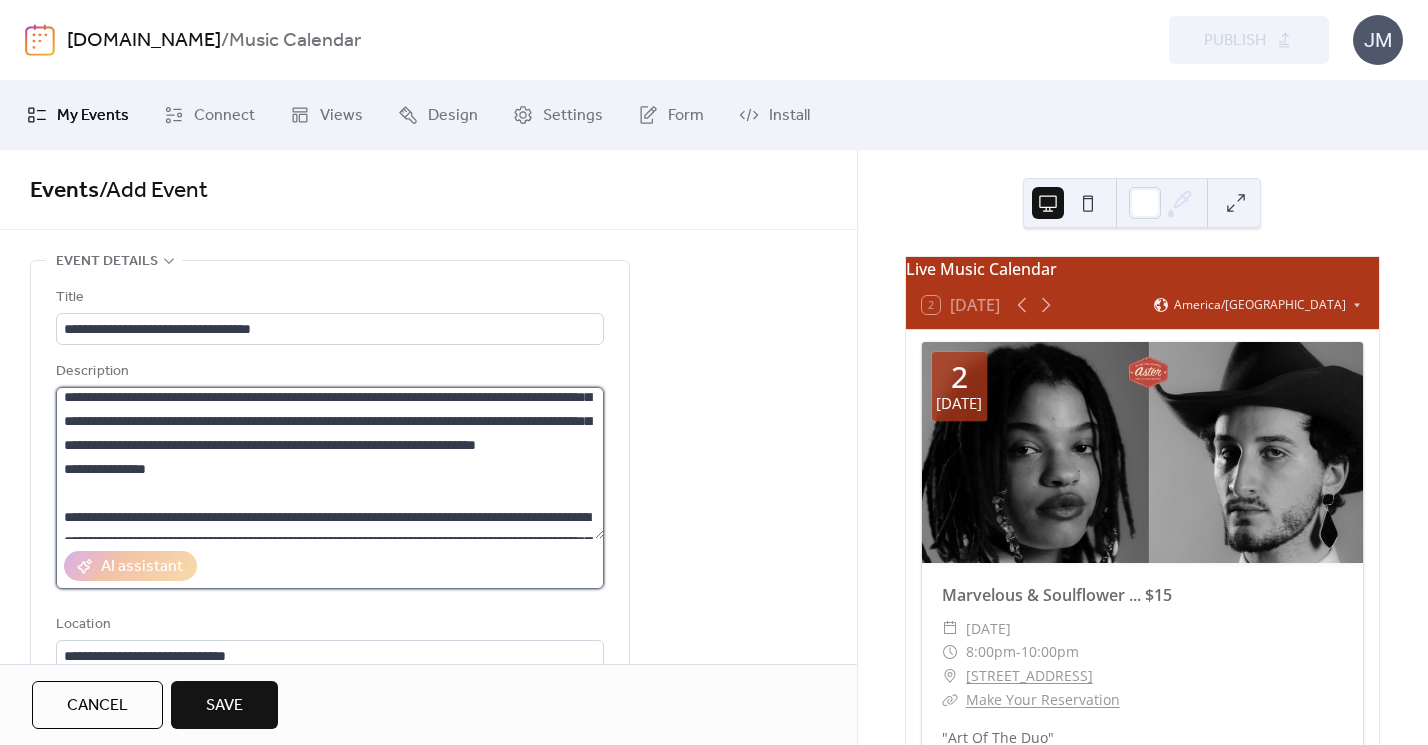 click at bounding box center [330, 463] 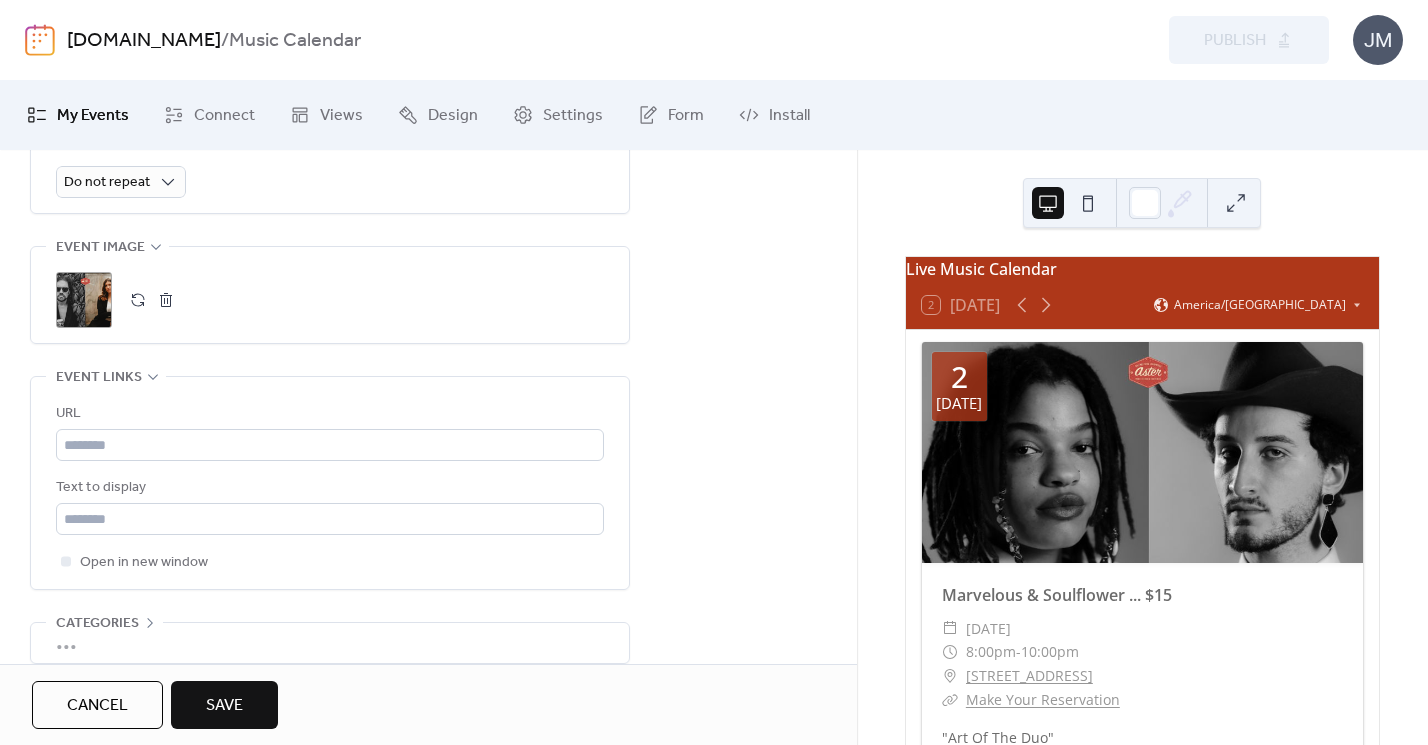 scroll, scrollTop: 1053, scrollLeft: 0, axis: vertical 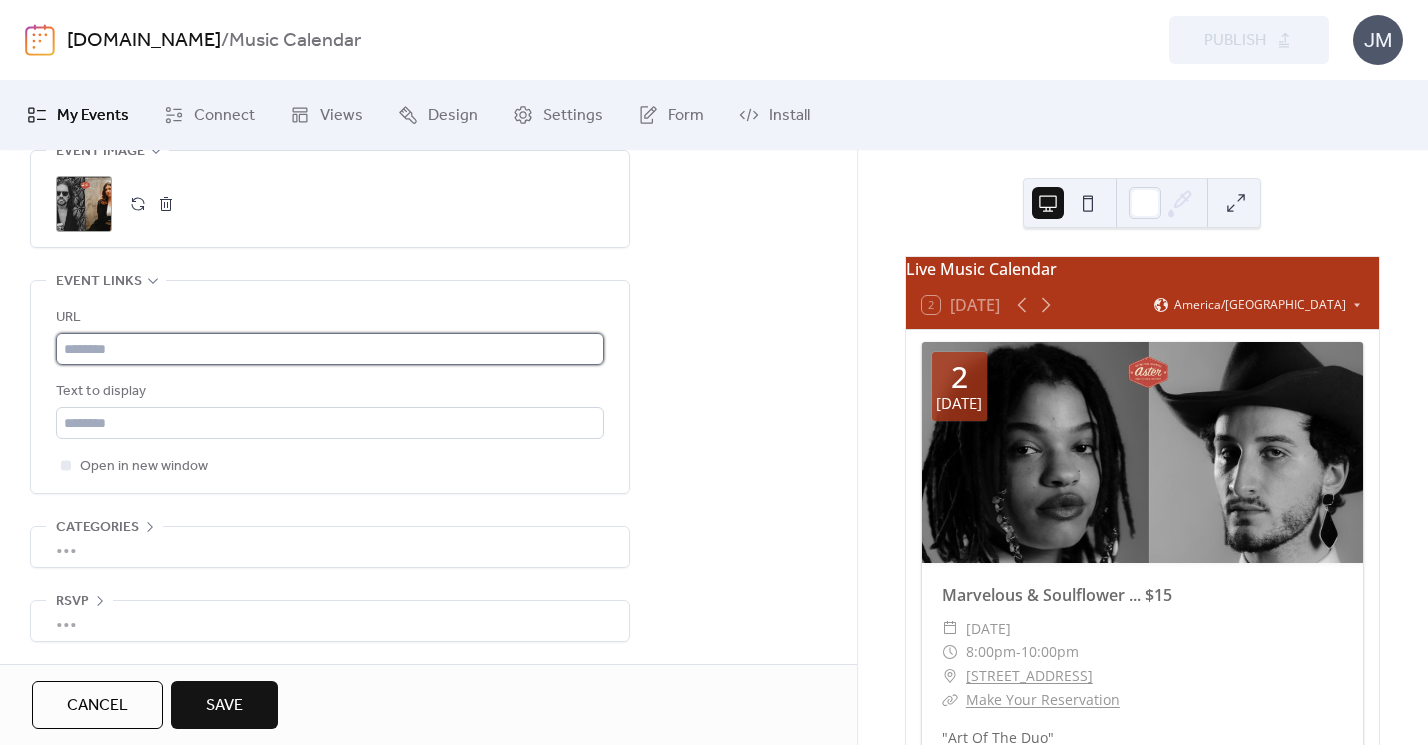 click at bounding box center [330, 349] 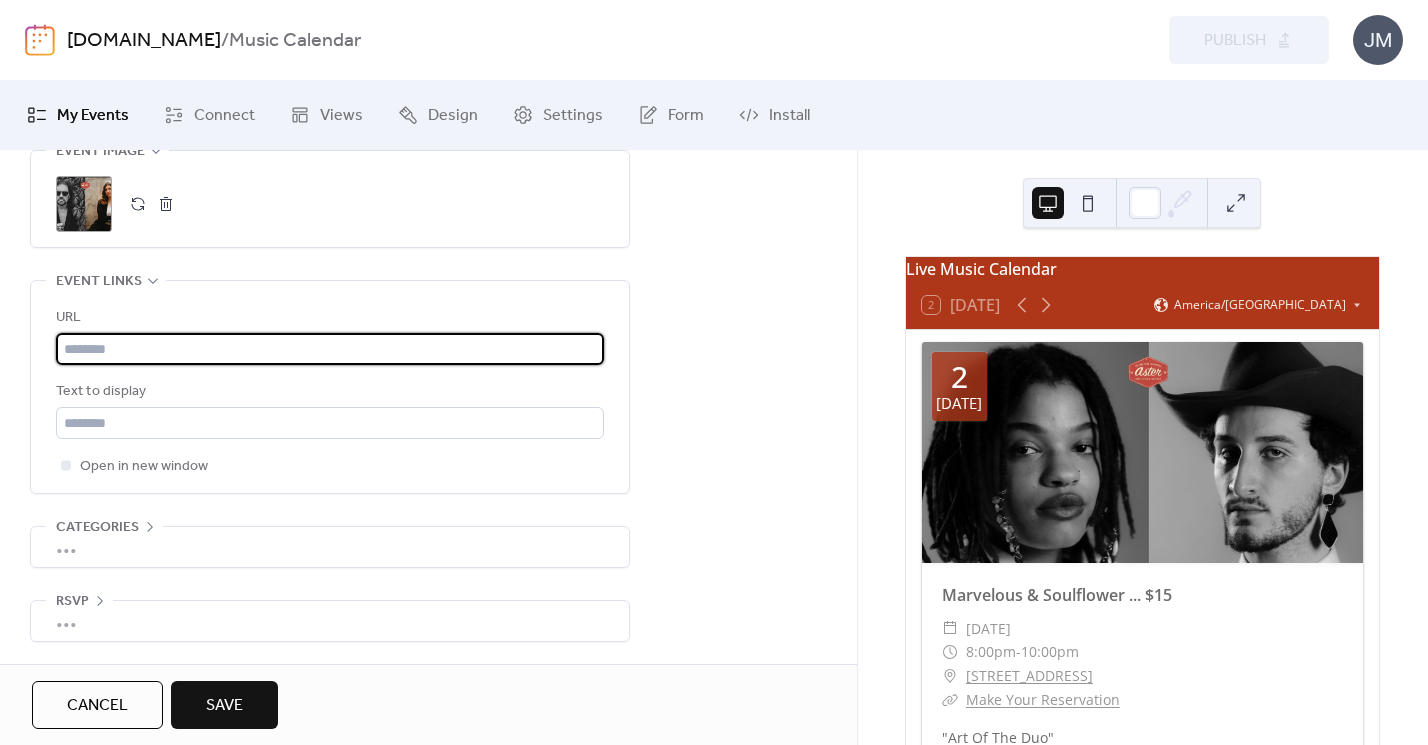 paste on "**********" 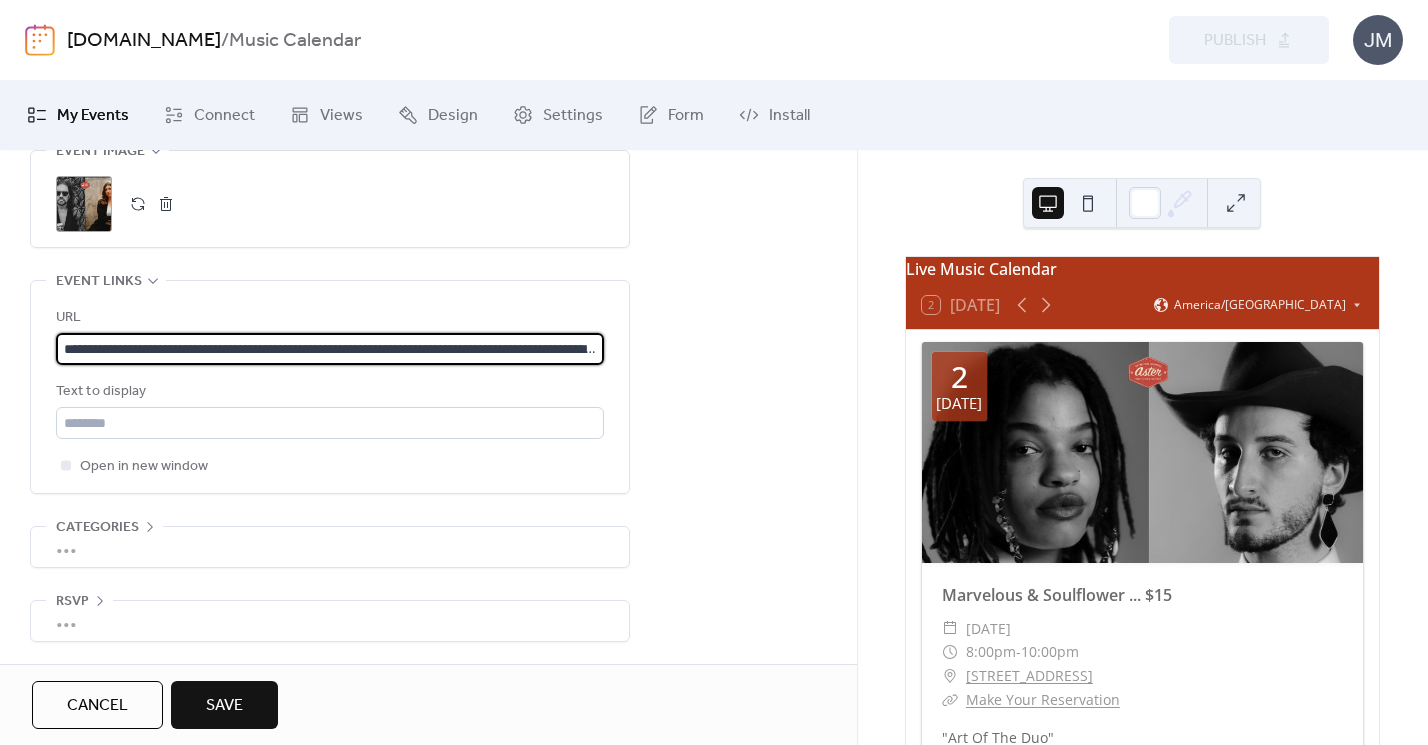 scroll, scrollTop: 0, scrollLeft: 435, axis: horizontal 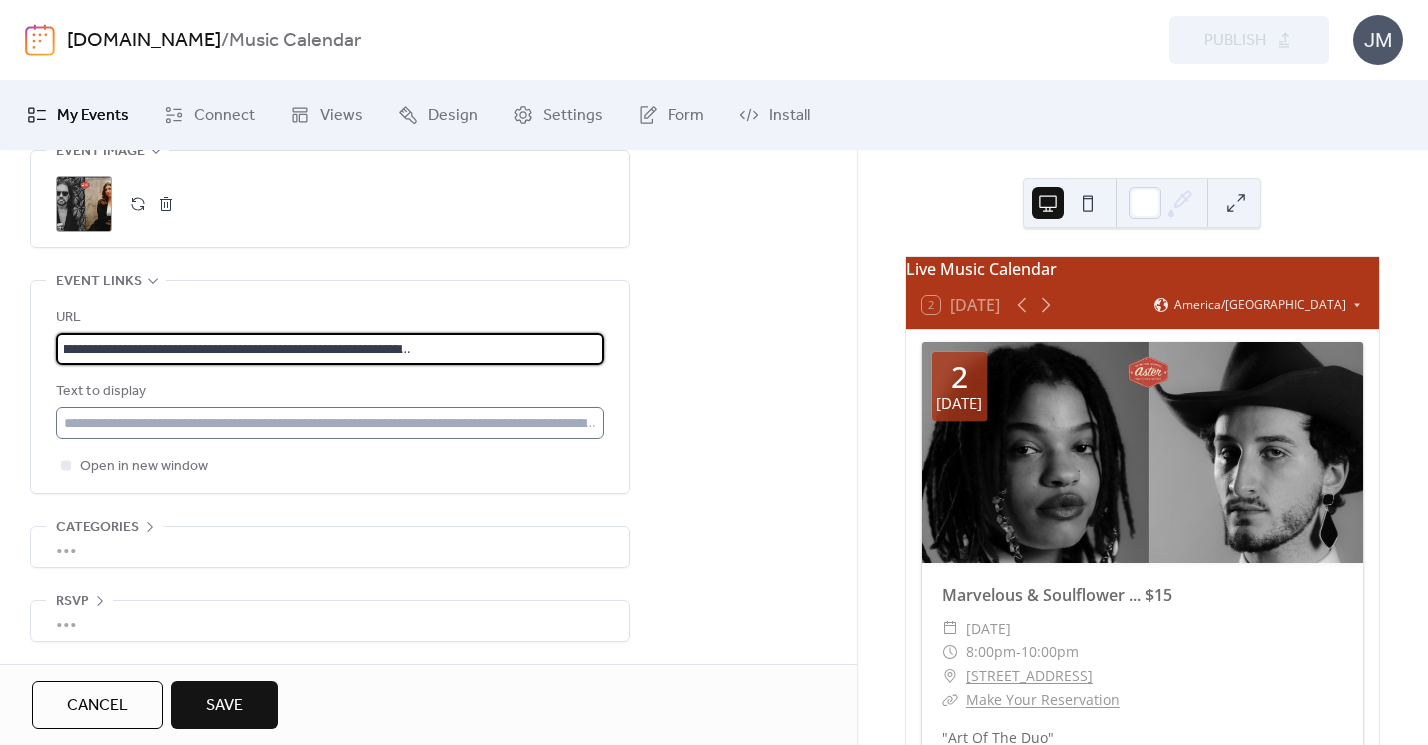 type on "**********" 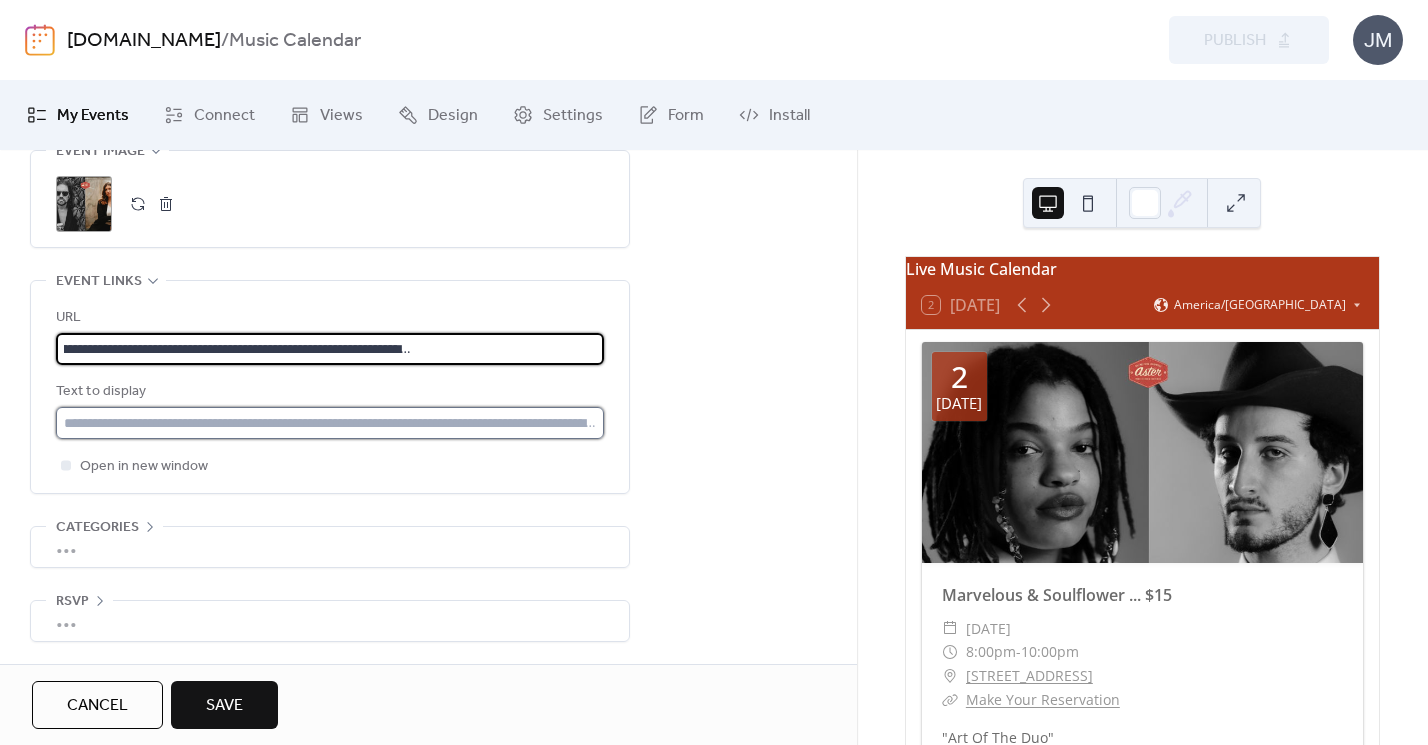 scroll, scrollTop: 0, scrollLeft: 0, axis: both 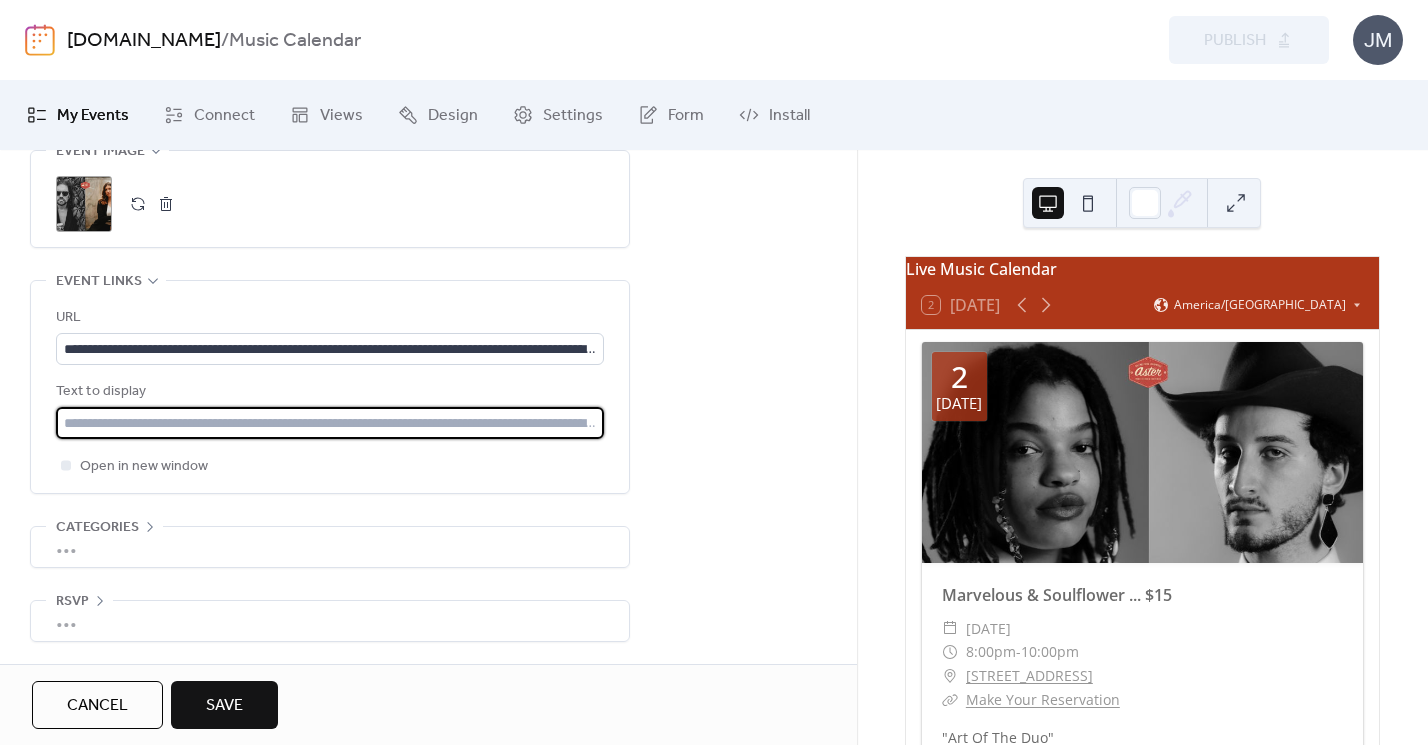 click at bounding box center [330, 423] 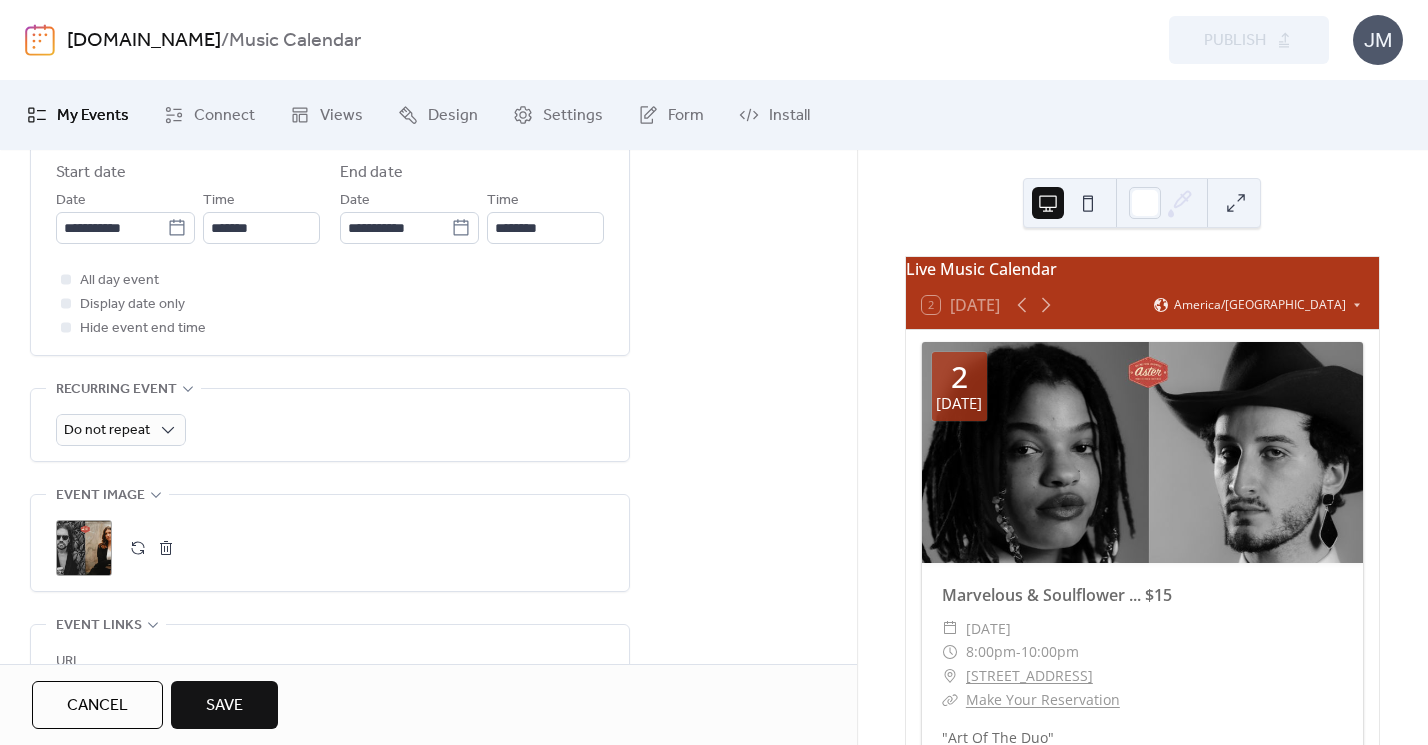 scroll, scrollTop: 163, scrollLeft: 0, axis: vertical 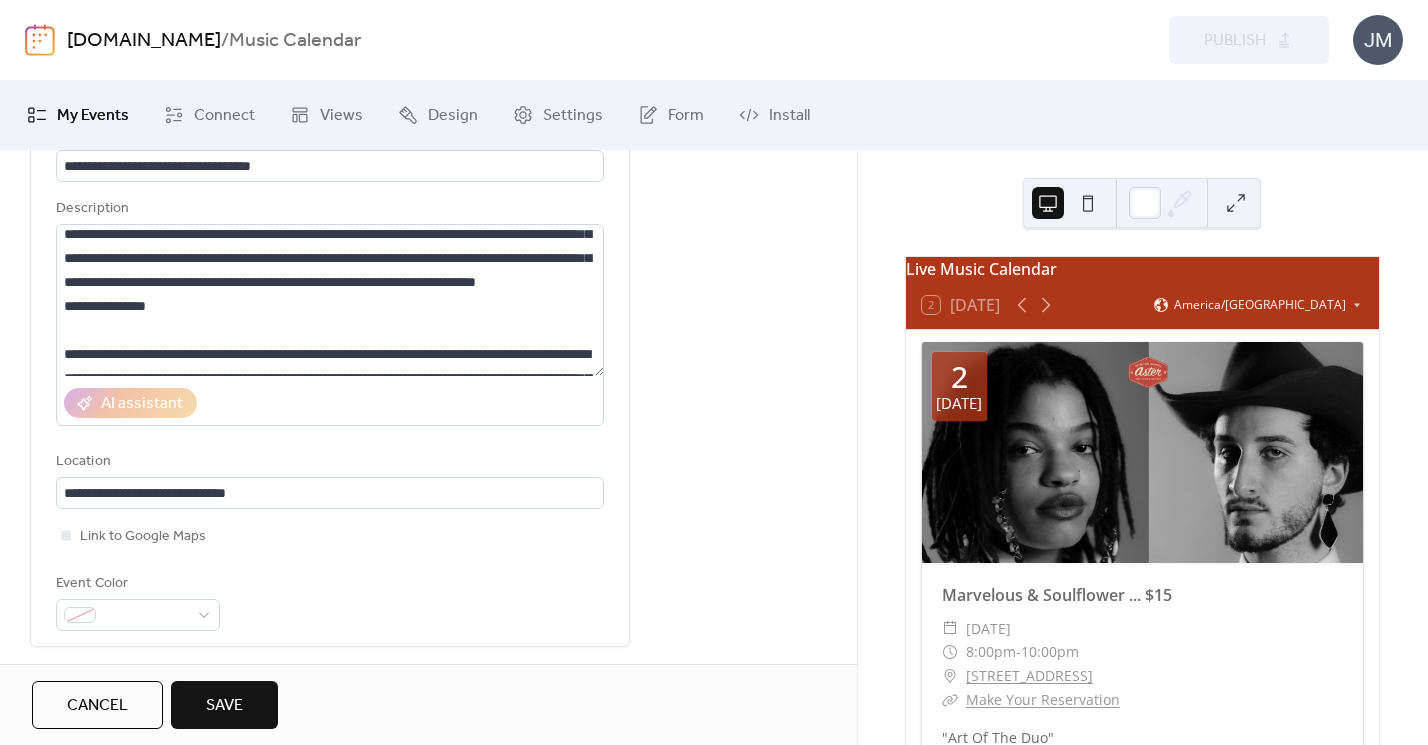 type on "**********" 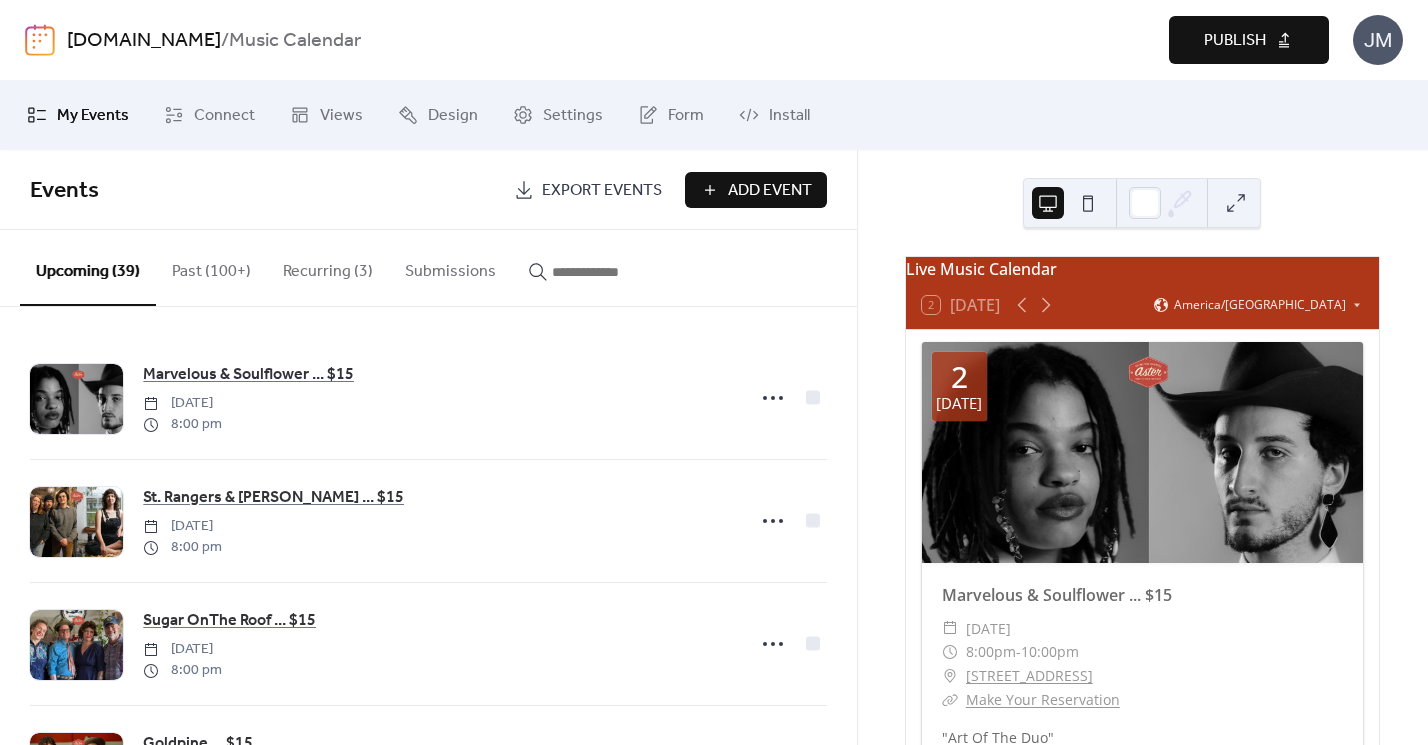 click on "Publish" at bounding box center [1249, 40] 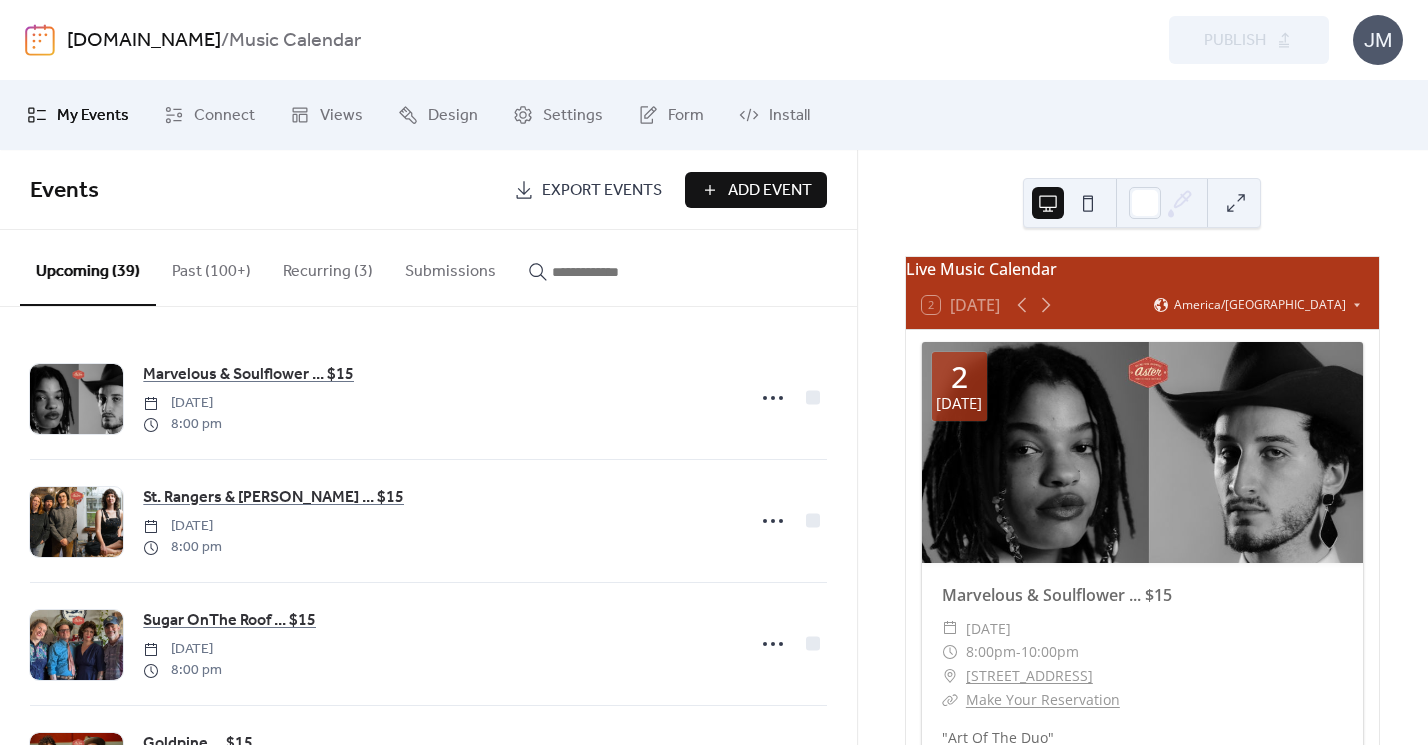 click on "Add Event" at bounding box center (770, 191) 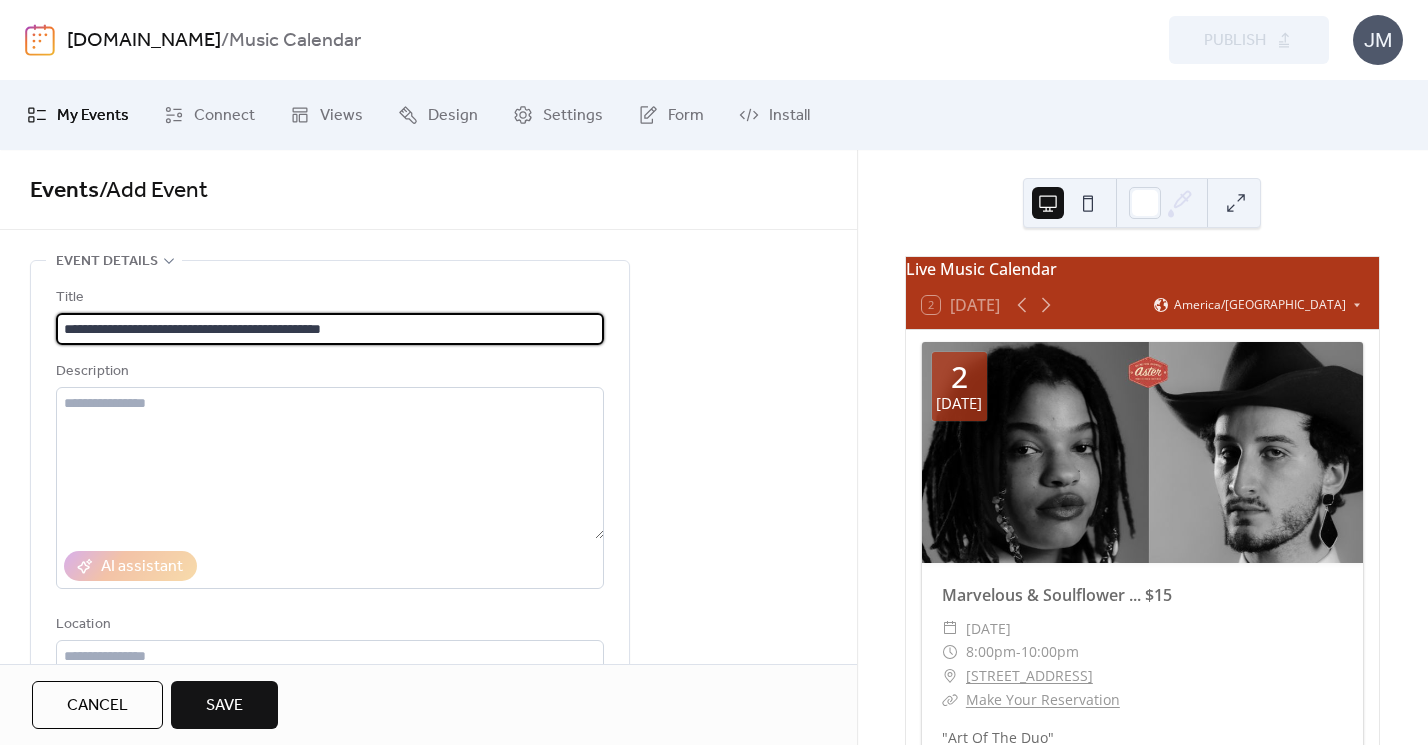 type on "**********" 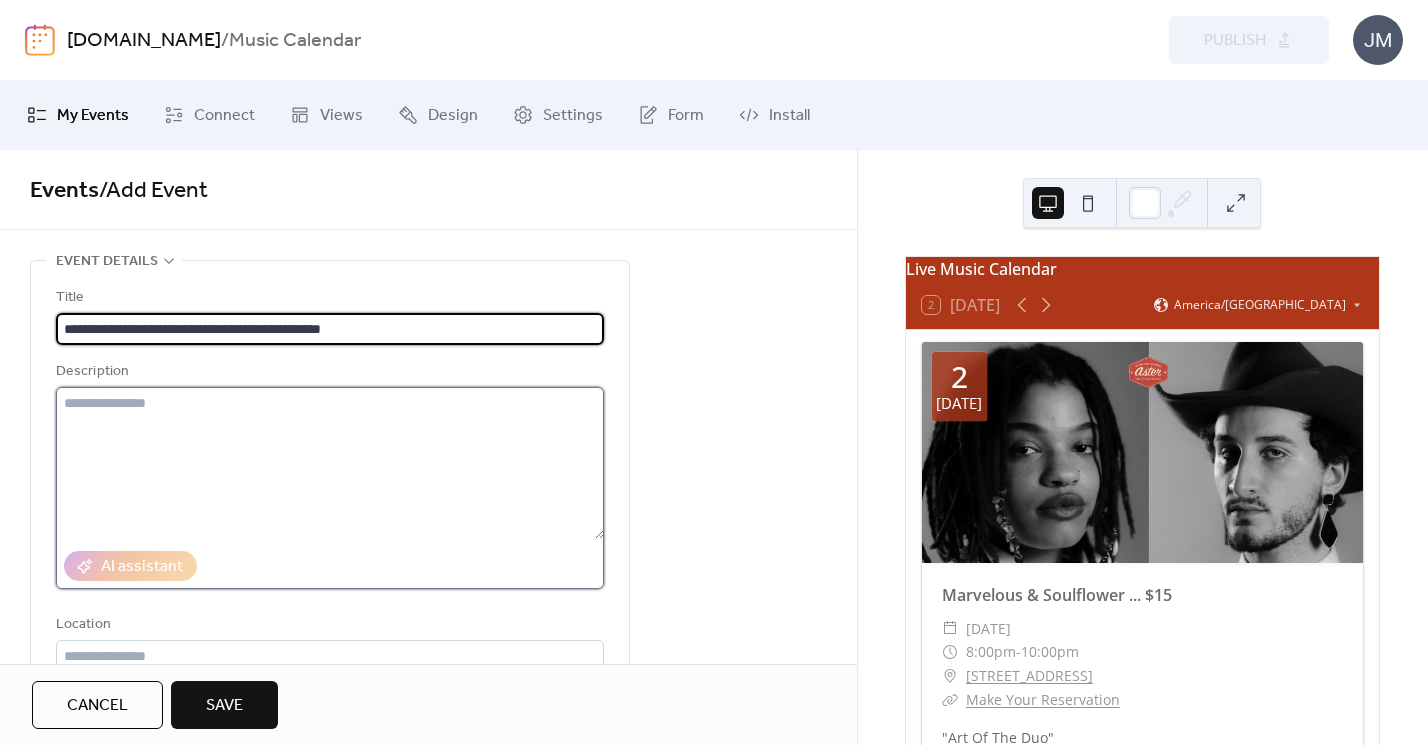 click at bounding box center [330, 463] 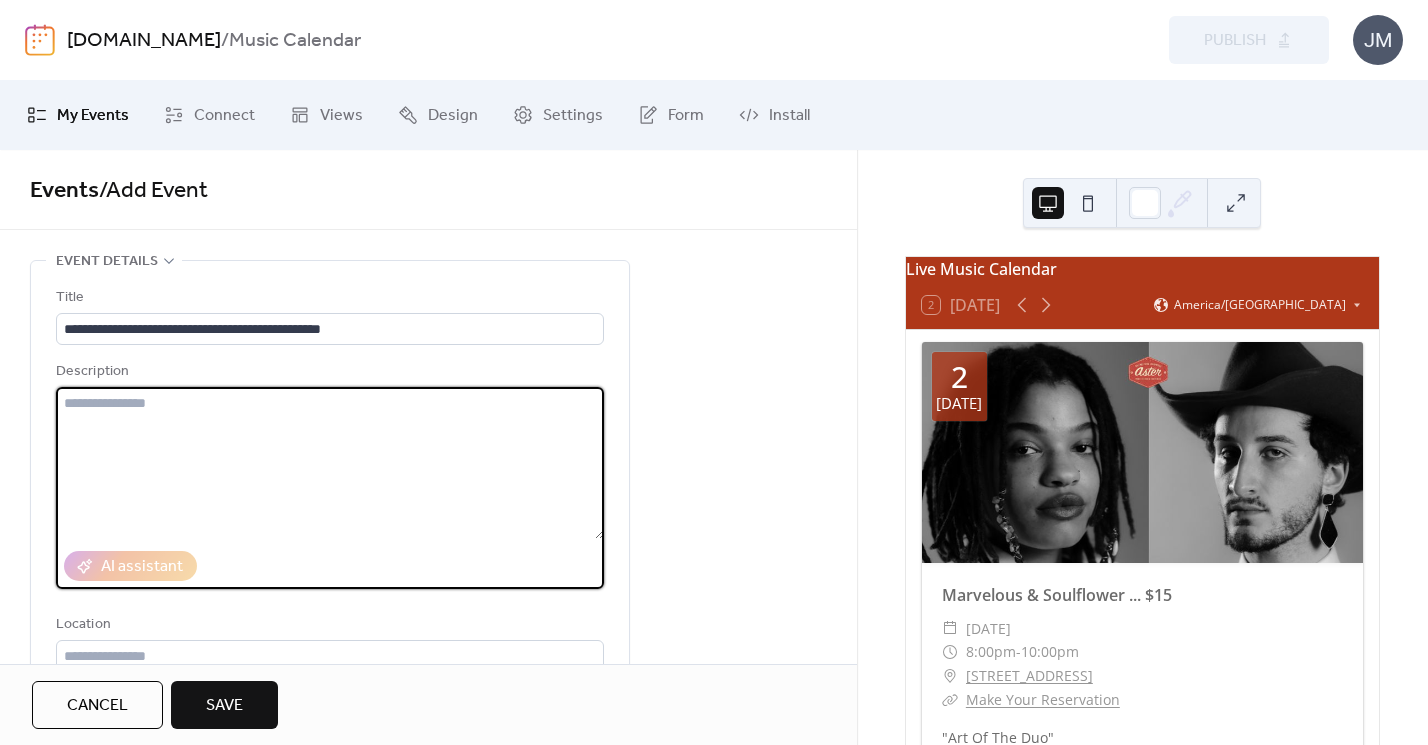 paste on "**********" 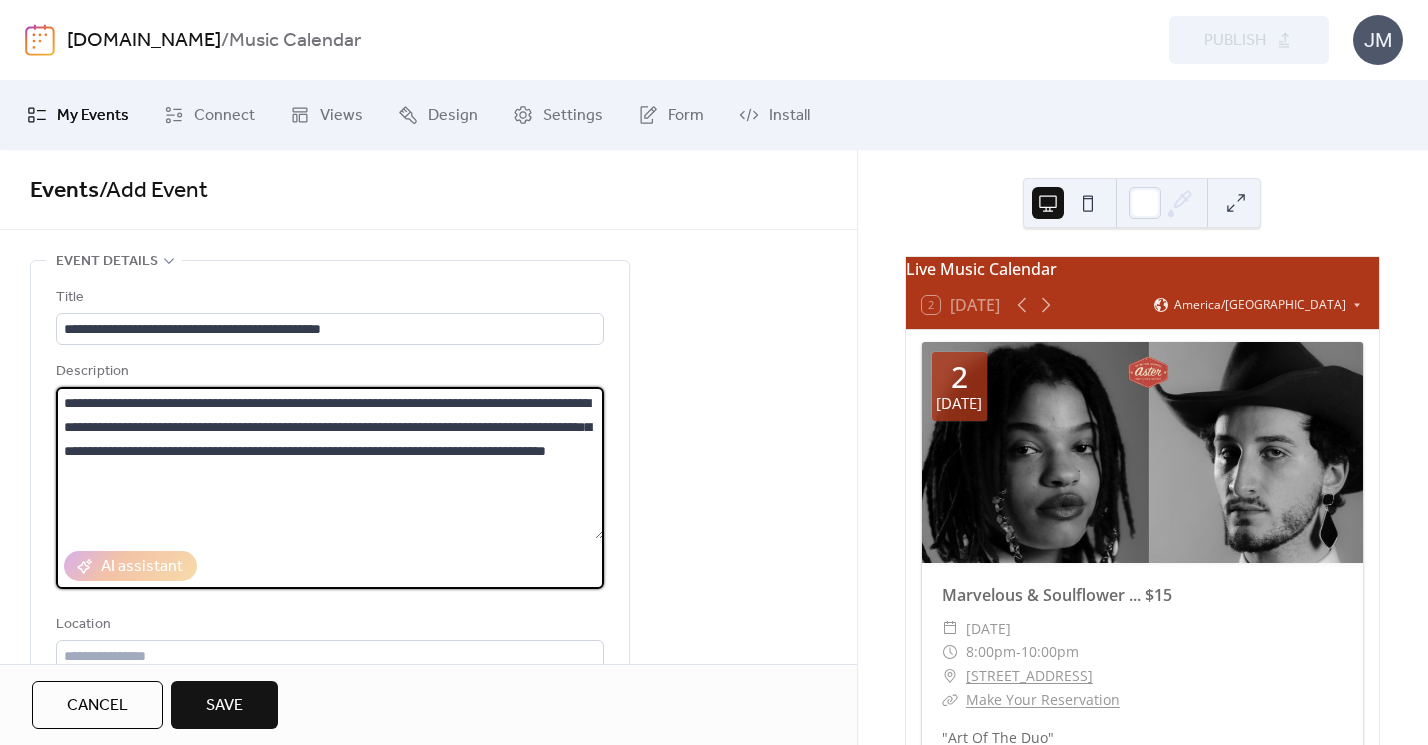 drag, startPoint x: 221, startPoint y: 427, endPoint x: 174, endPoint y: 427, distance: 47 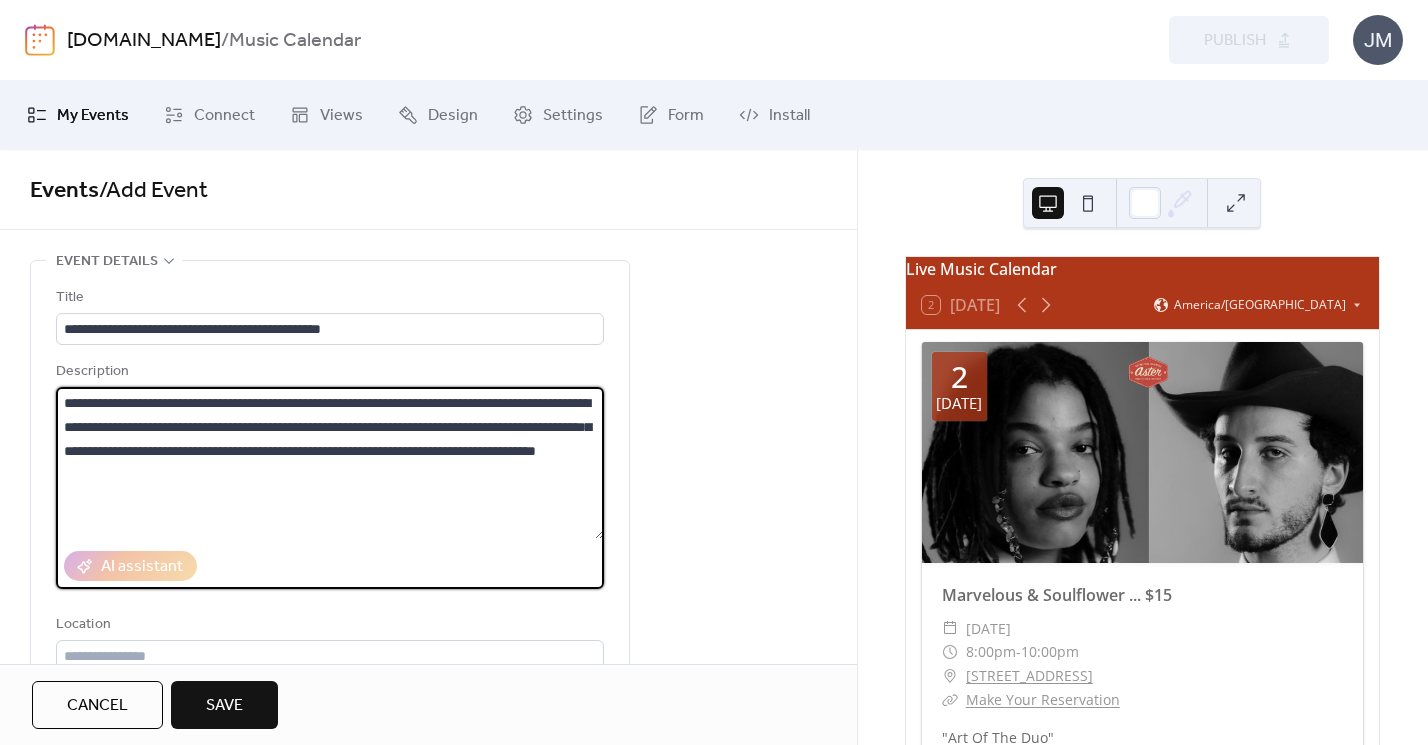 drag, startPoint x: 363, startPoint y: 403, endPoint x: 62, endPoint y: 400, distance: 301.01495 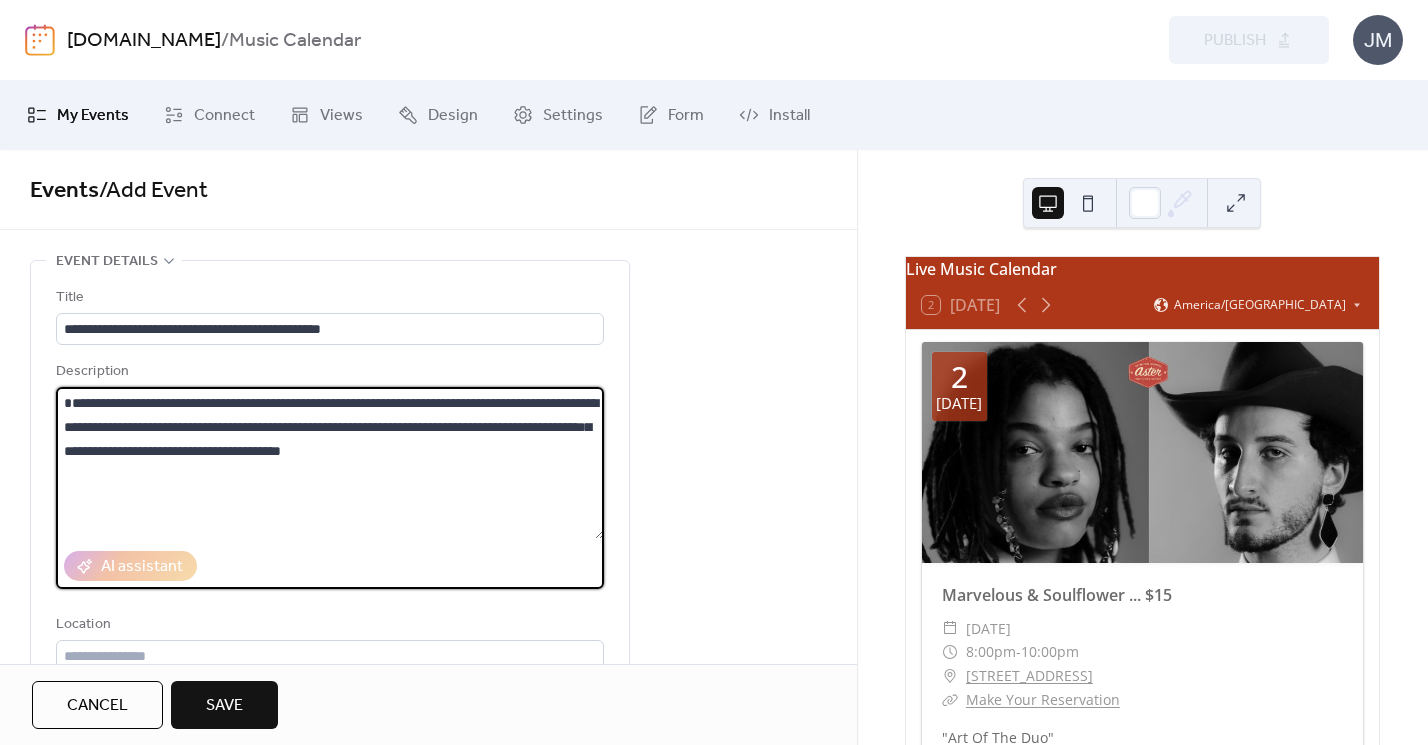 click on "**********" at bounding box center [330, 463] 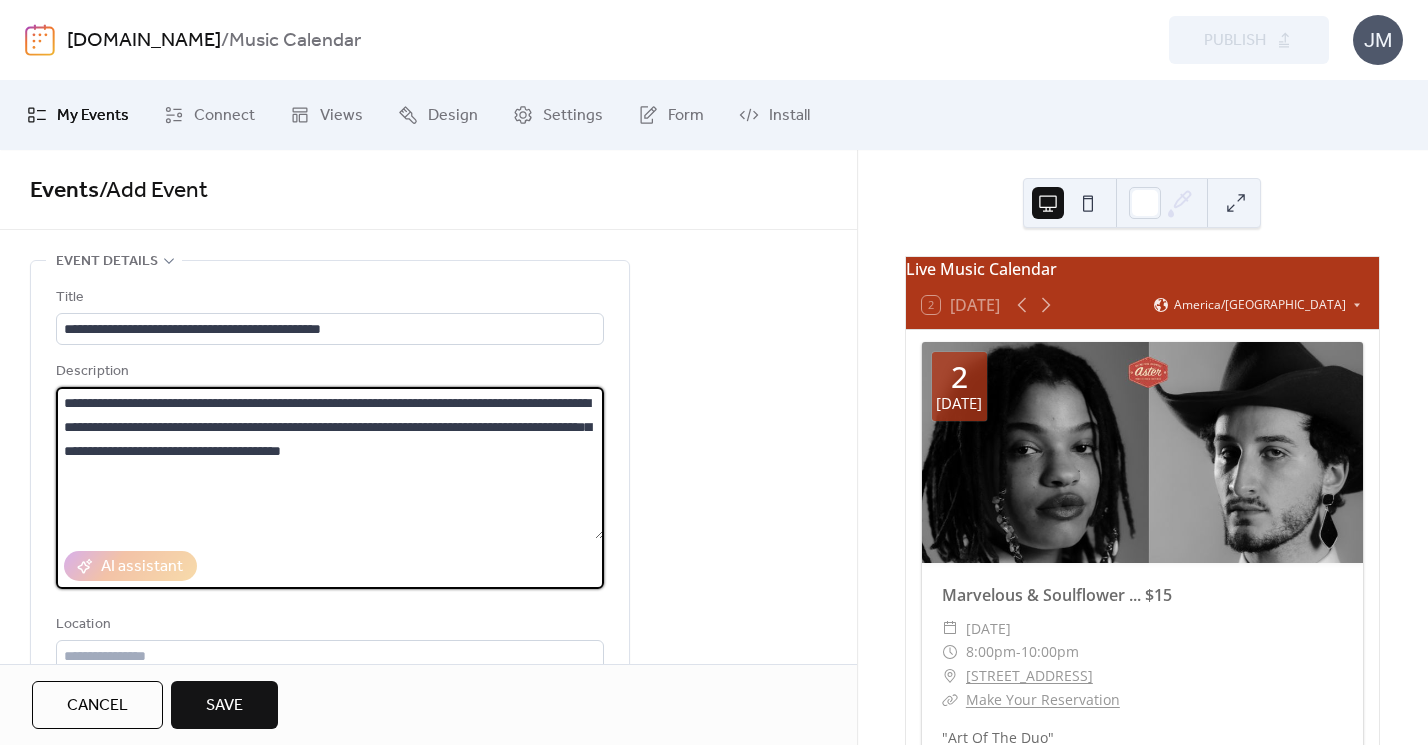 drag, startPoint x: 444, startPoint y: 404, endPoint x: 403, endPoint y: 404, distance: 41 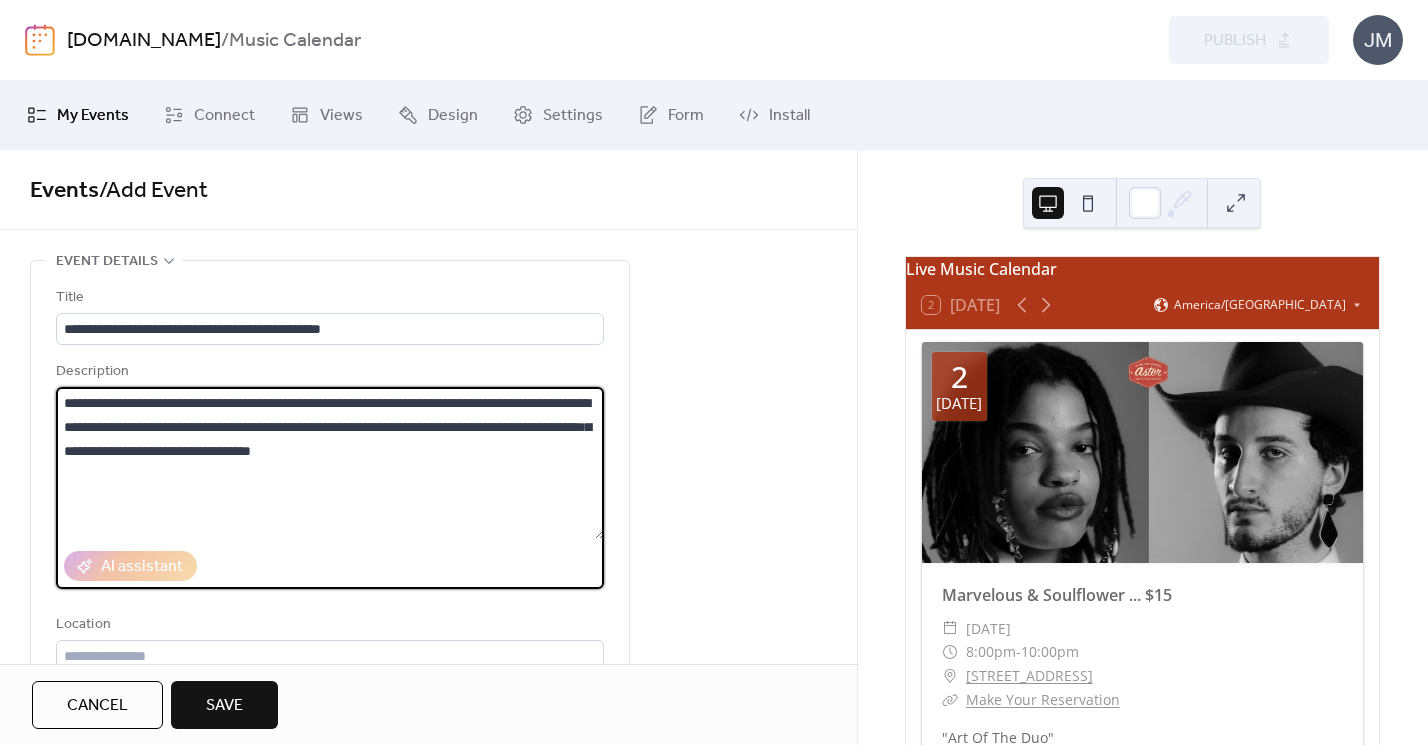click on "**********" at bounding box center [330, 463] 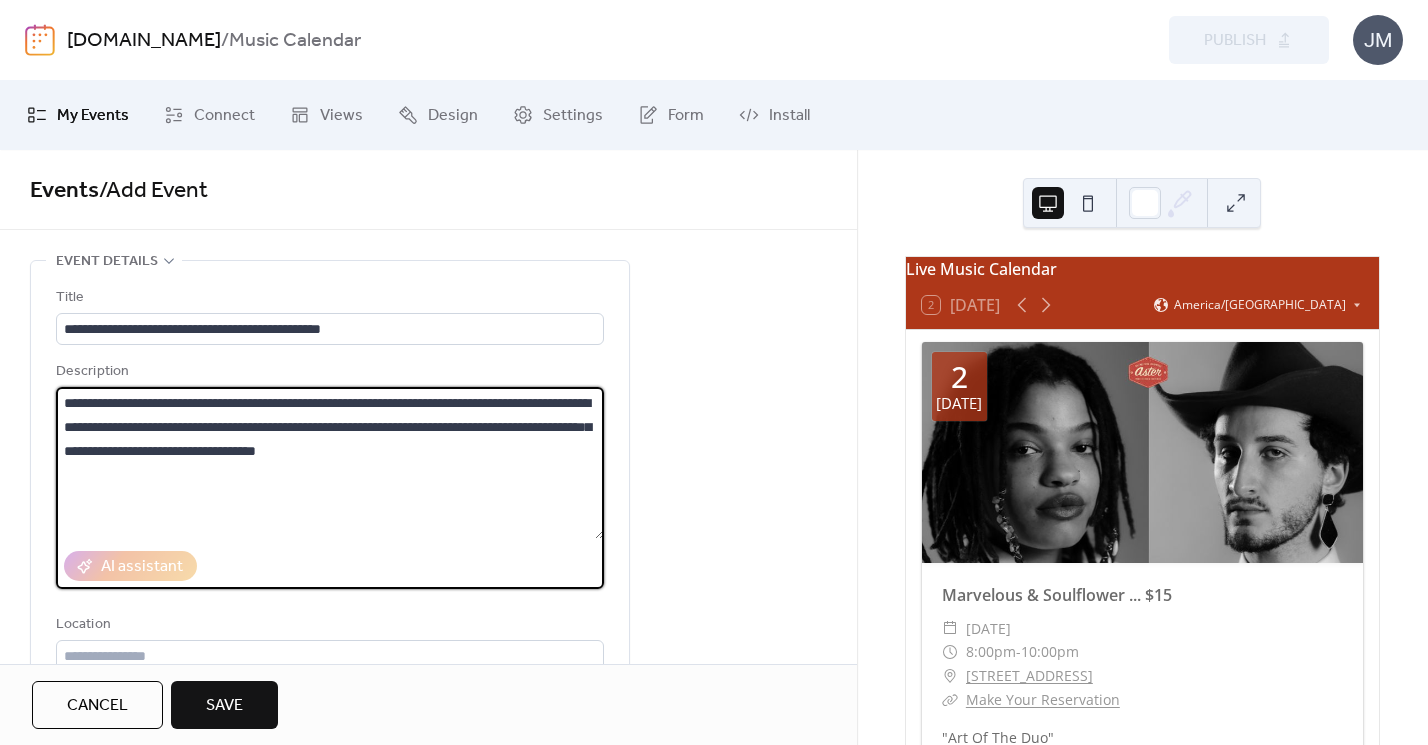 click on "**********" at bounding box center (330, 463) 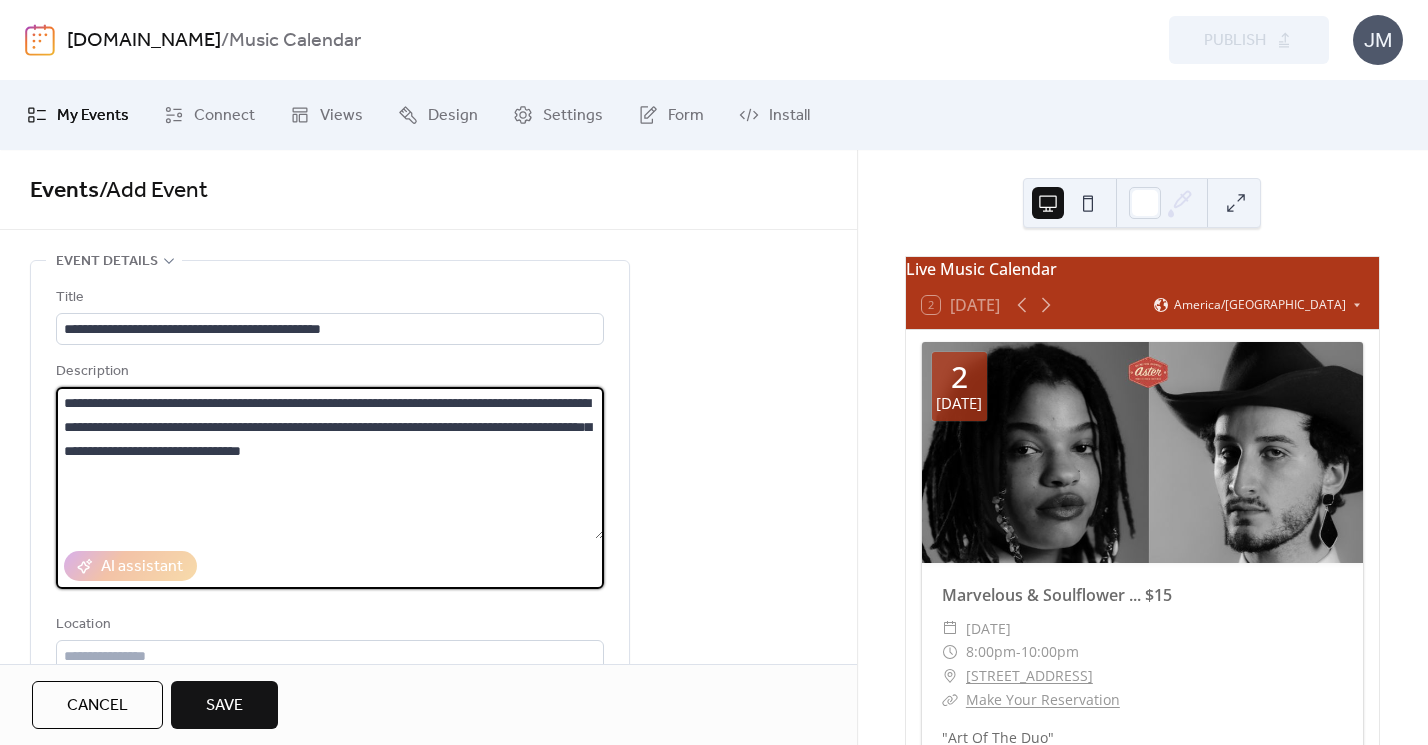 click on "**********" at bounding box center (330, 463) 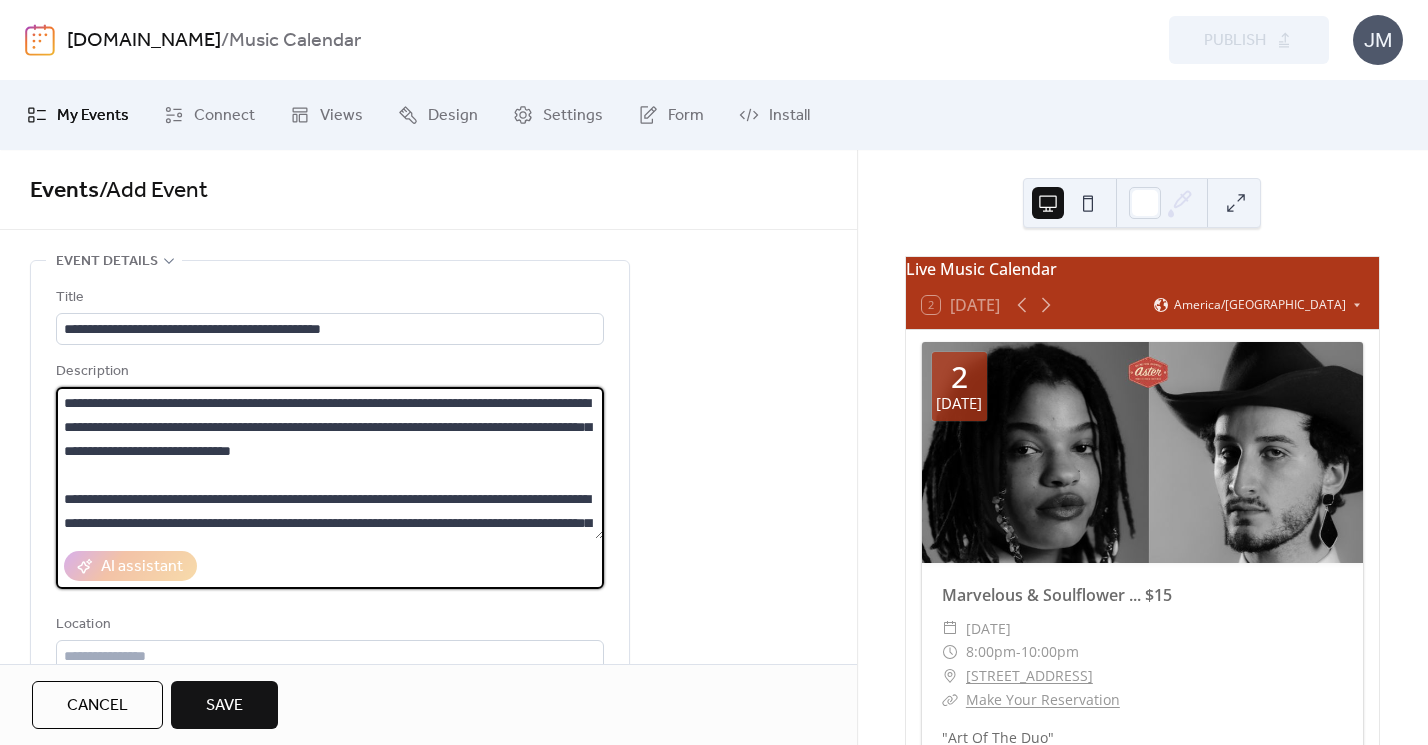 scroll, scrollTop: 93, scrollLeft: 0, axis: vertical 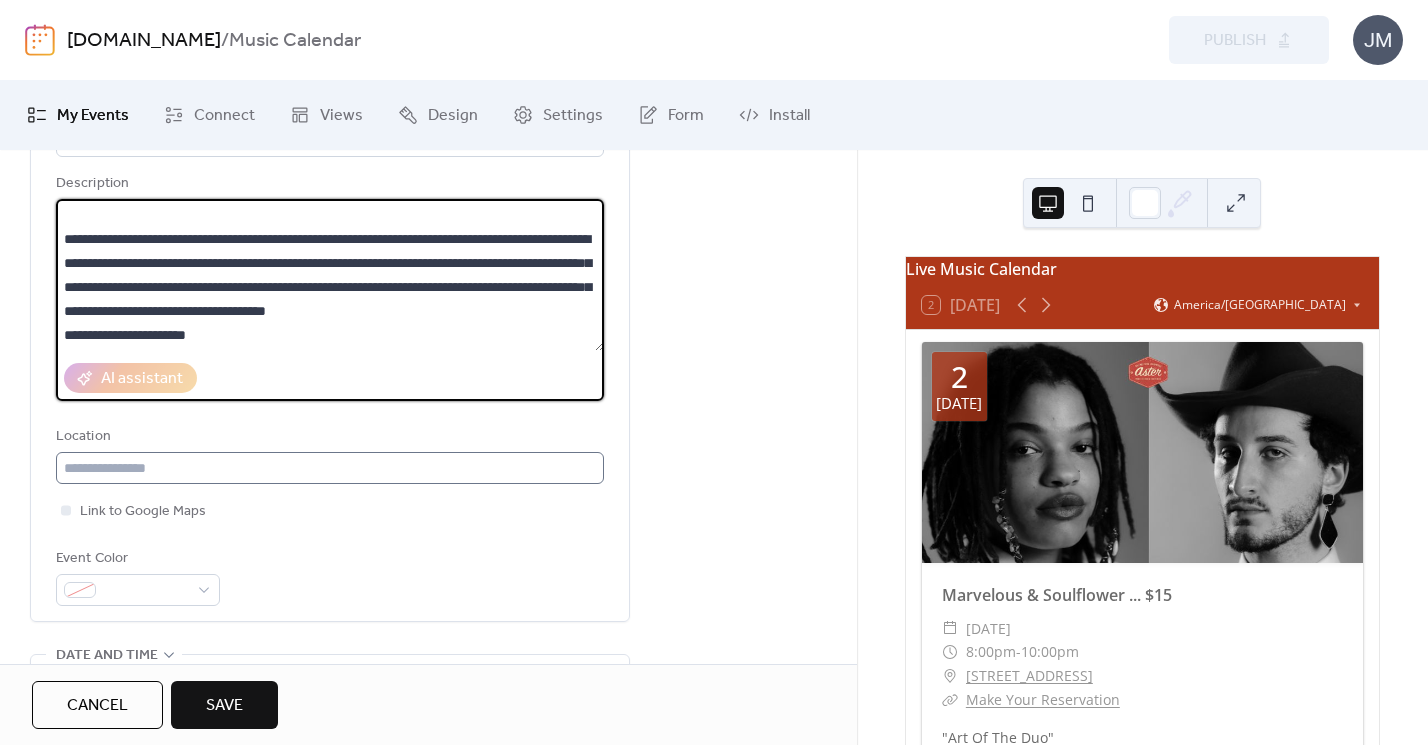 type on "**********" 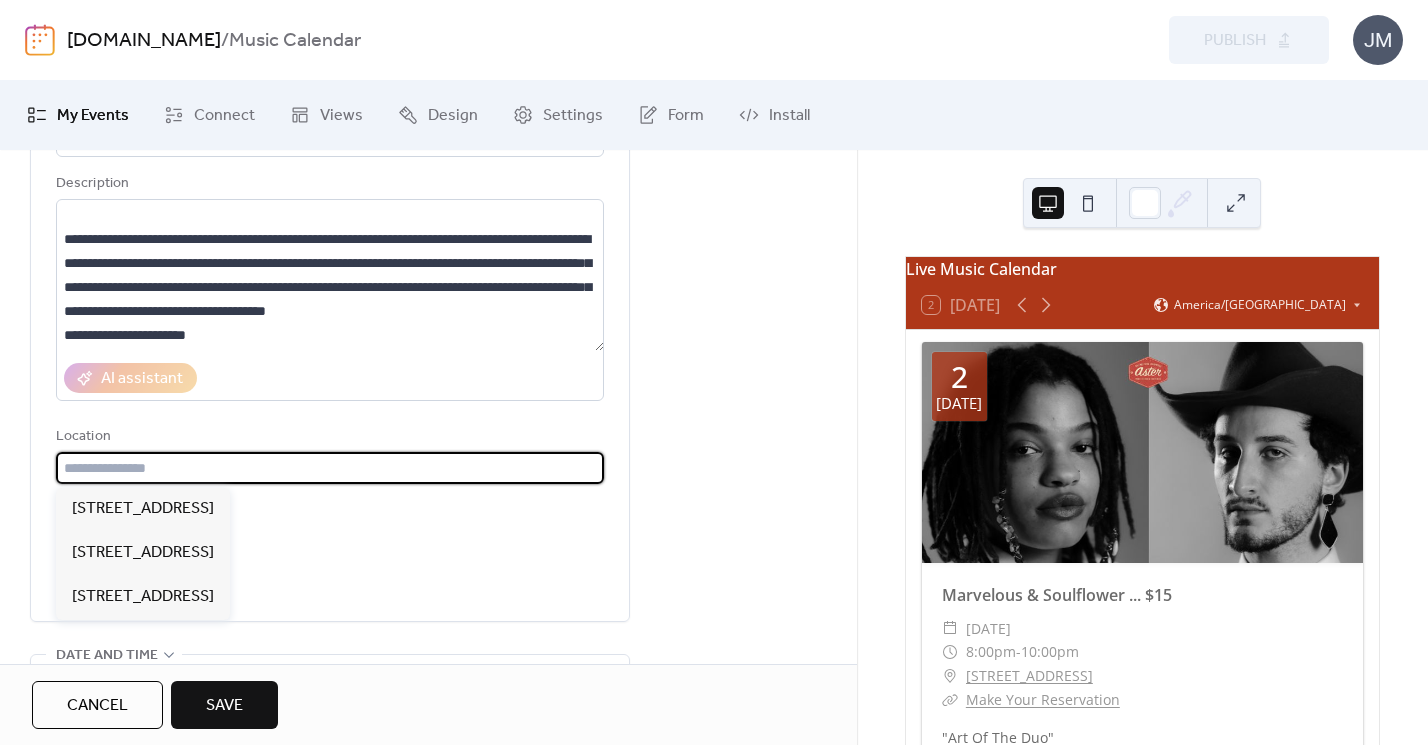 click at bounding box center (330, 468) 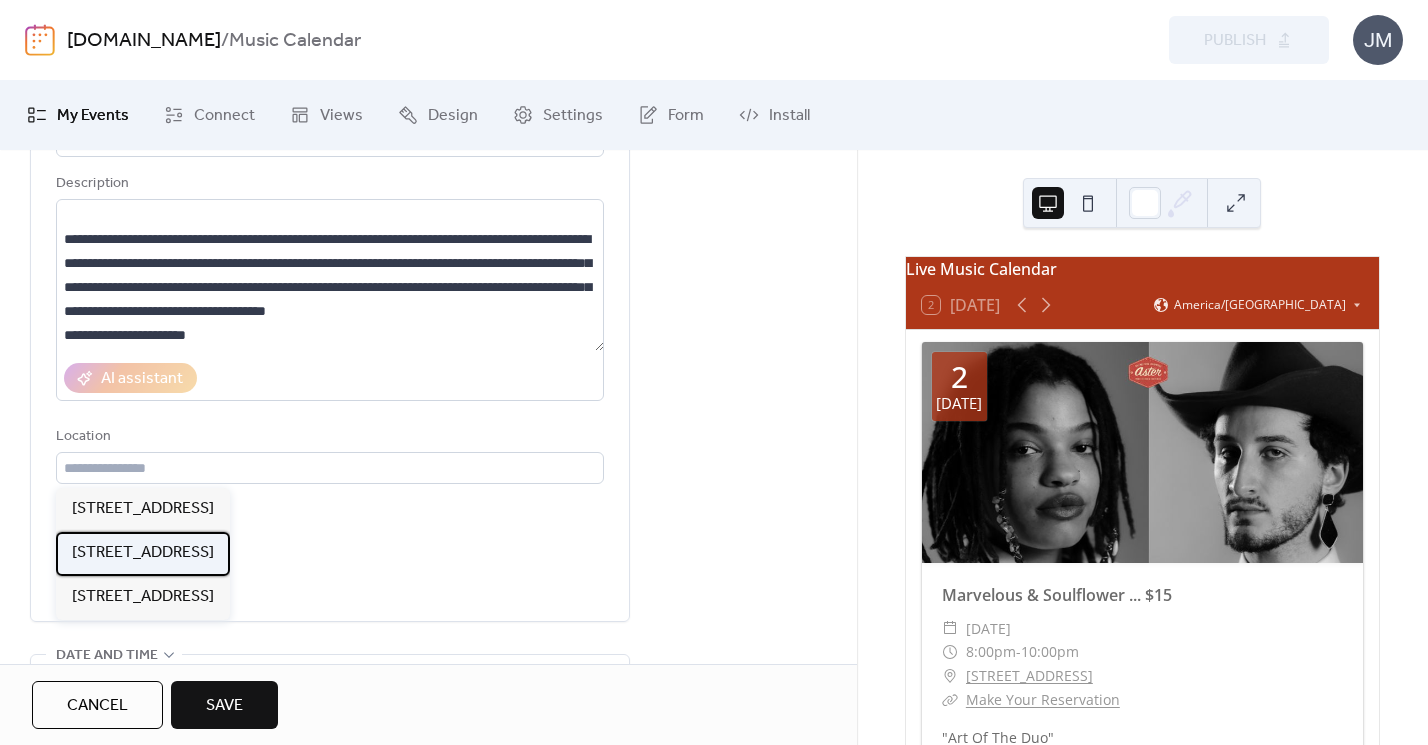 click on "[STREET_ADDRESS]" at bounding box center [143, 553] 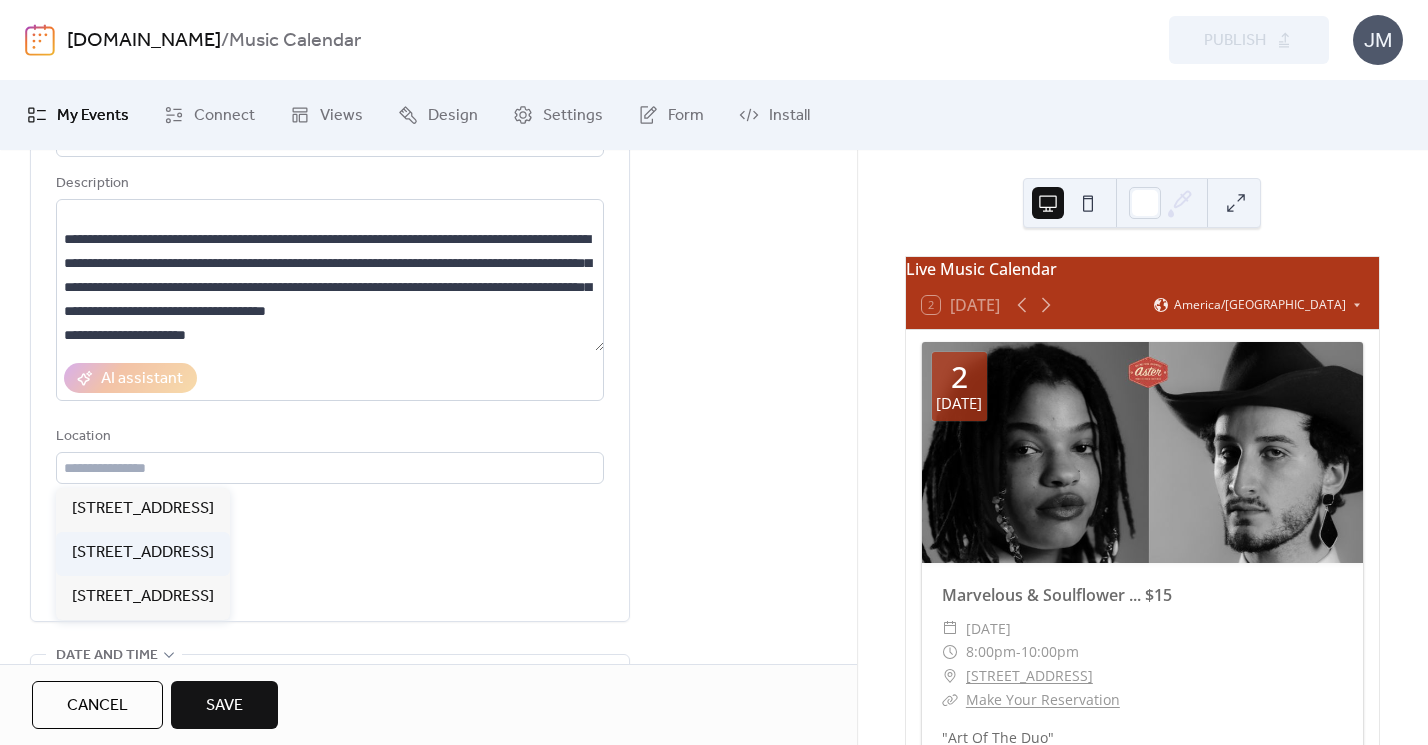 type on "**********" 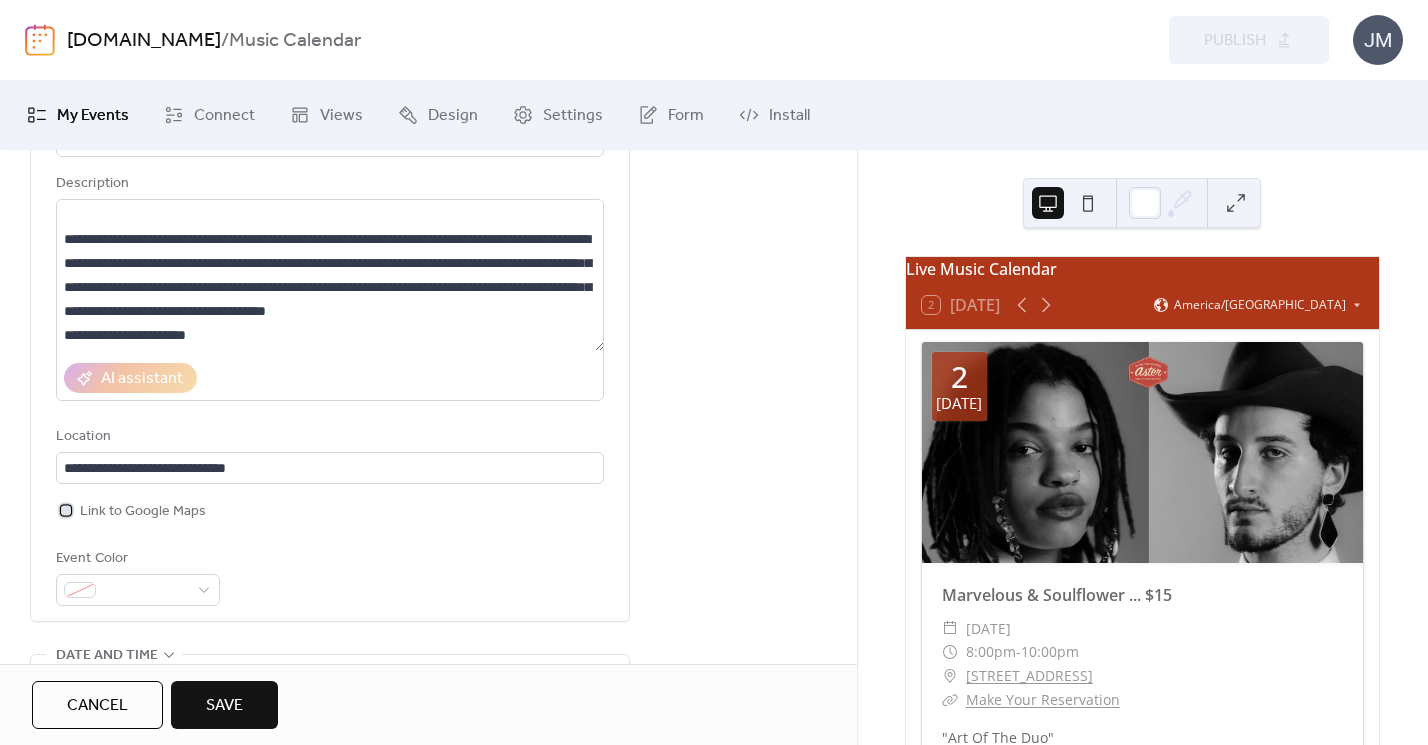 click on "Link to Google Maps" at bounding box center (143, 512) 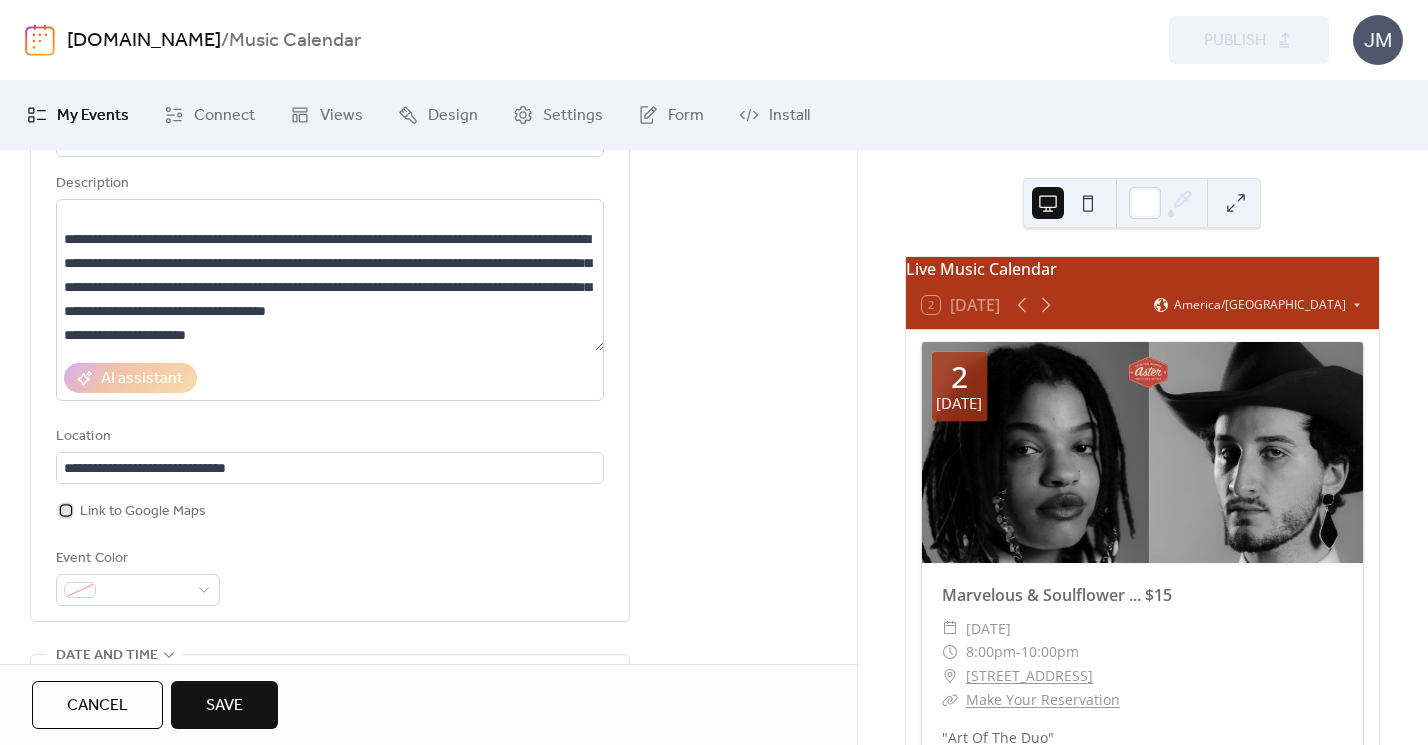 scroll, scrollTop: 583, scrollLeft: 0, axis: vertical 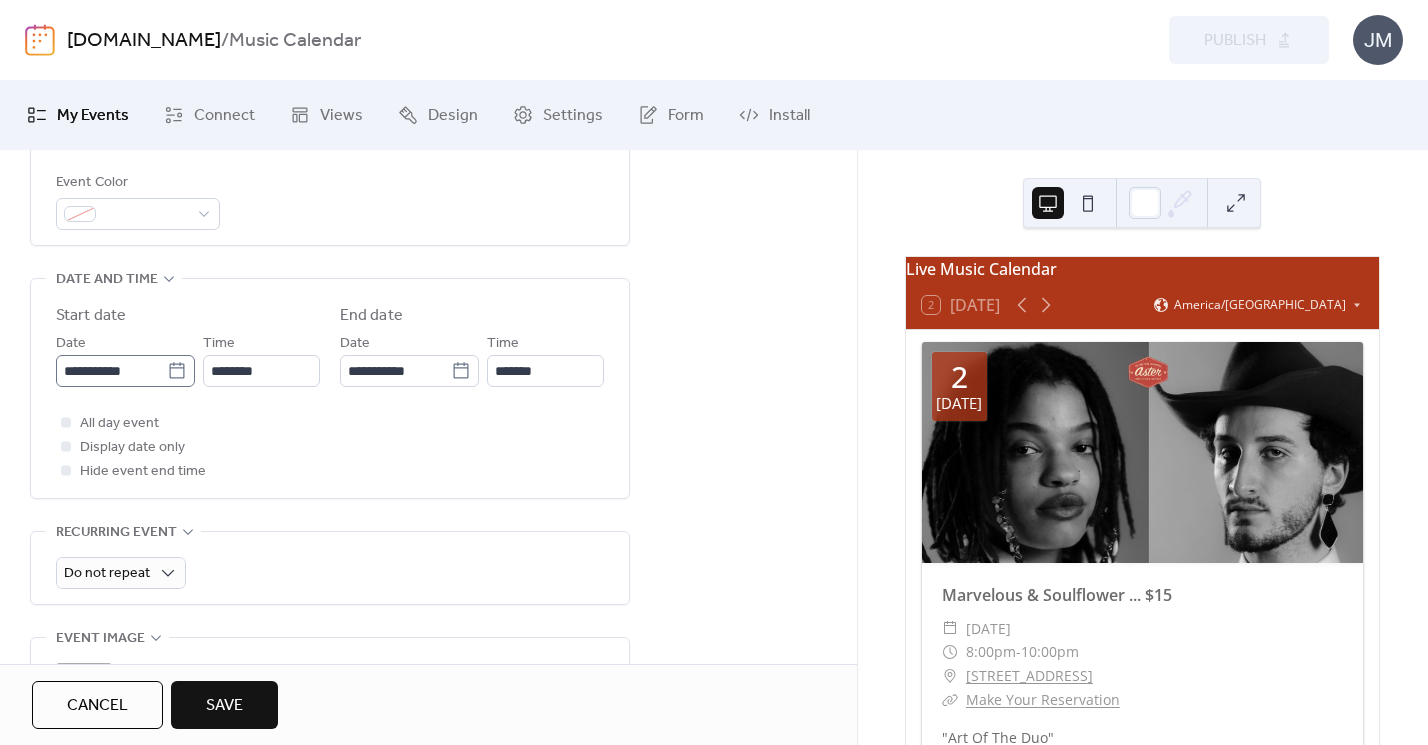 click 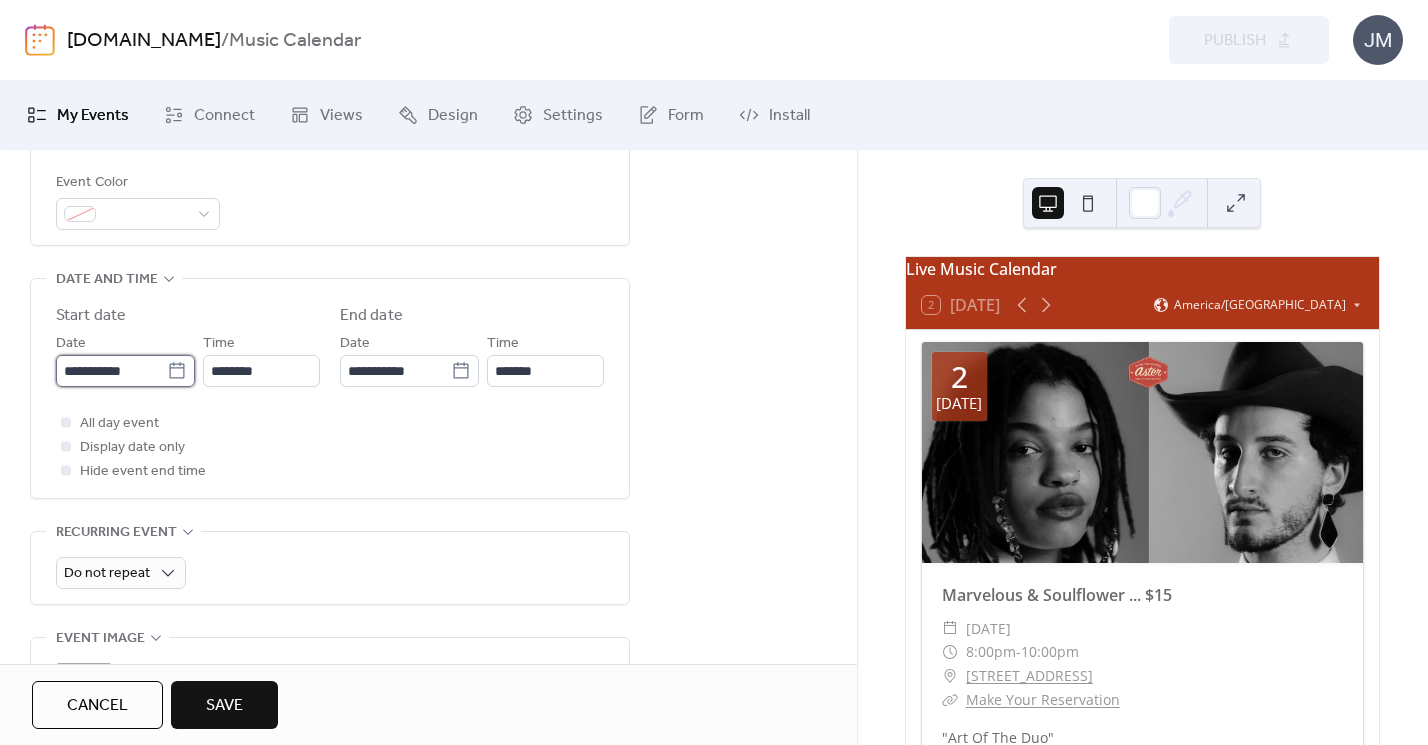 click on "**********" at bounding box center [111, 371] 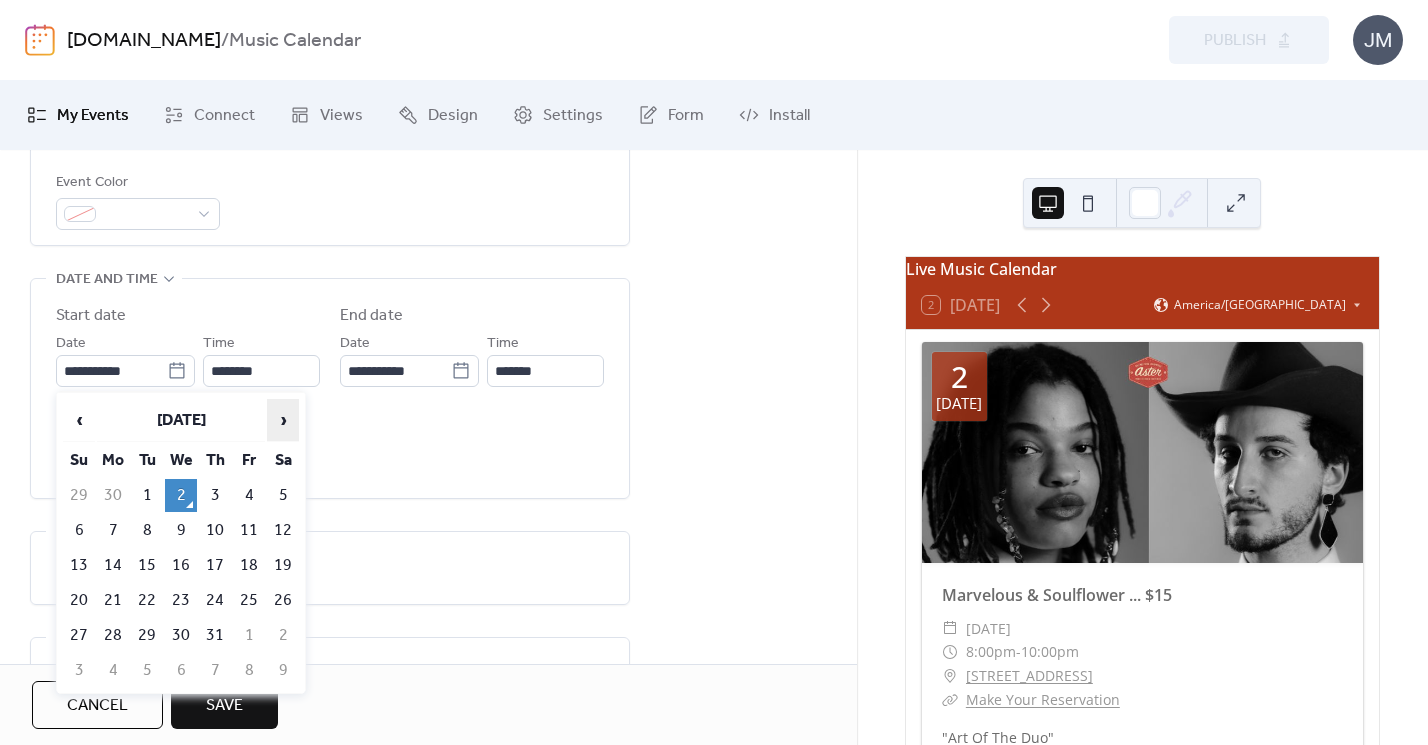 click on "›" at bounding box center [283, 420] 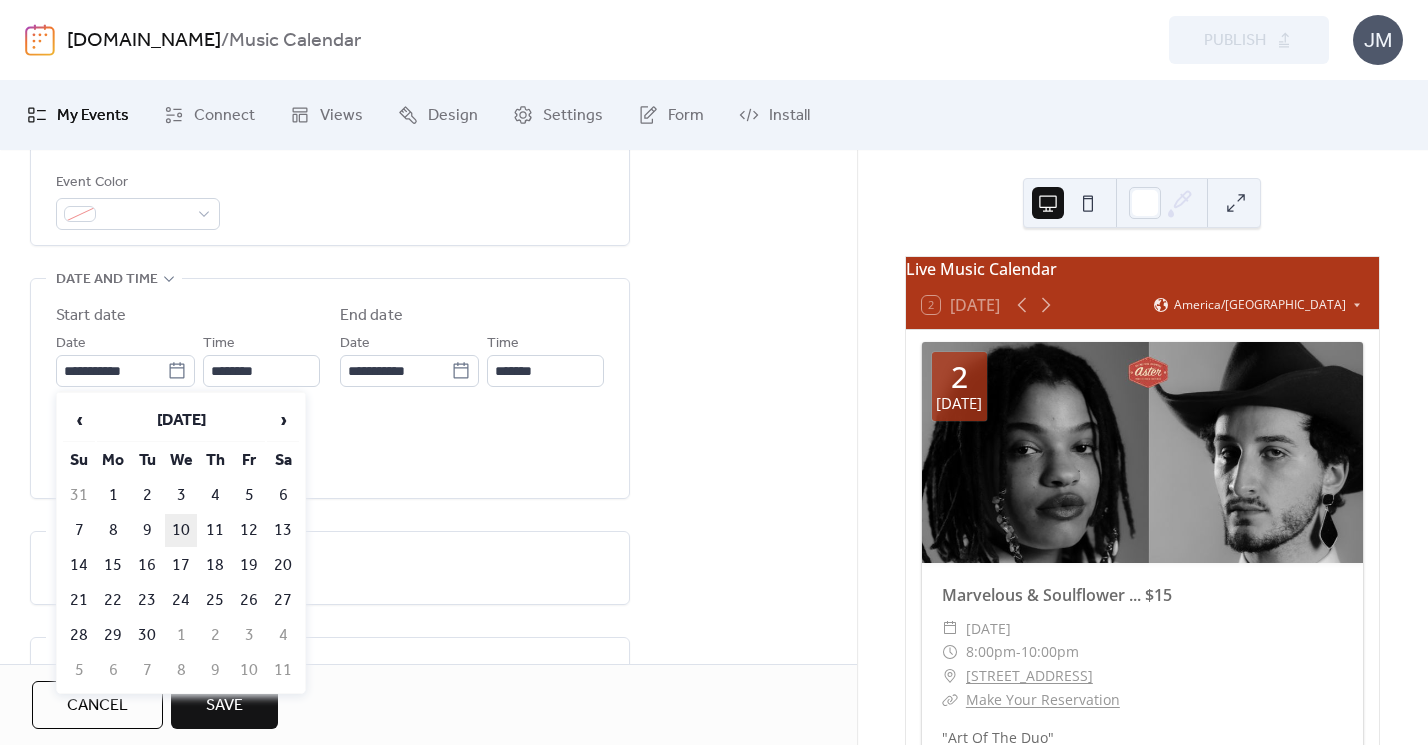 click on "10" at bounding box center (181, 530) 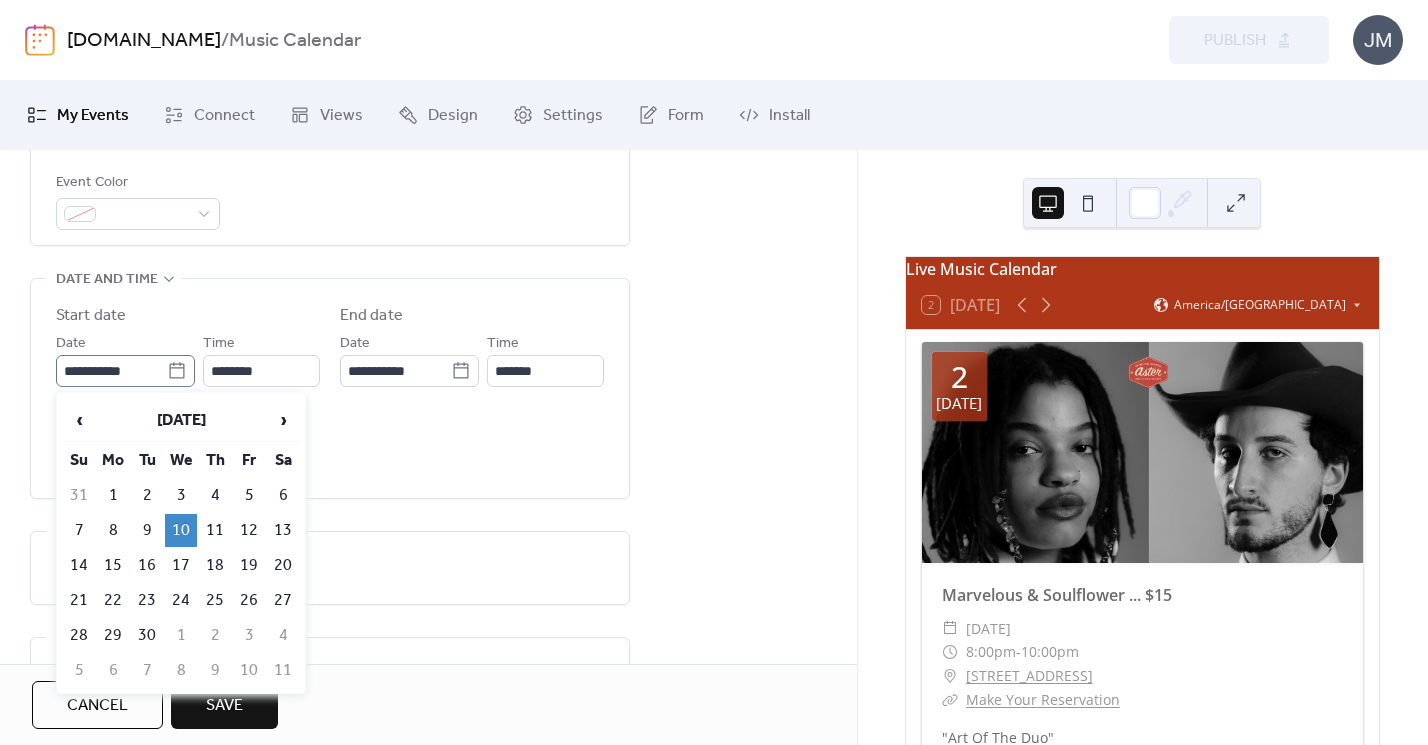 click 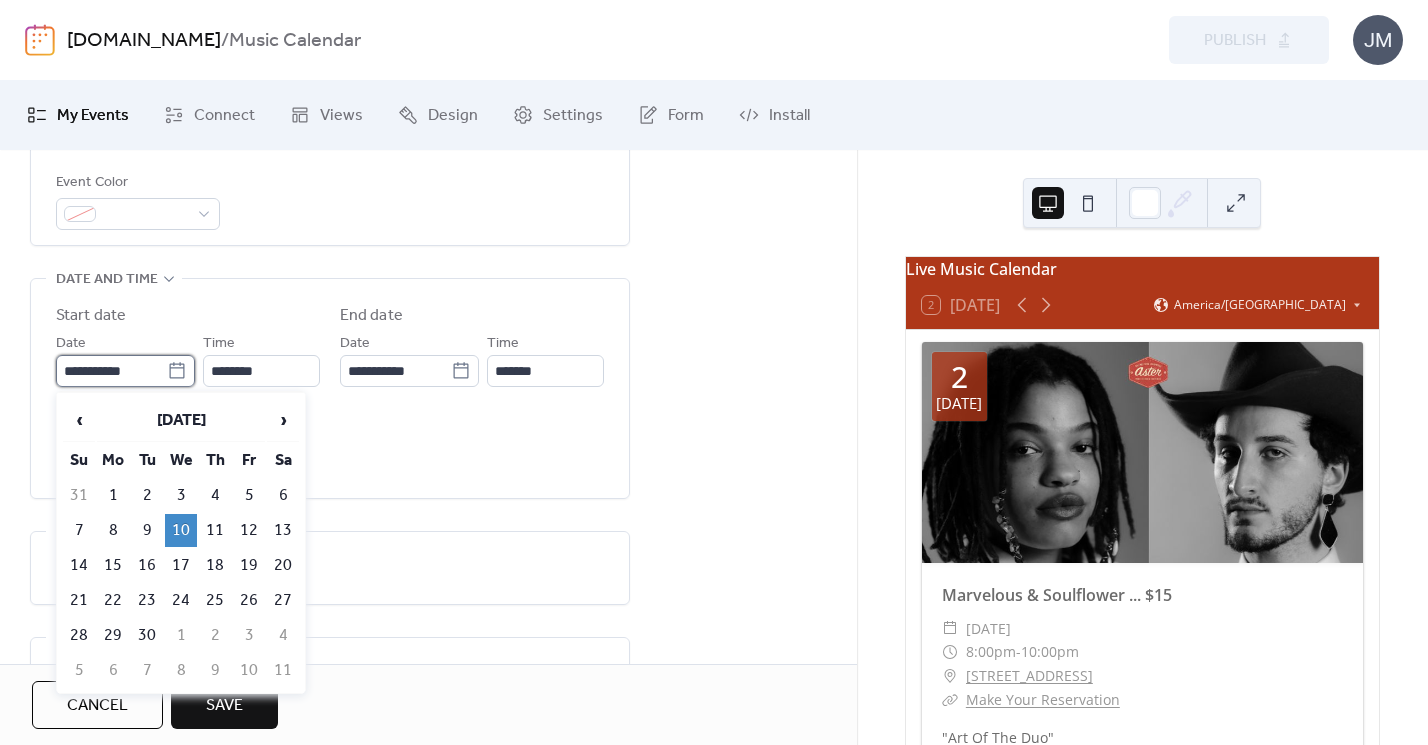 click on "**********" at bounding box center (111, 371) 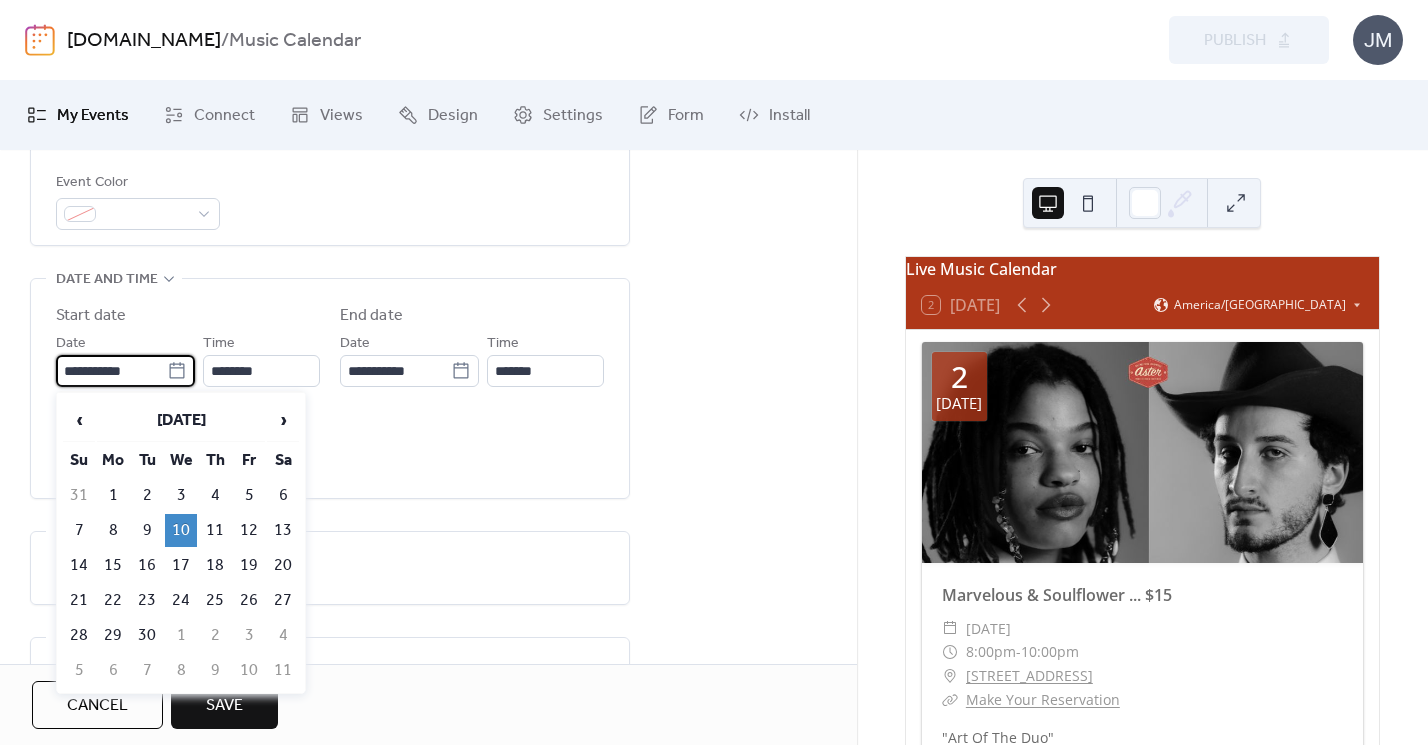 click on "**********" at bounding box center [330, 412] 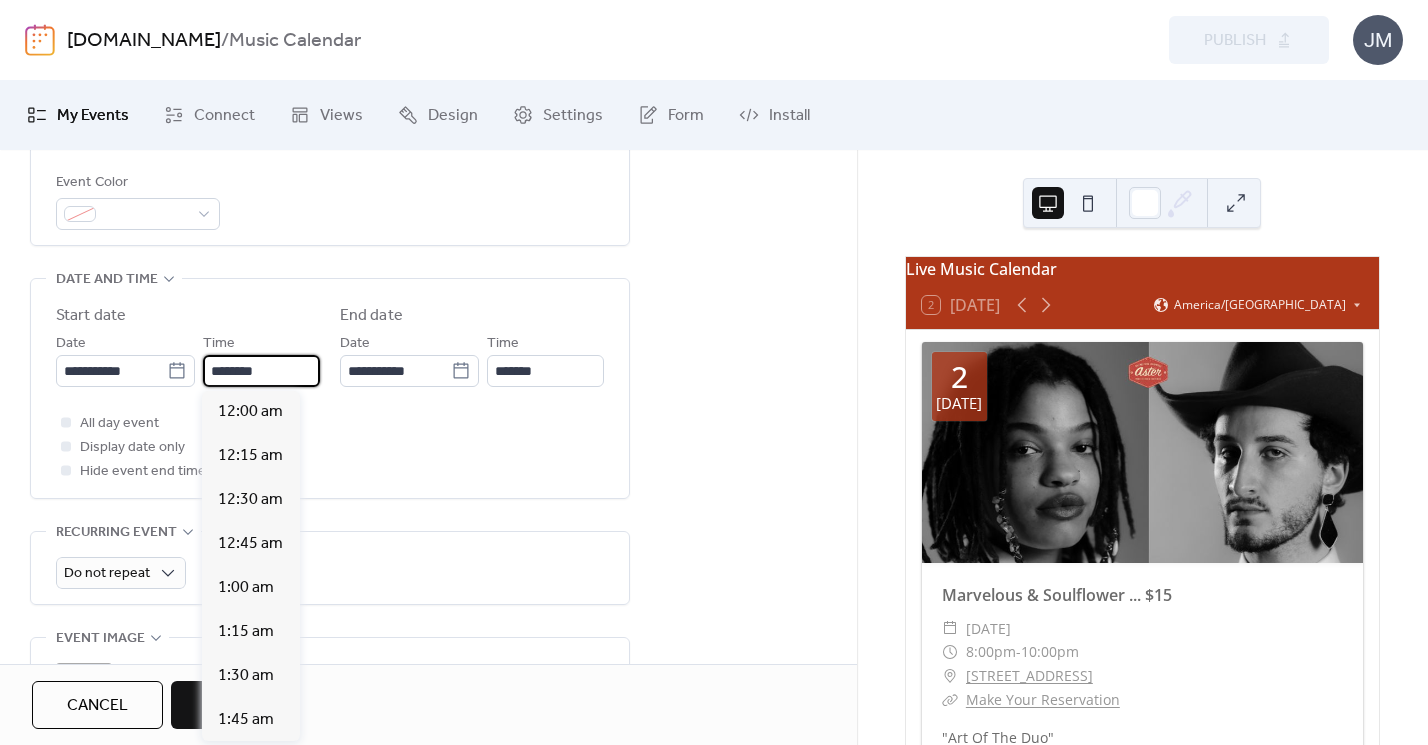 scroll, scrollTop: 2112, scrollLeft: 0, axis: vertical 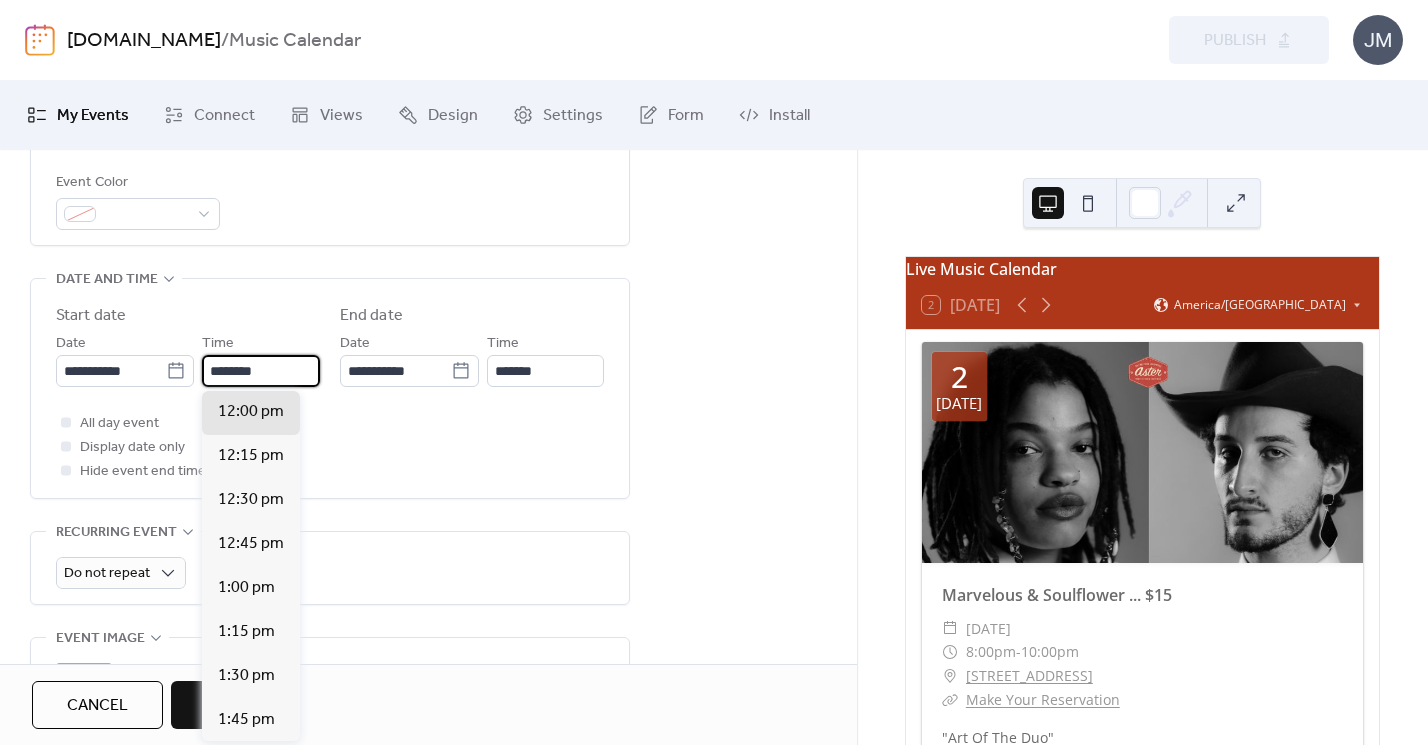 drag, startPoint x: 222, startPoint y: 374, endPoint x: 204, endPoint y: 373, distance: 18.027756 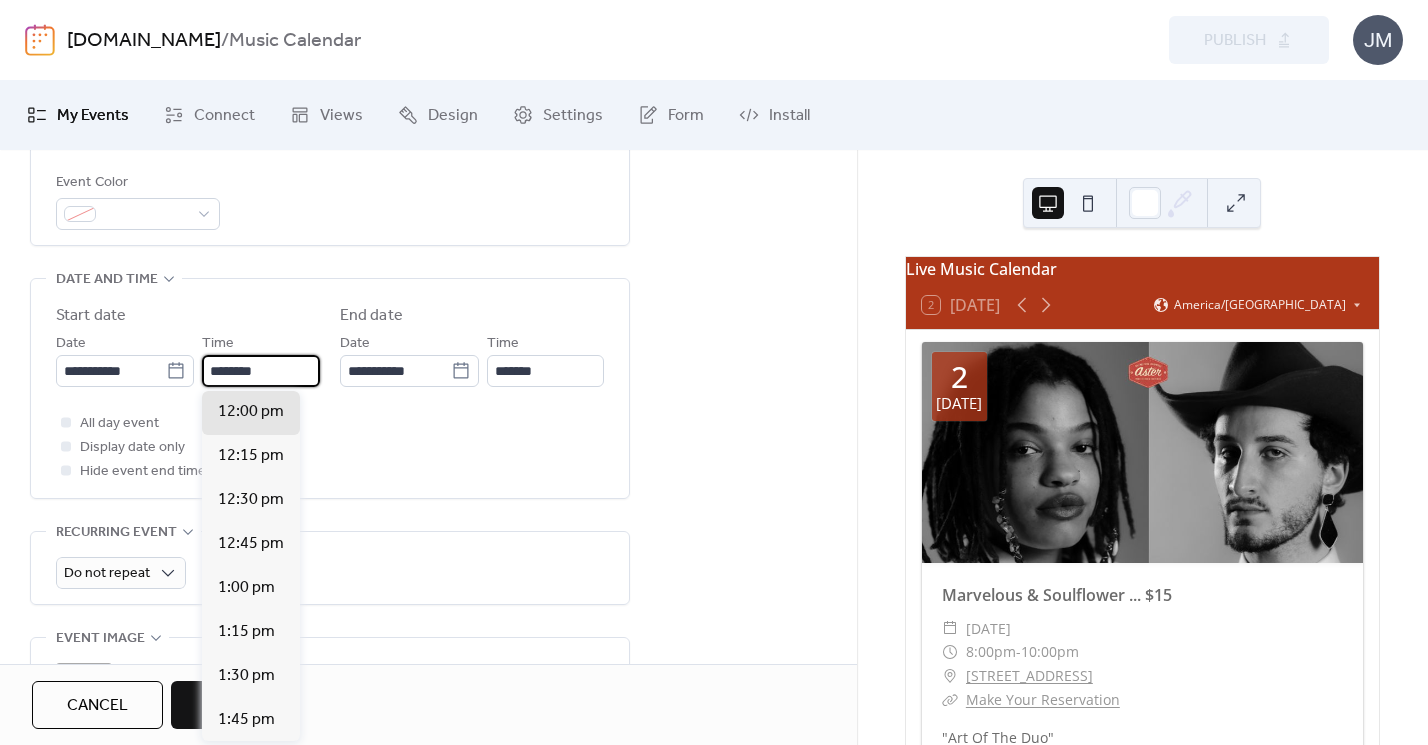 click on "********" at bounding box center [261, 371] 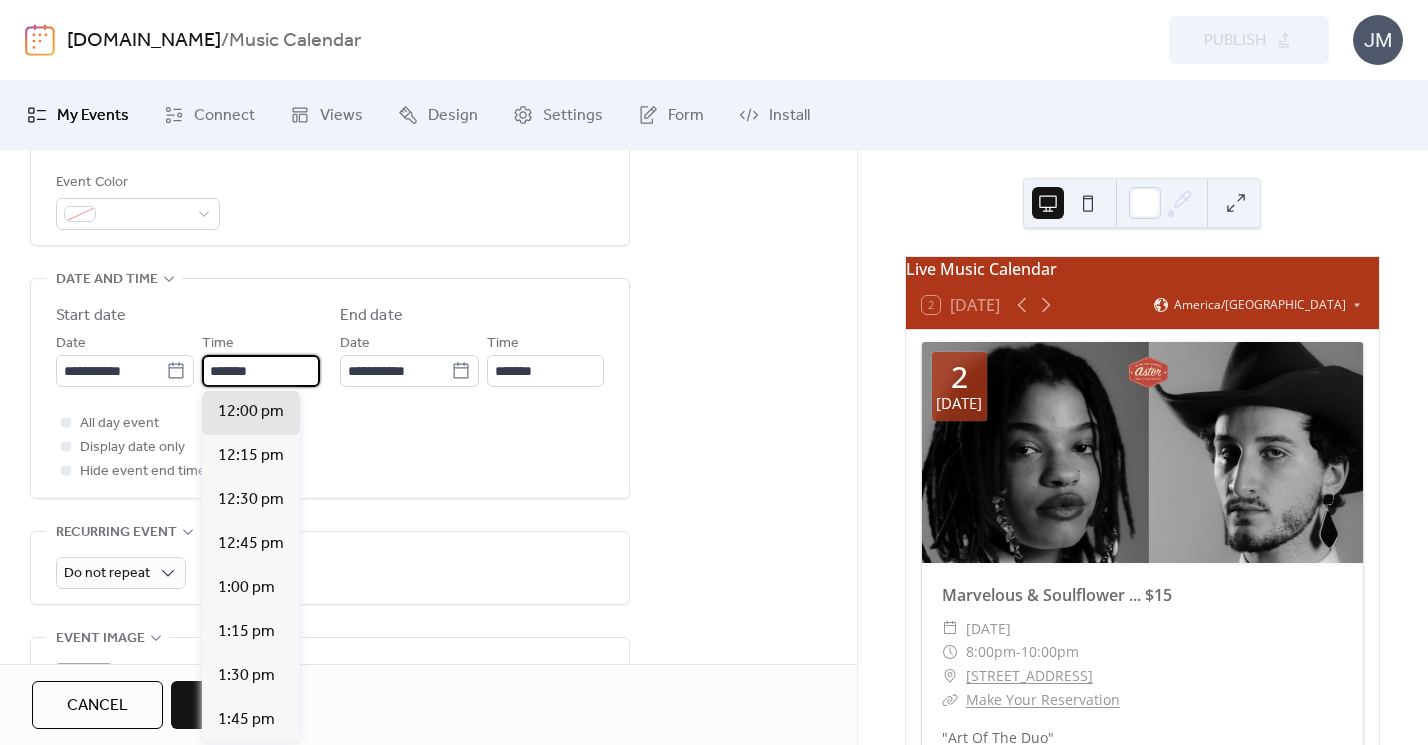 scroll, scrollTop: 3520, scrollLeft: 0, axis: vertical 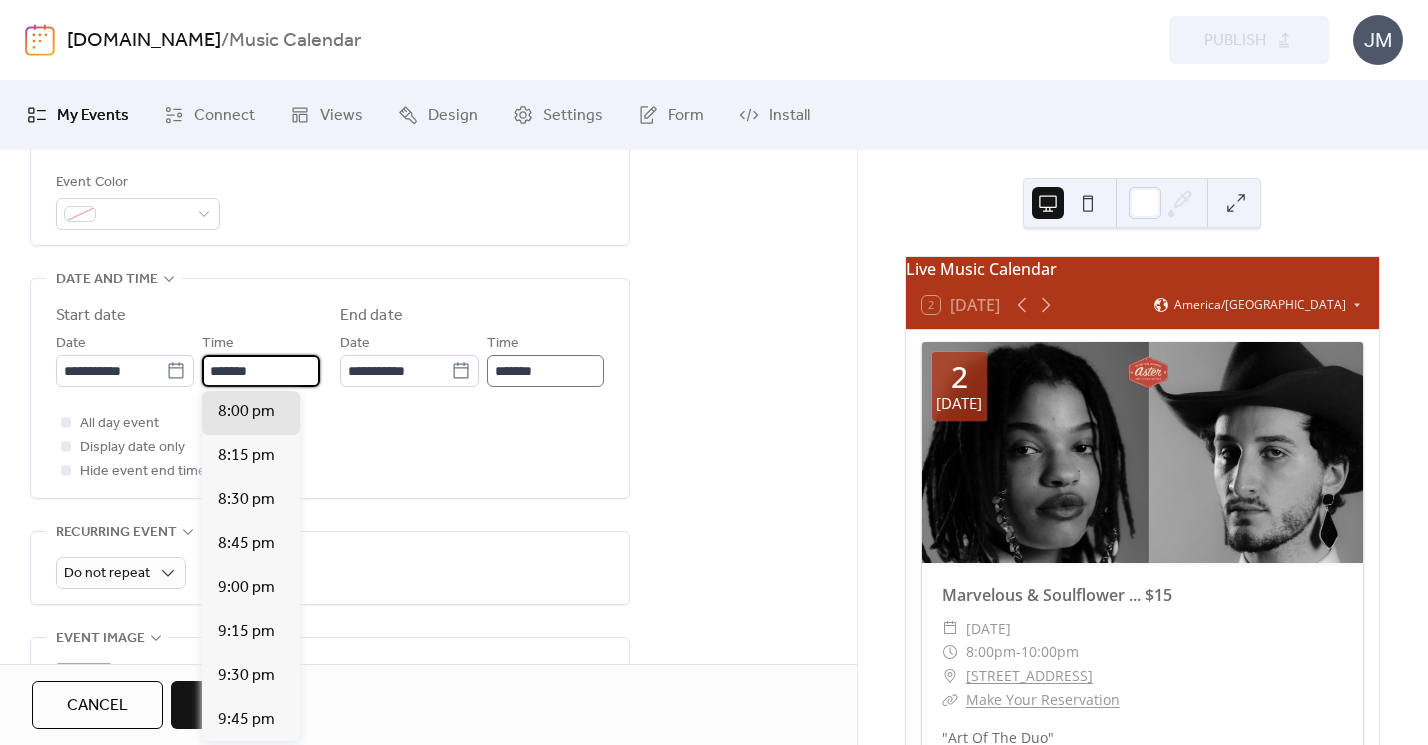 type on "*******" 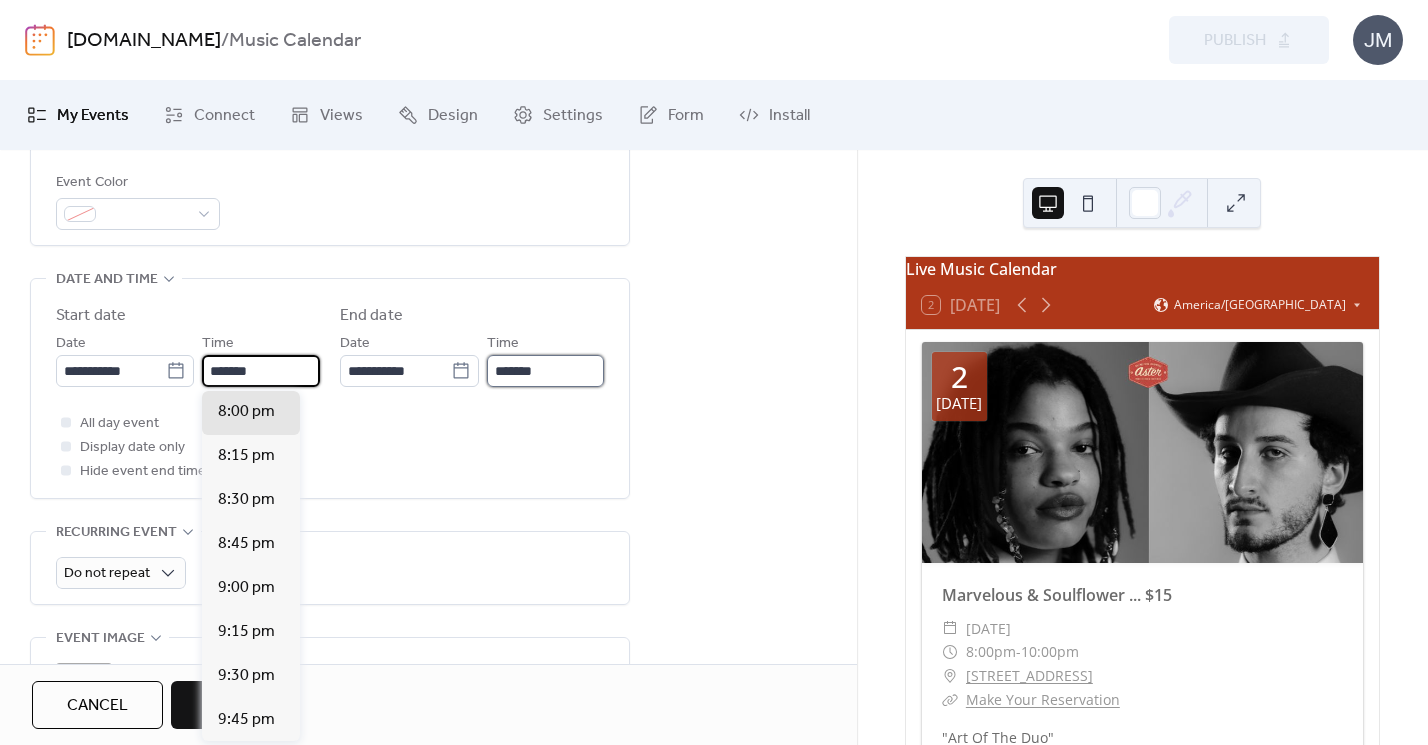 click on "*******" at bounding box center [545, 371] 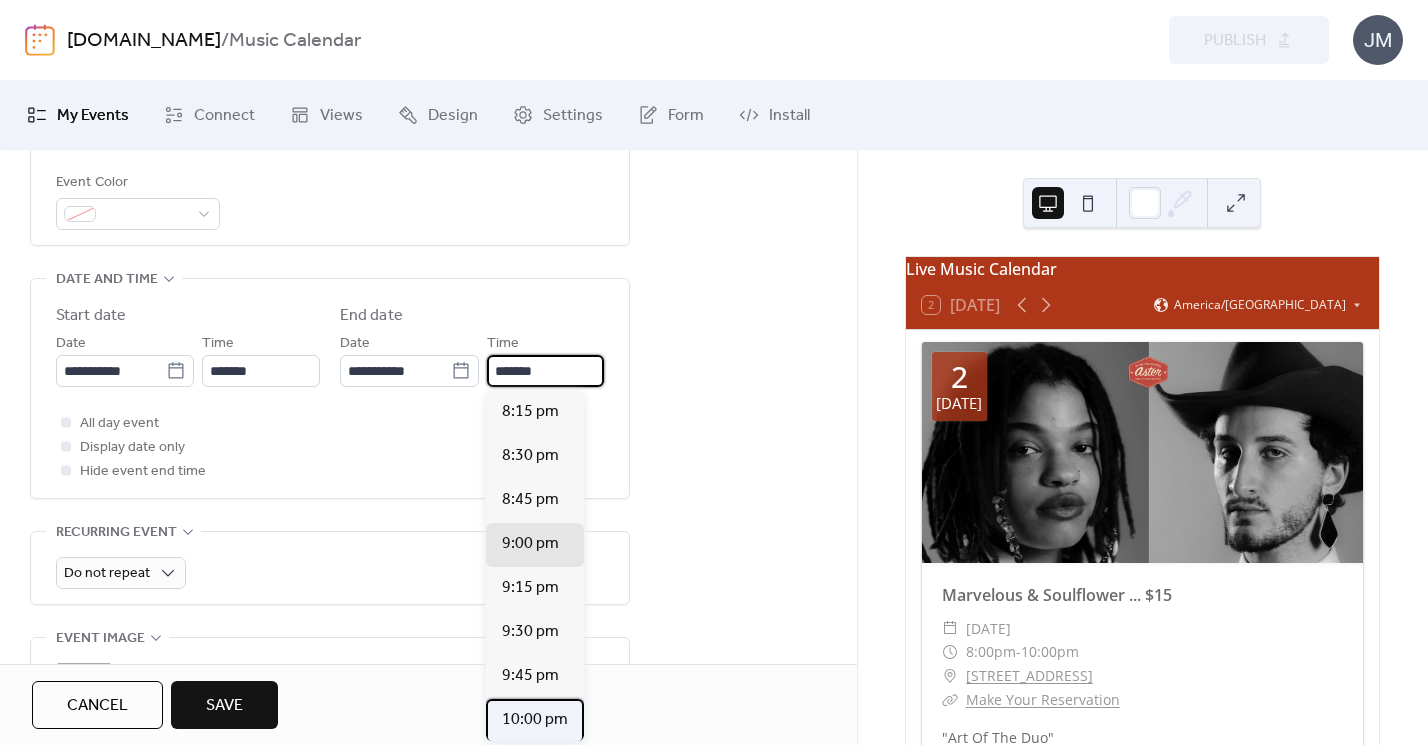 click on "10:00 pm" at bounding box center (535, 720) 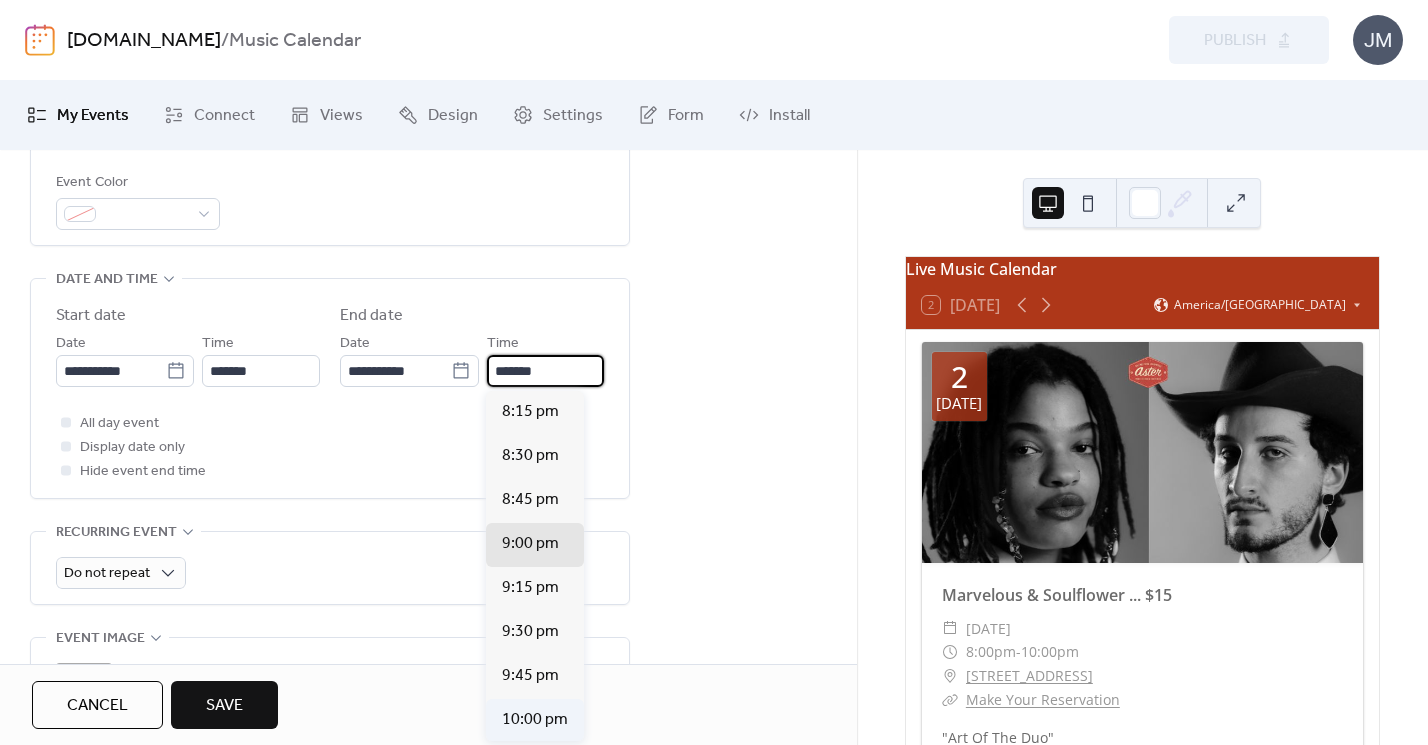 type on "********" 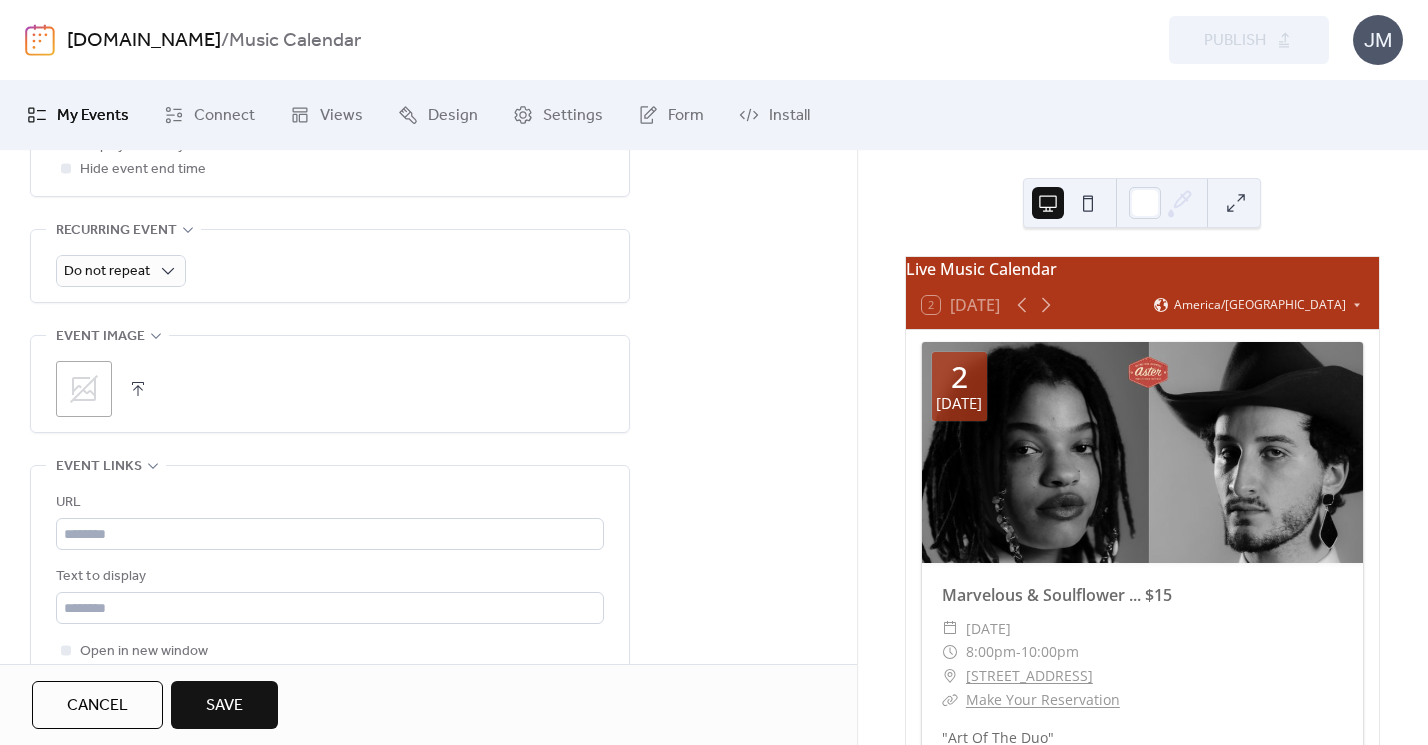 scroll, scrollTop: 896, scrollLeft: 0, axis: vertical 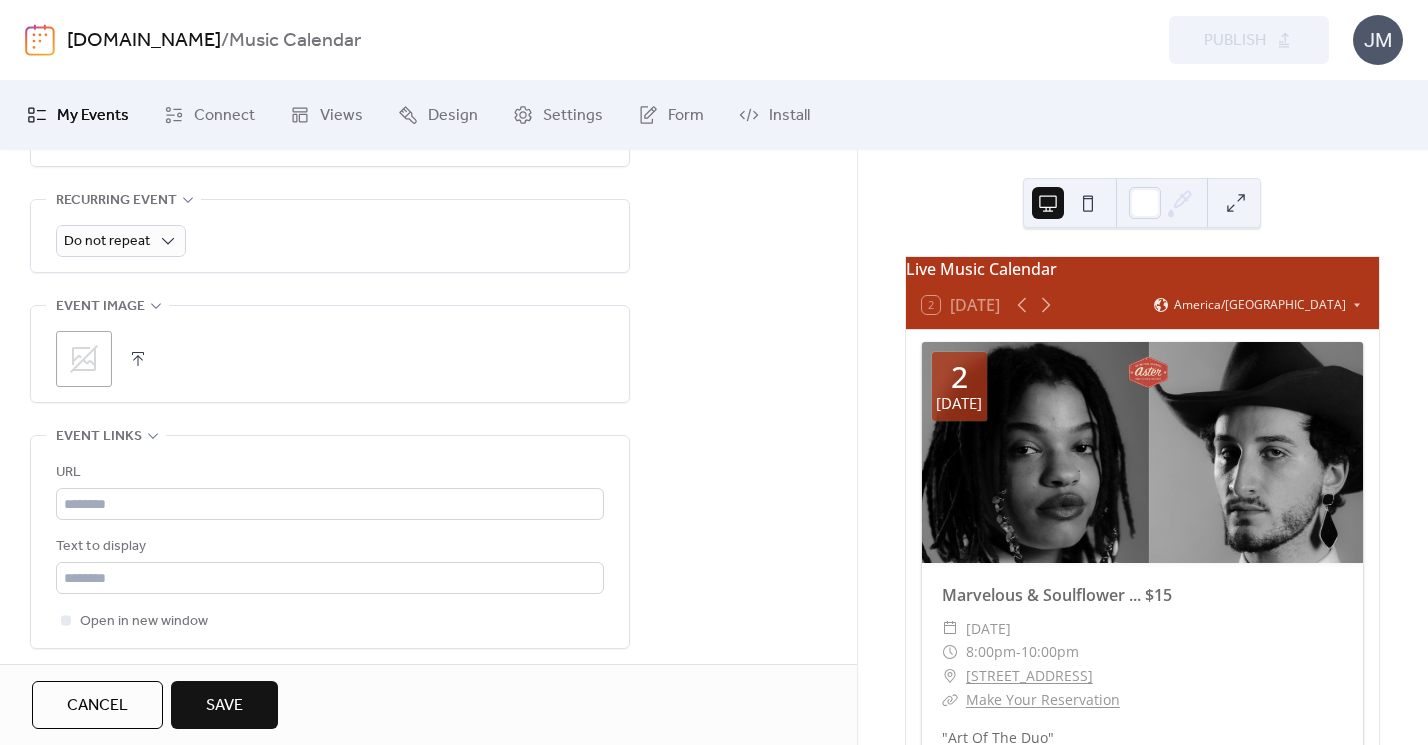 click 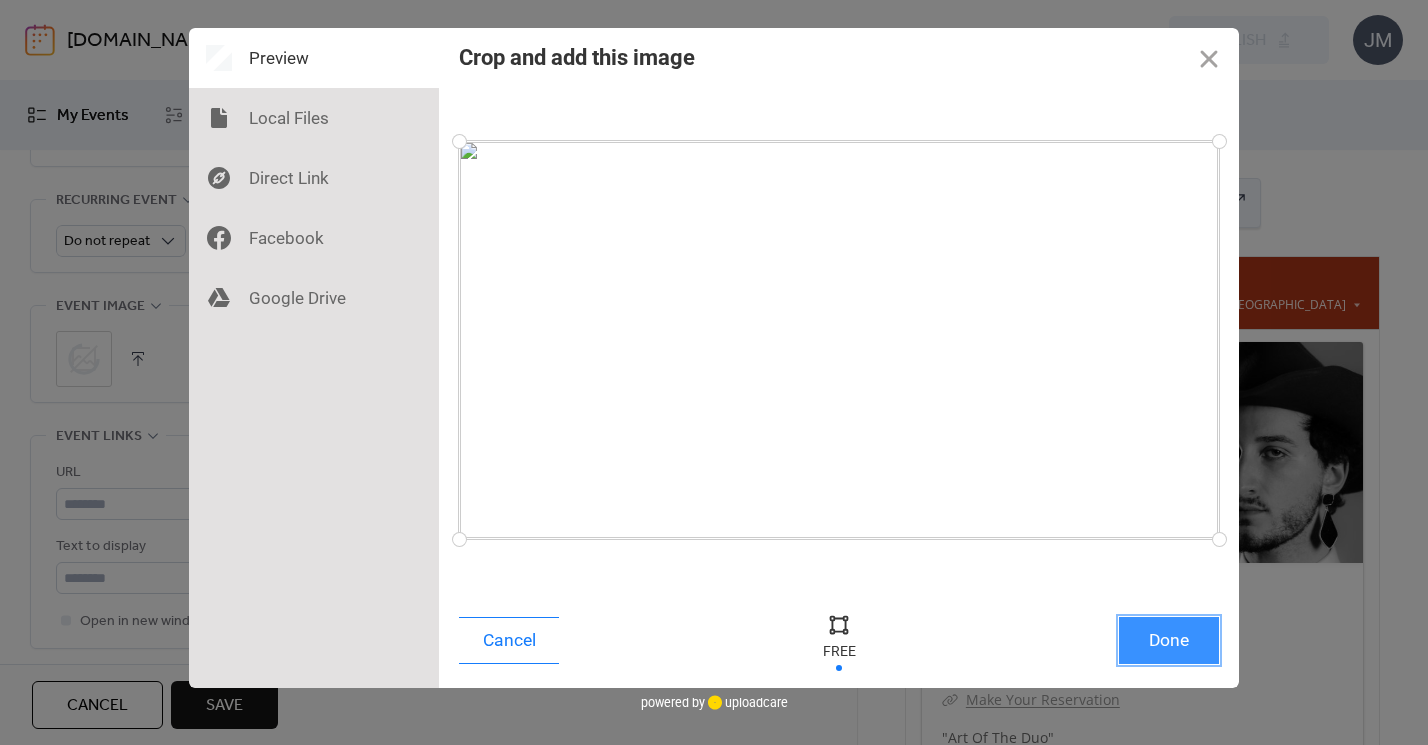 click on "Done" at bounding box center (1169, 640) 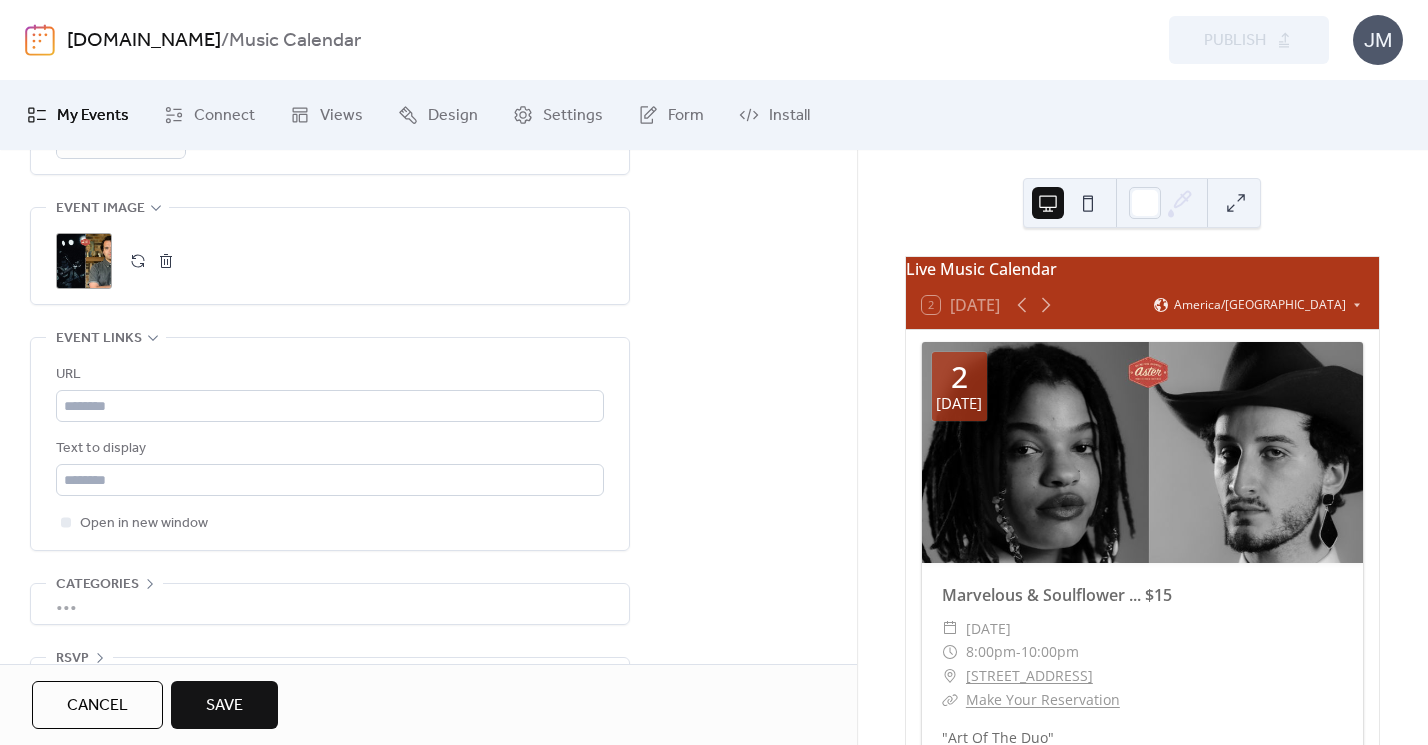 scroll, scrollTop: 0, scrollLeft: 0, axis: both 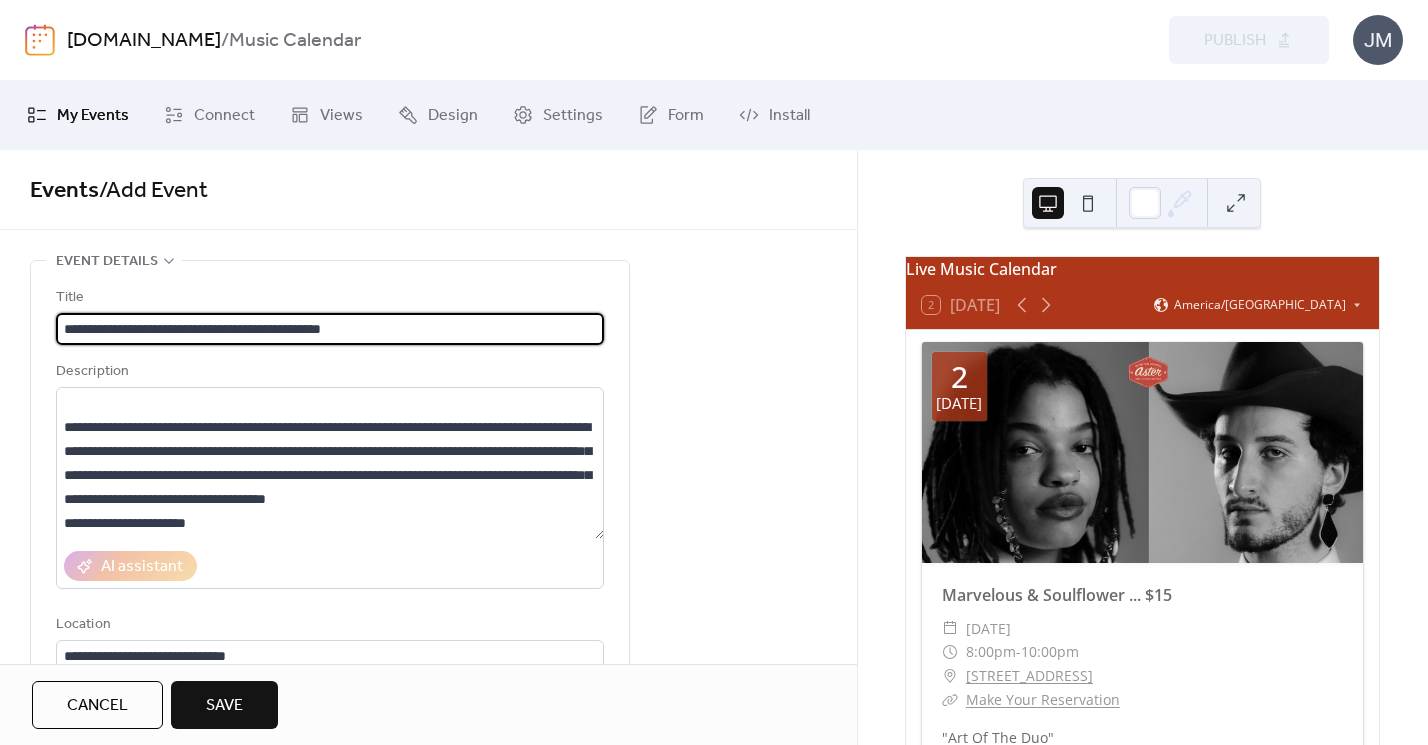 drag, startPoint x: 322, startPoint y: 332, endPoint x: -12, endPoint y: 279, distance: 338.17896 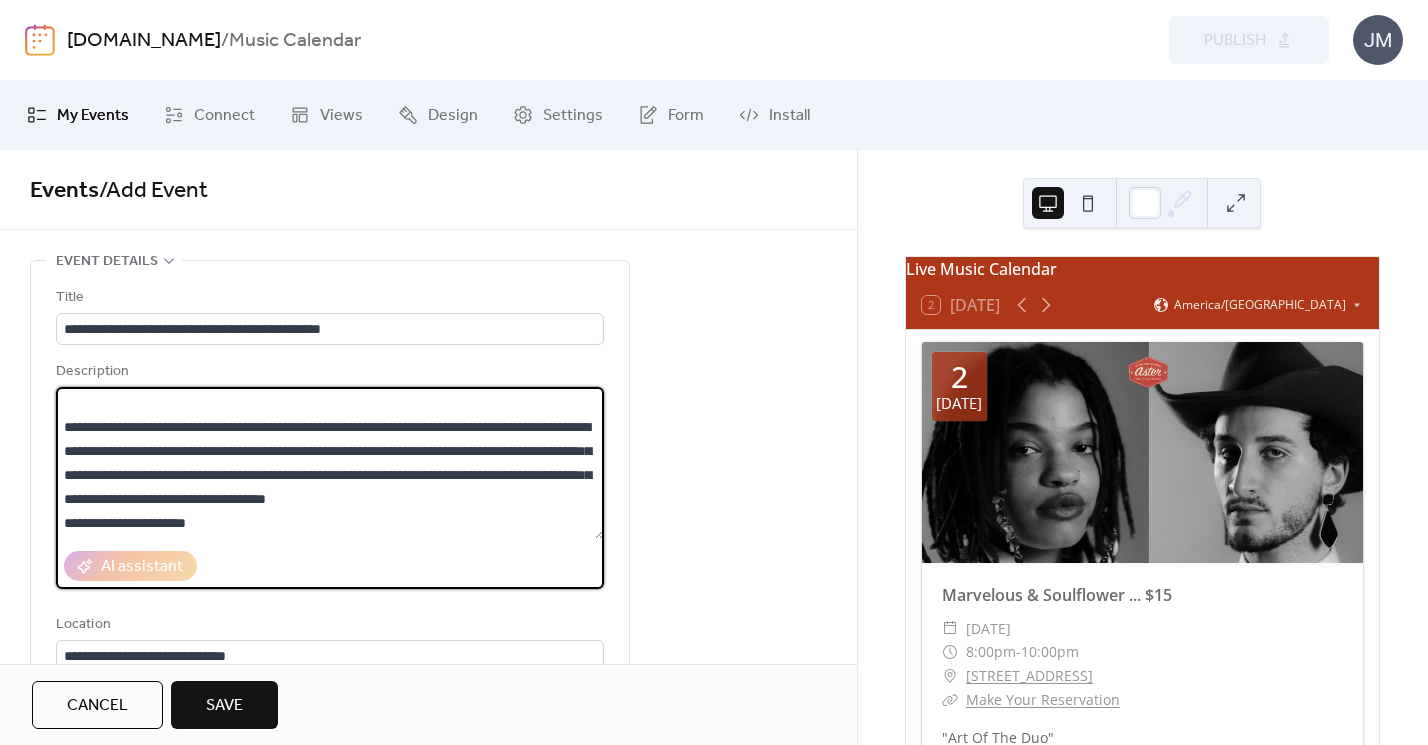 click on "**********" at bounding box center (330, 463) 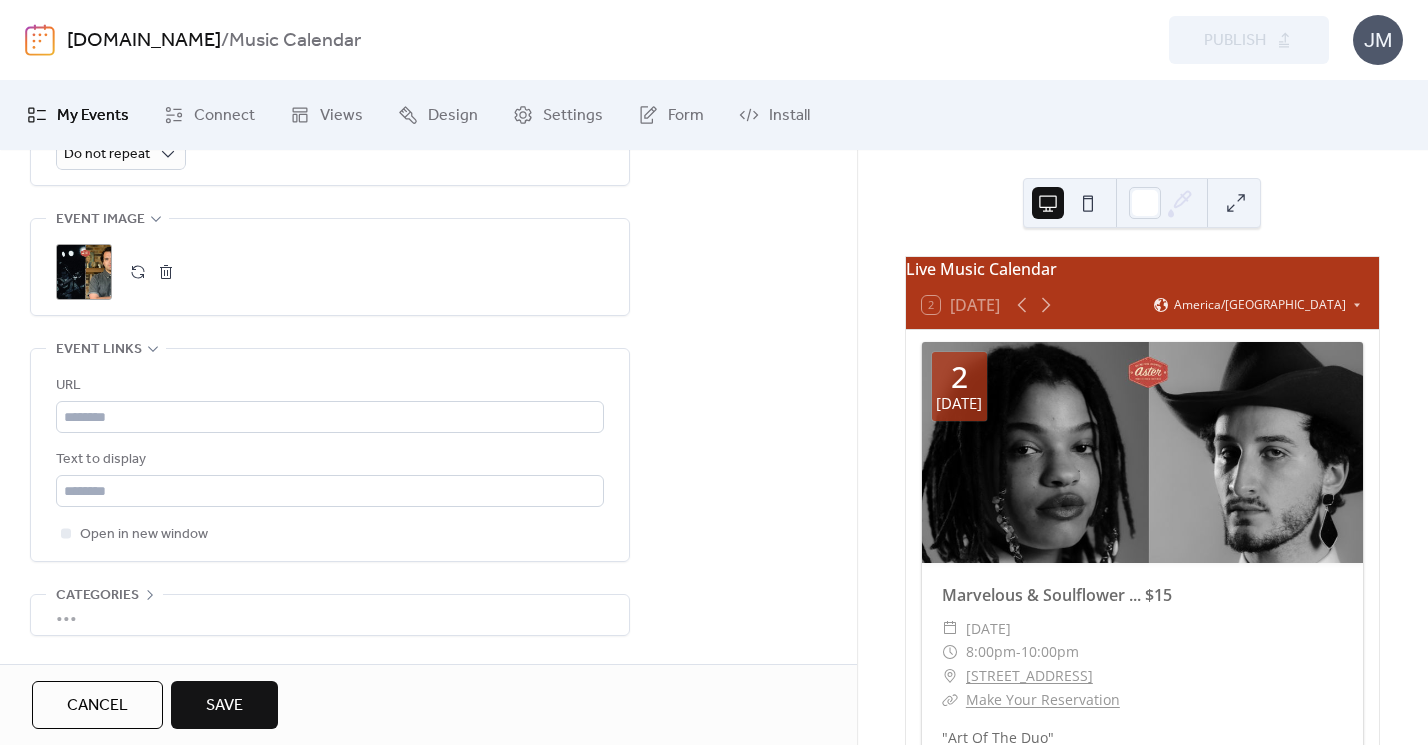 scroll, scrollTop: 1053, scrollLeft: 0, axis: vertical 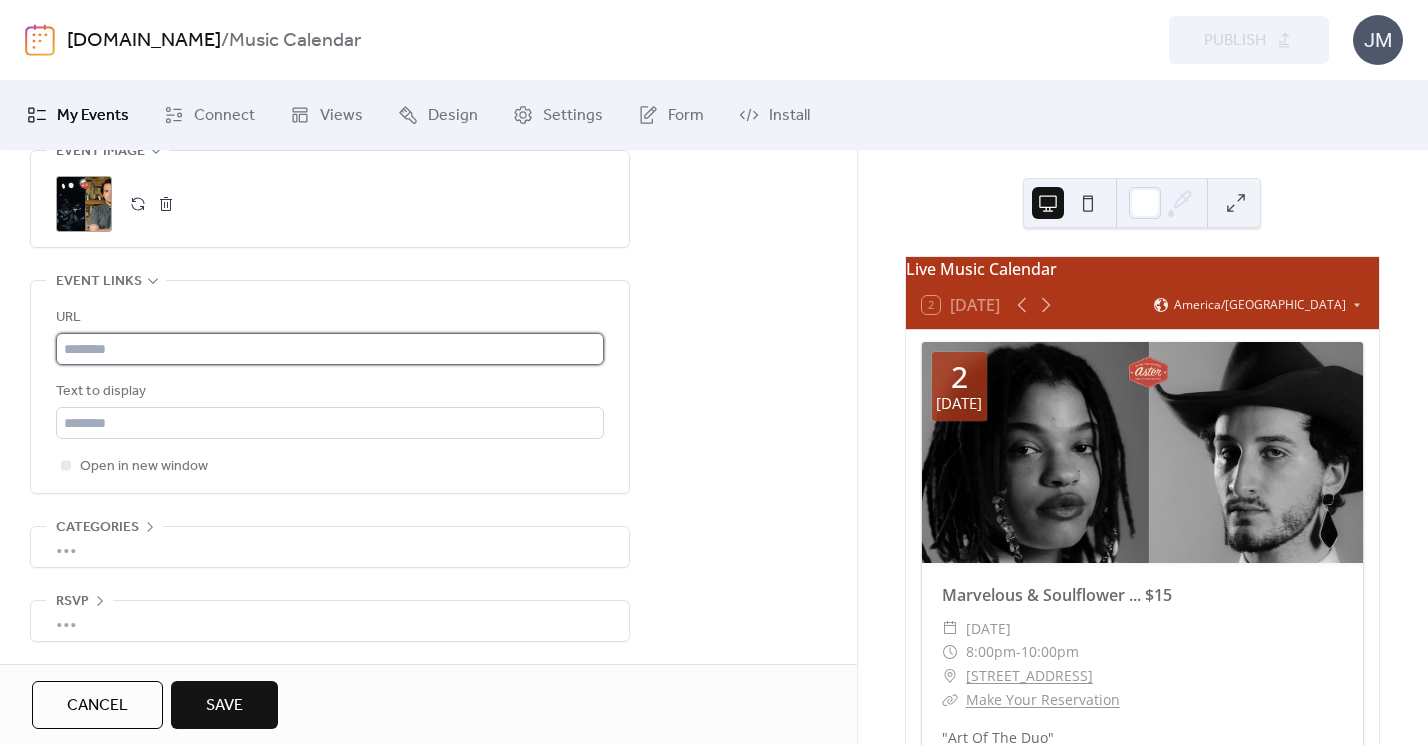 click at bounding box center [330, 349] 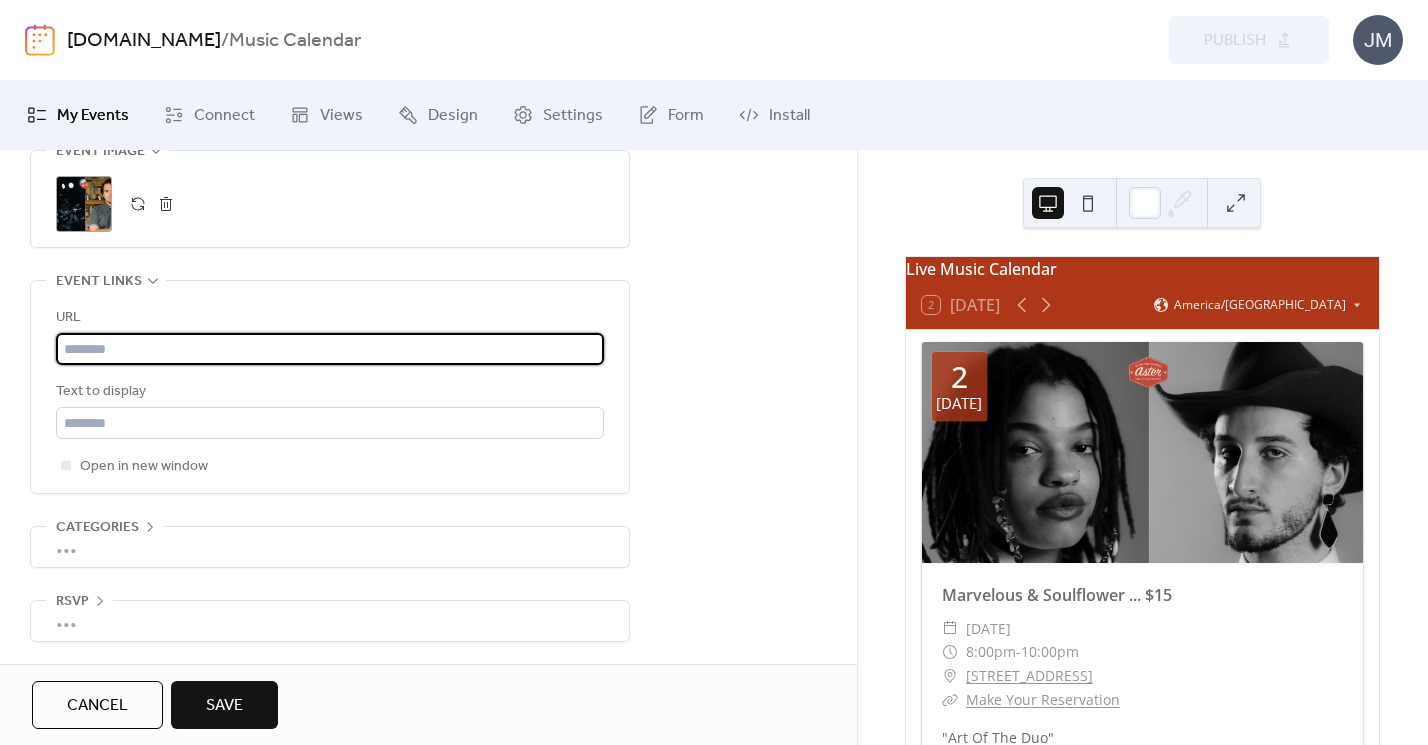 paste on "**********" 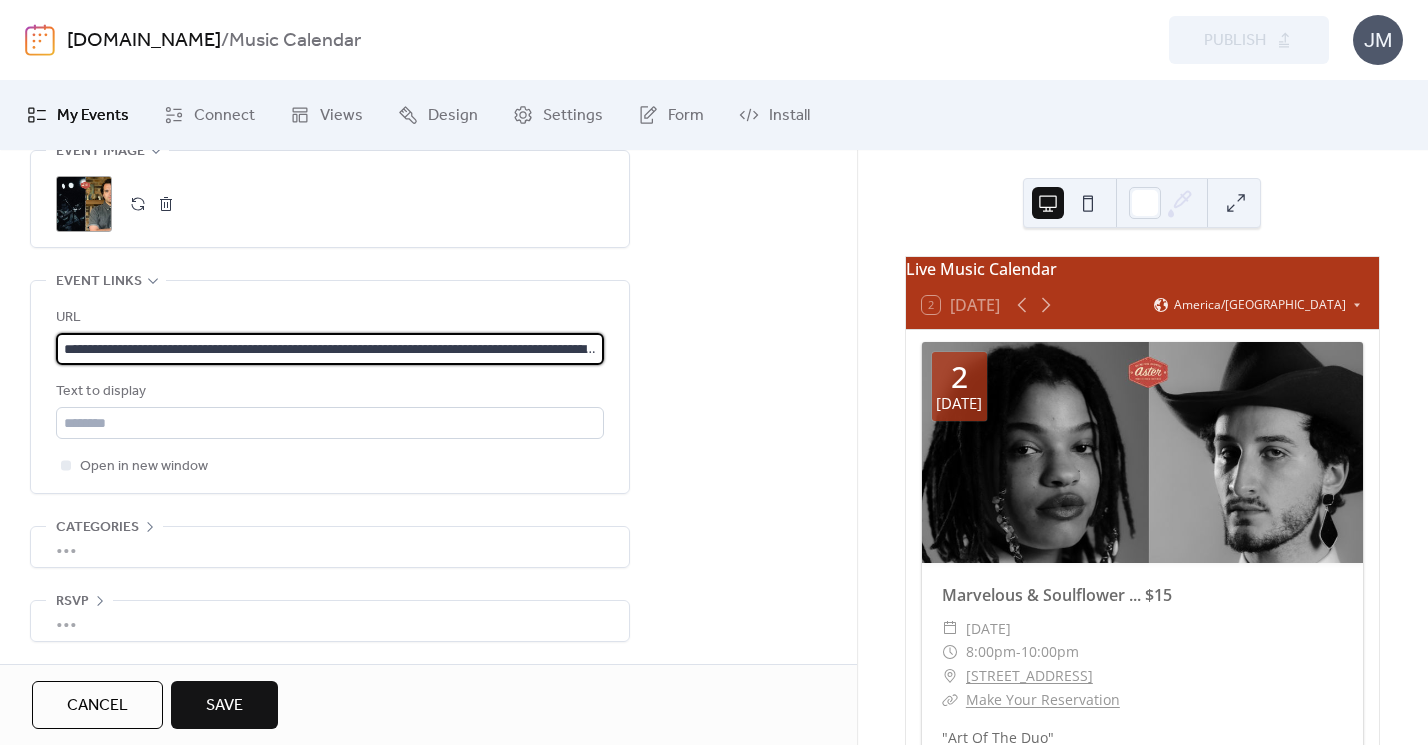 scroll, scrollTop: 0, scrollLeft: 528, axis: horizontal 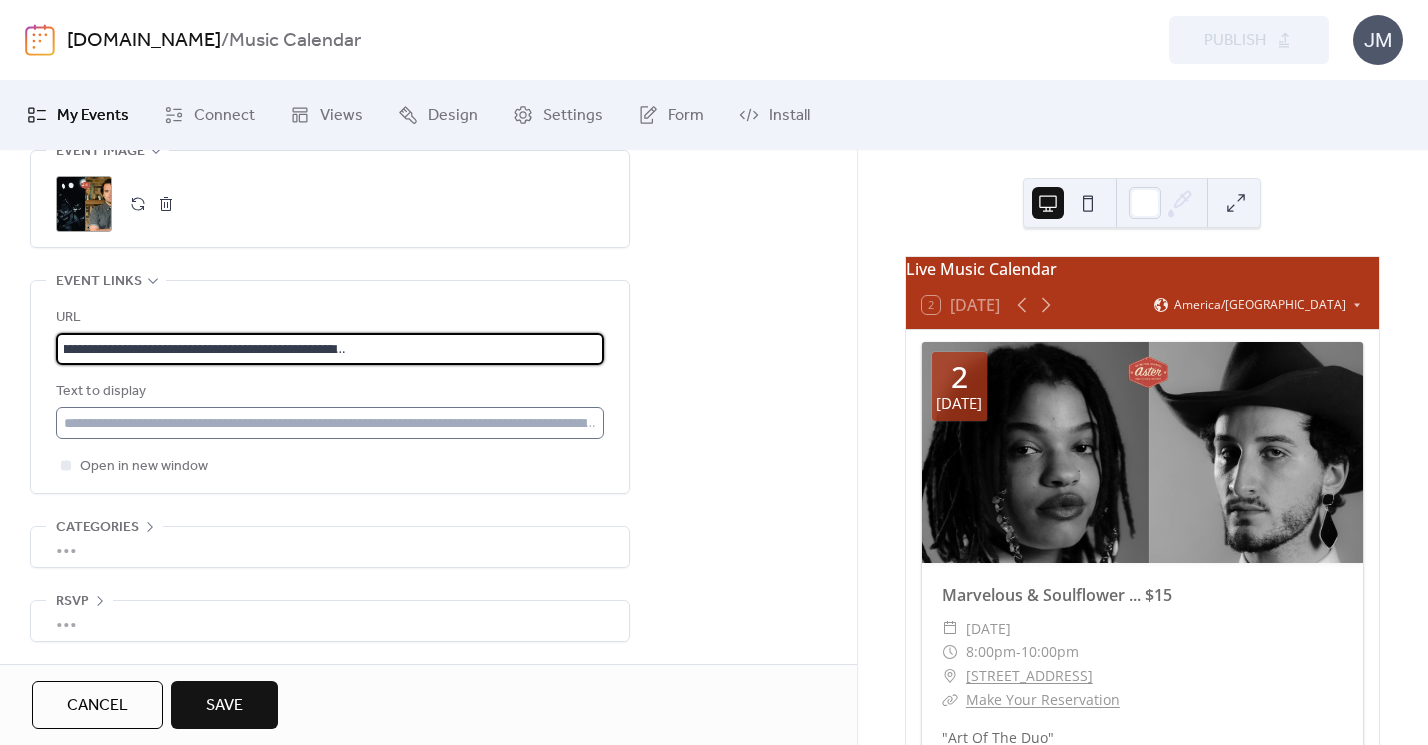 type on "**********" 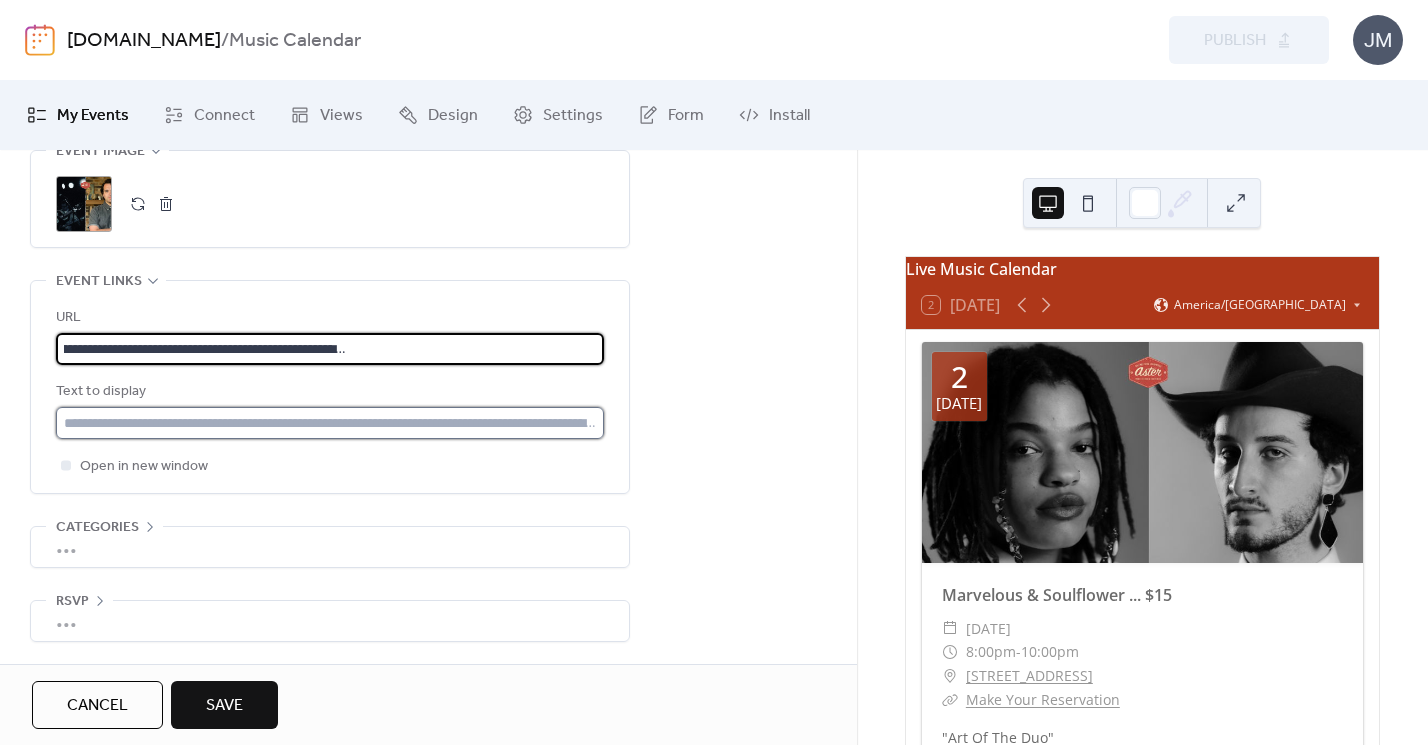 click at bounding box center (330, 423) 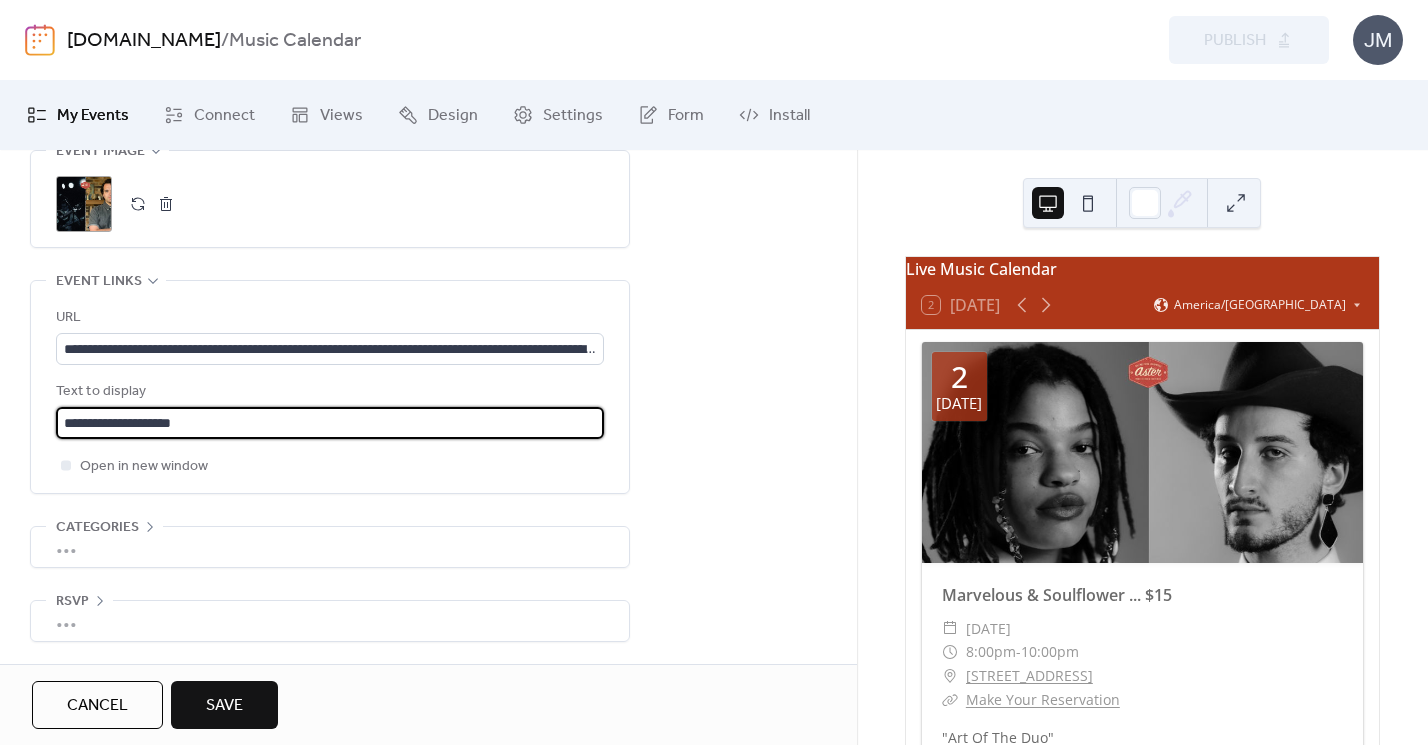 type on "**********" 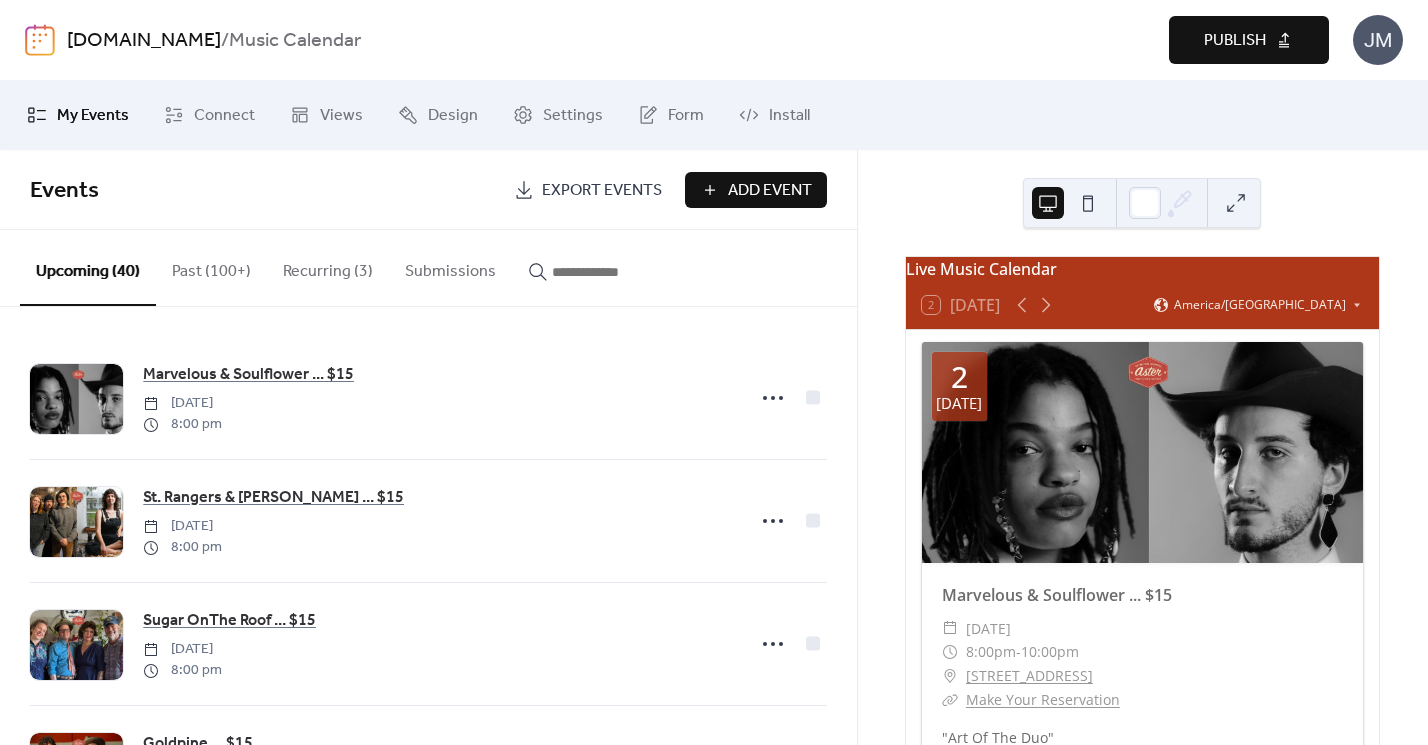click on "Publish" at bounding box center (1235, 41) 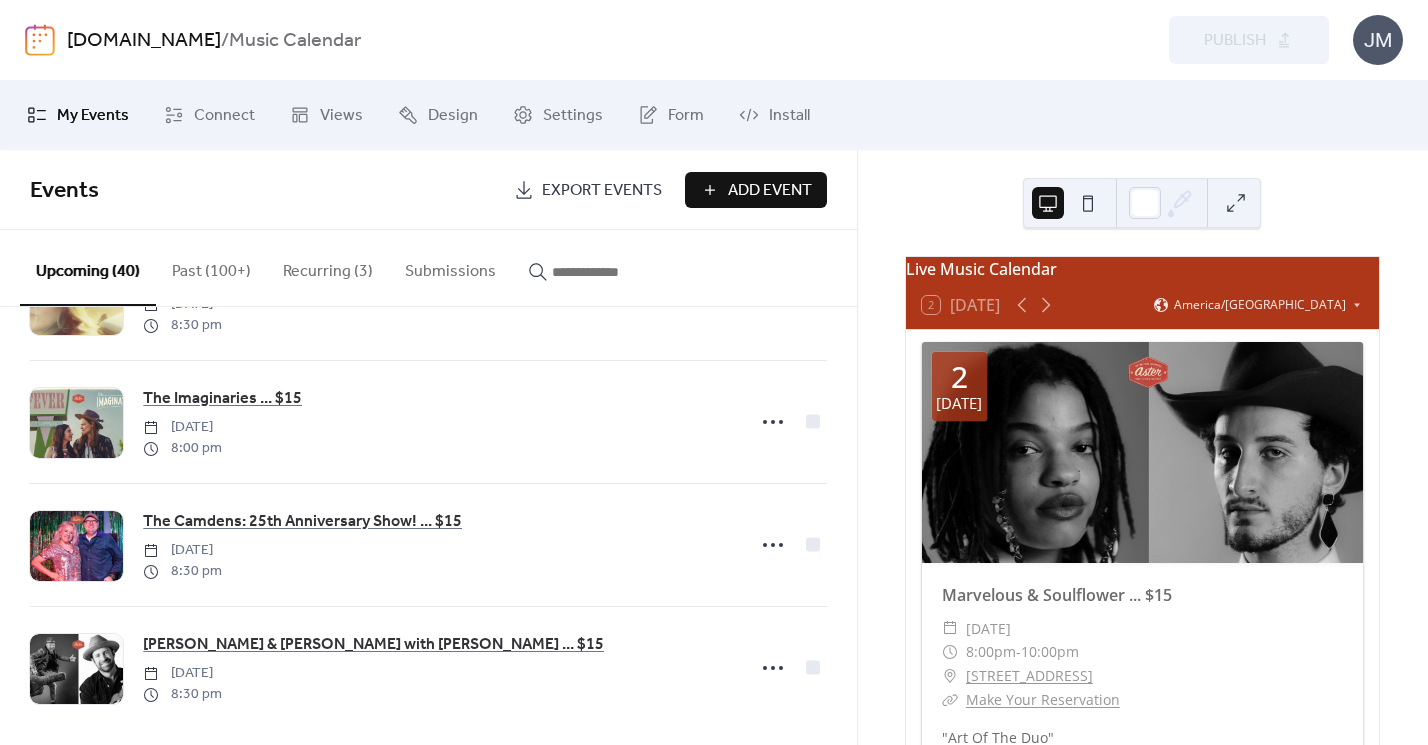 scroll, scrollTop: 4561, scrollLeft: 0, axis: vertical 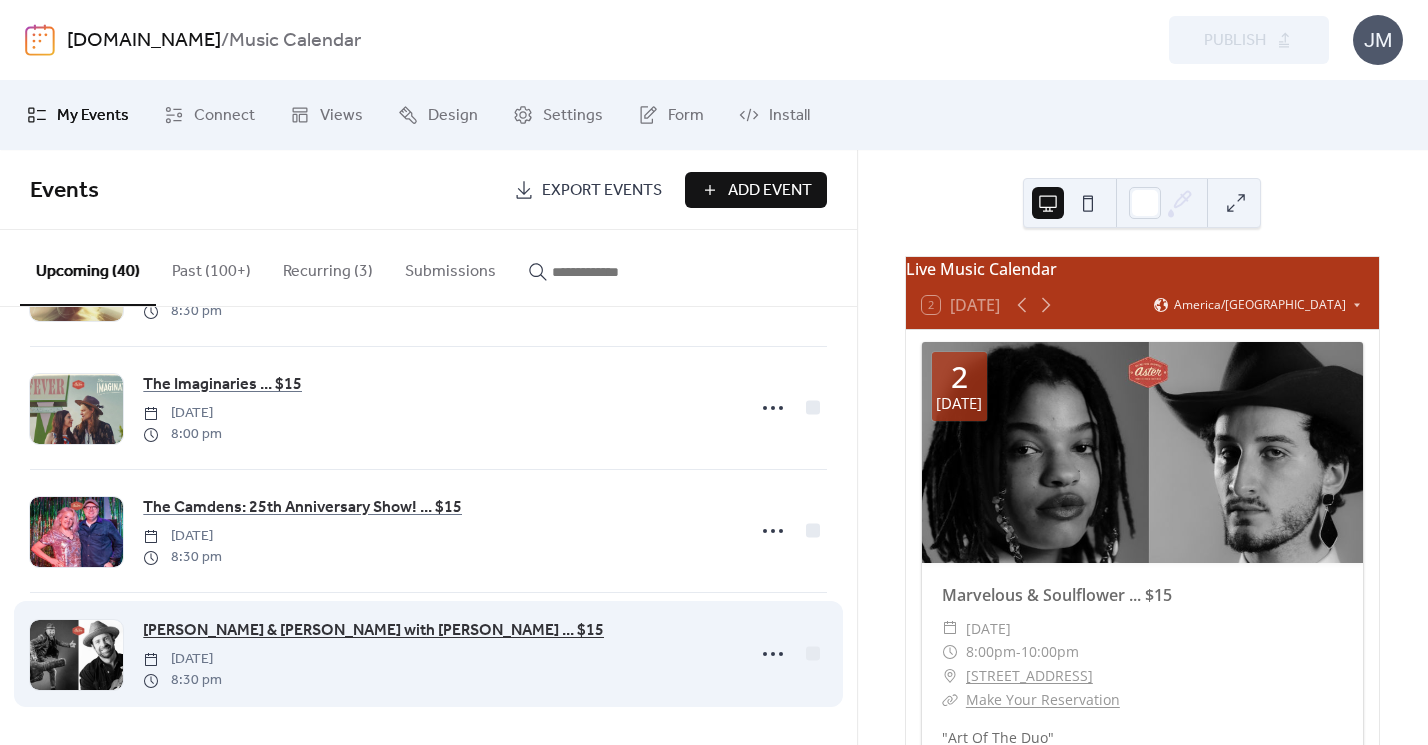 click on "[PERSON_NAME] & [PERSON_NAME] with [PERSON_NAME] ... $15" at bounding box center (373, 631) 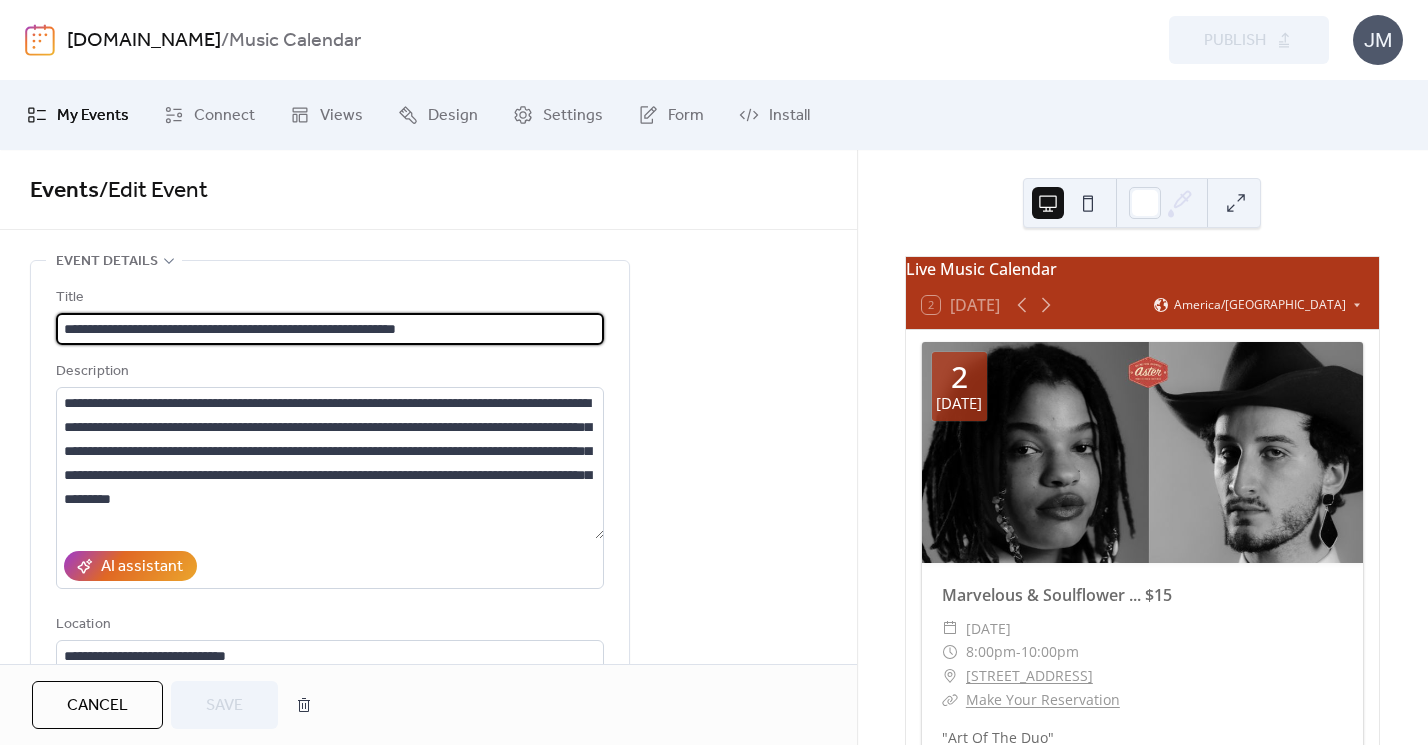 click on "**********" at bounding box center (330, 329) 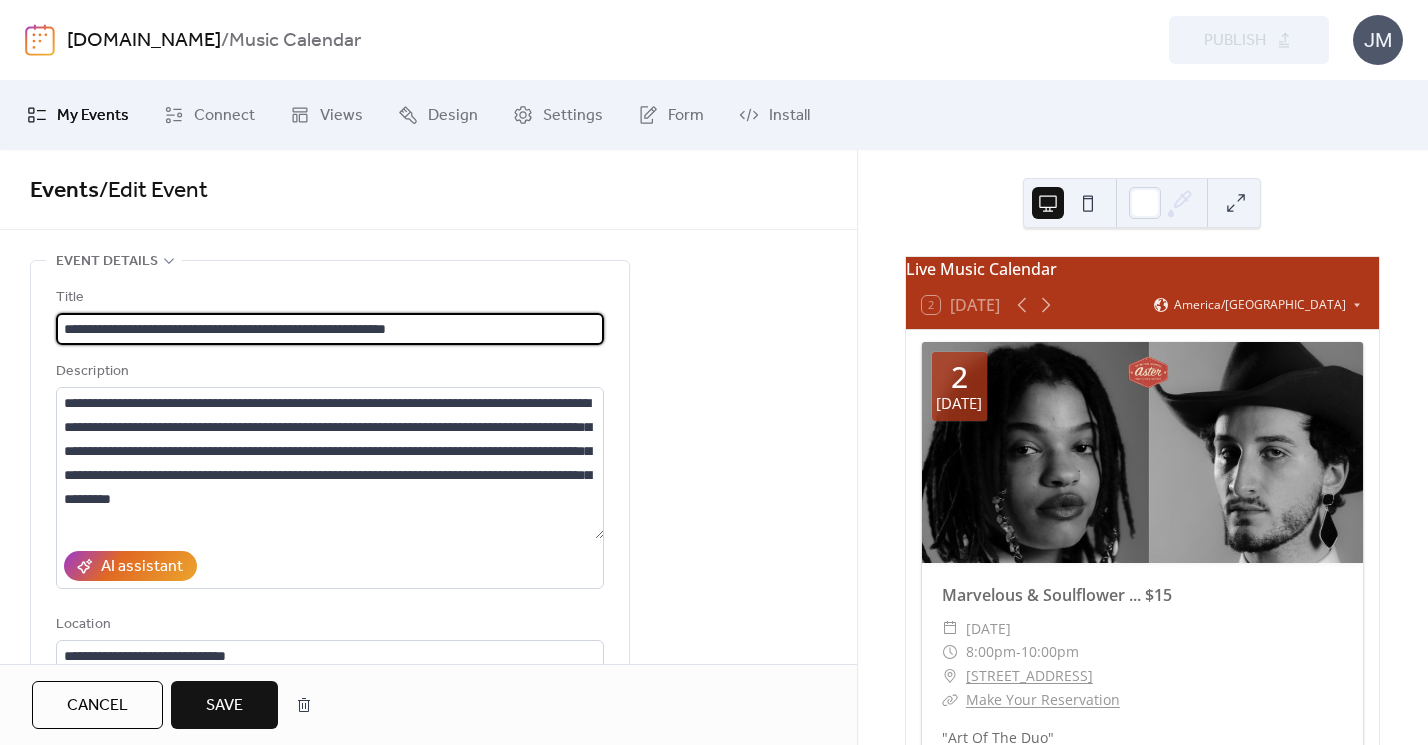 type on "**********" 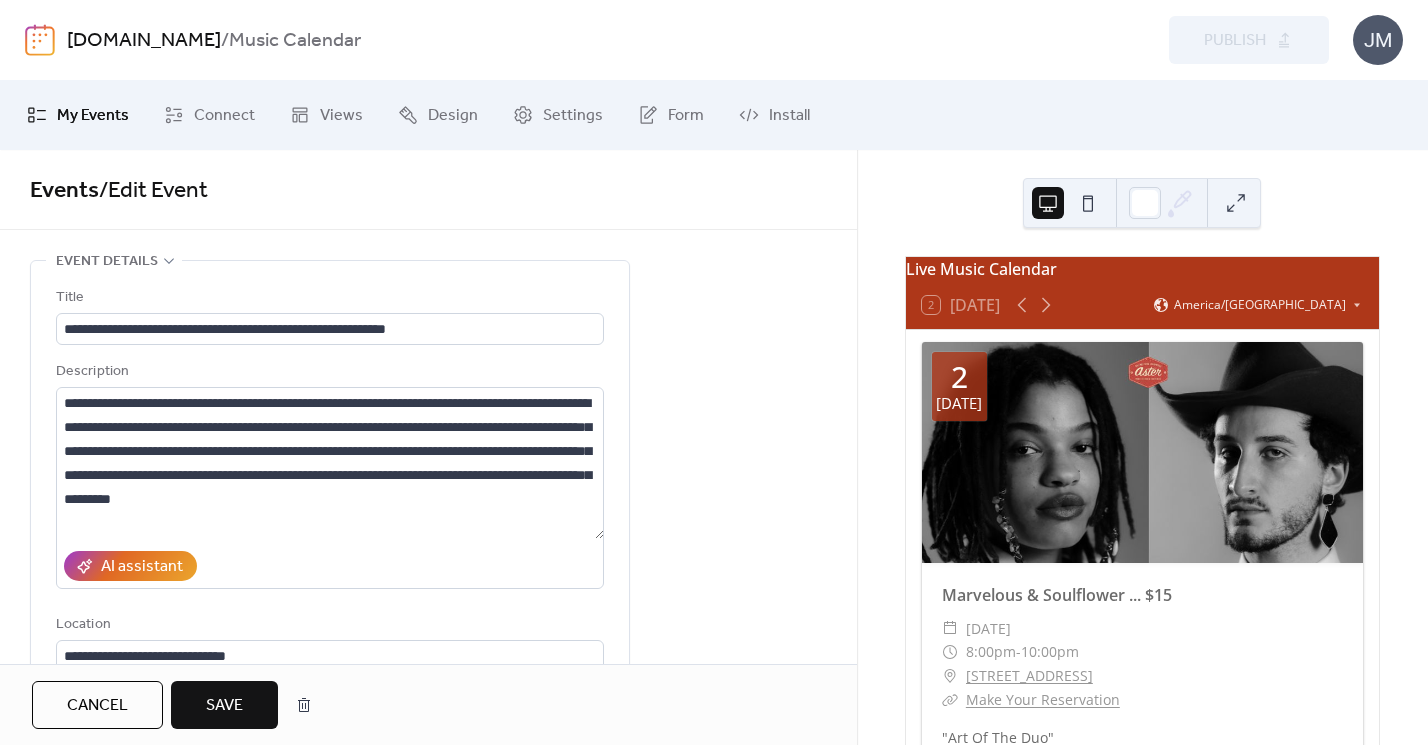 click on "Save" at bounding box center (224, 706) 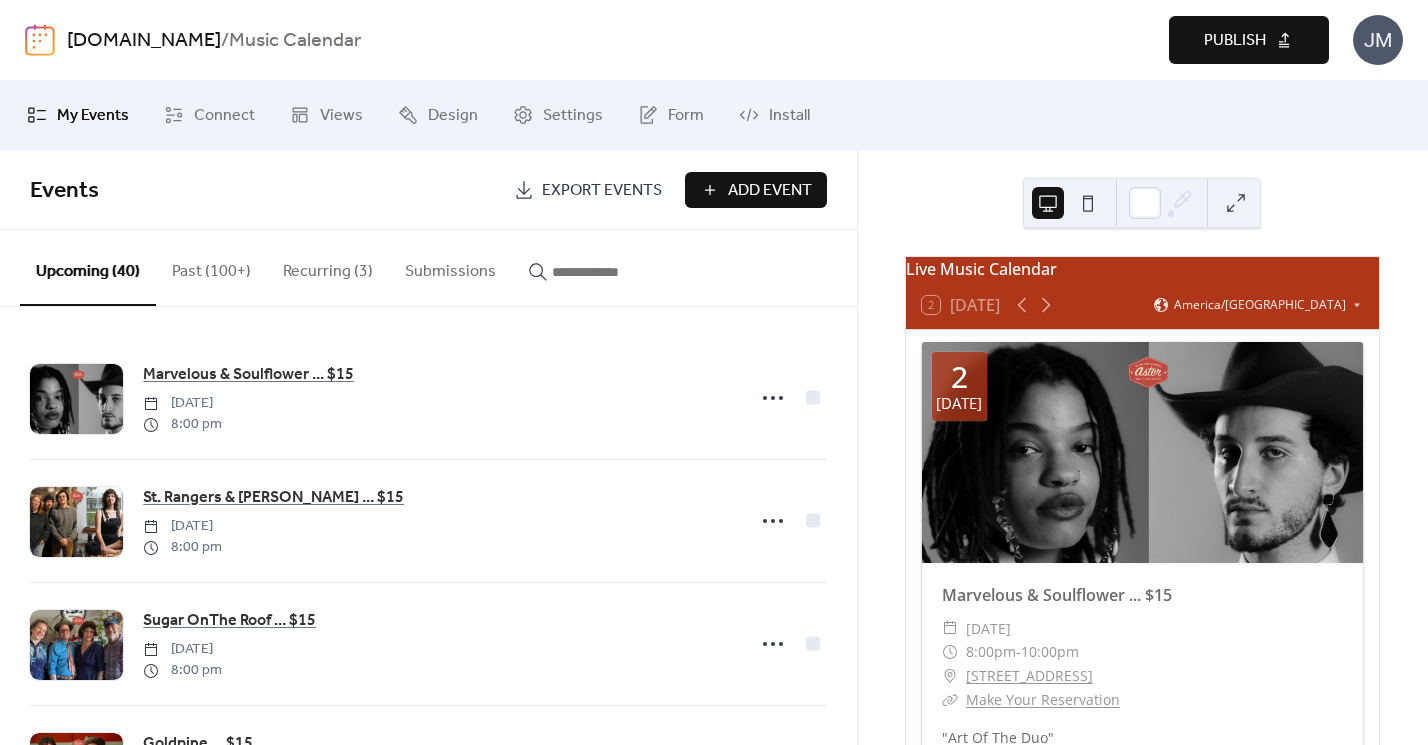 click on "Publish" at bounding box center (1235, 41) 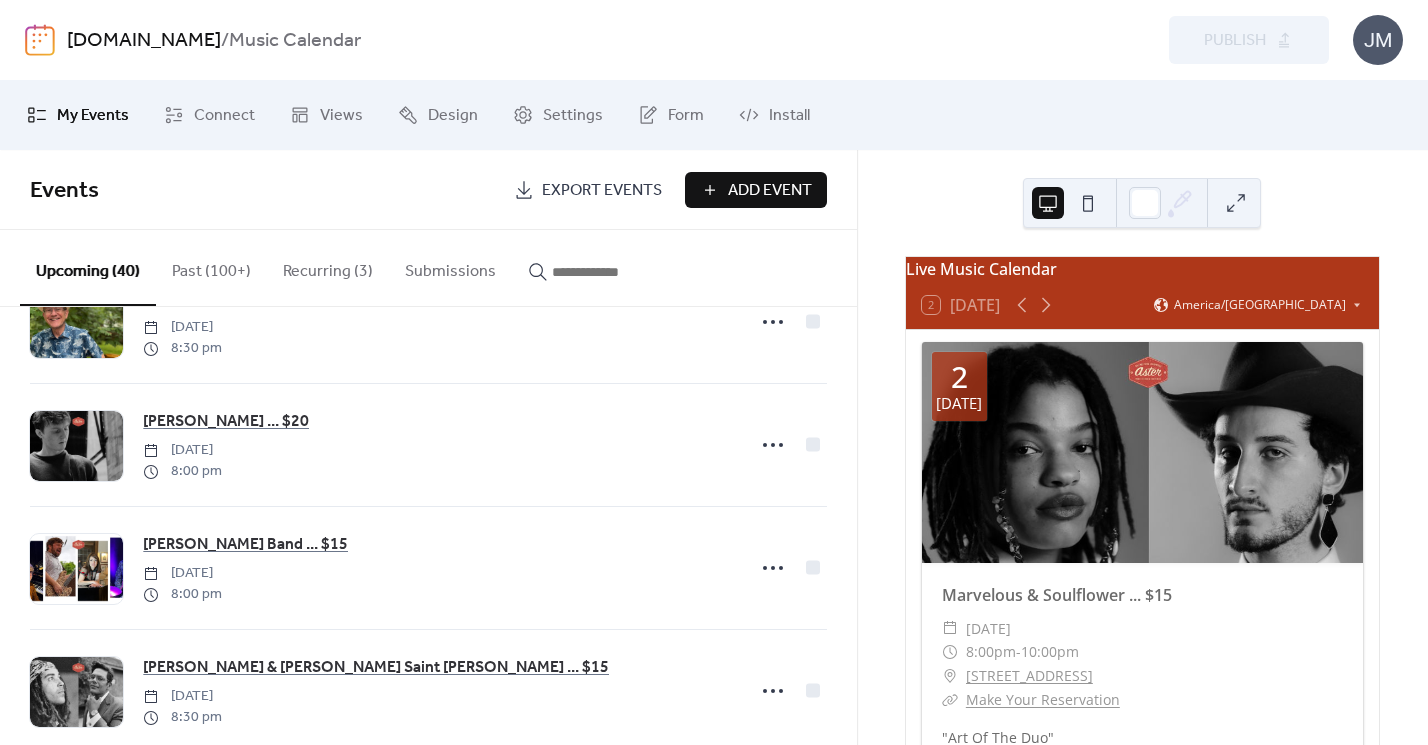 scroll, scrollTop: 3326, scrollLeft: 0, axis: vertical 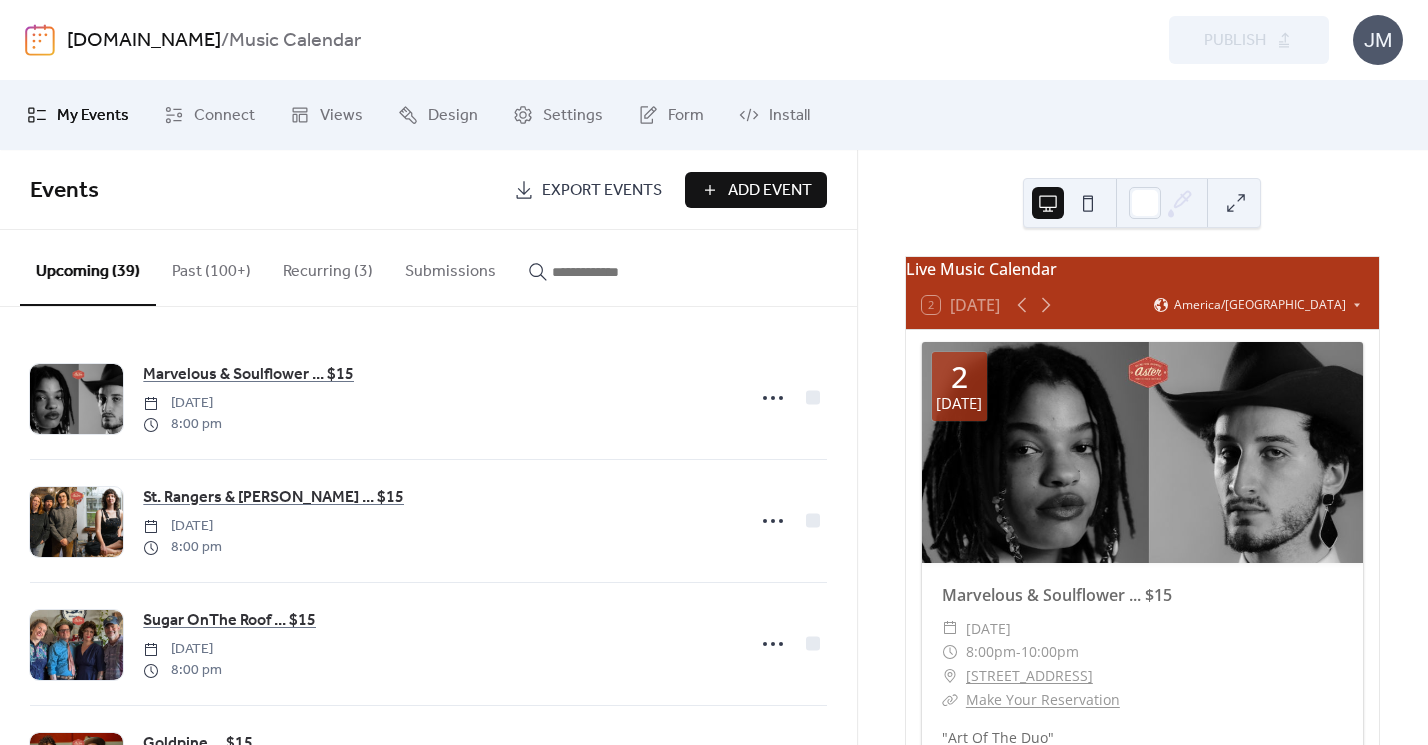 click on "Recurring  (3)" at bounding box center (328, 267) 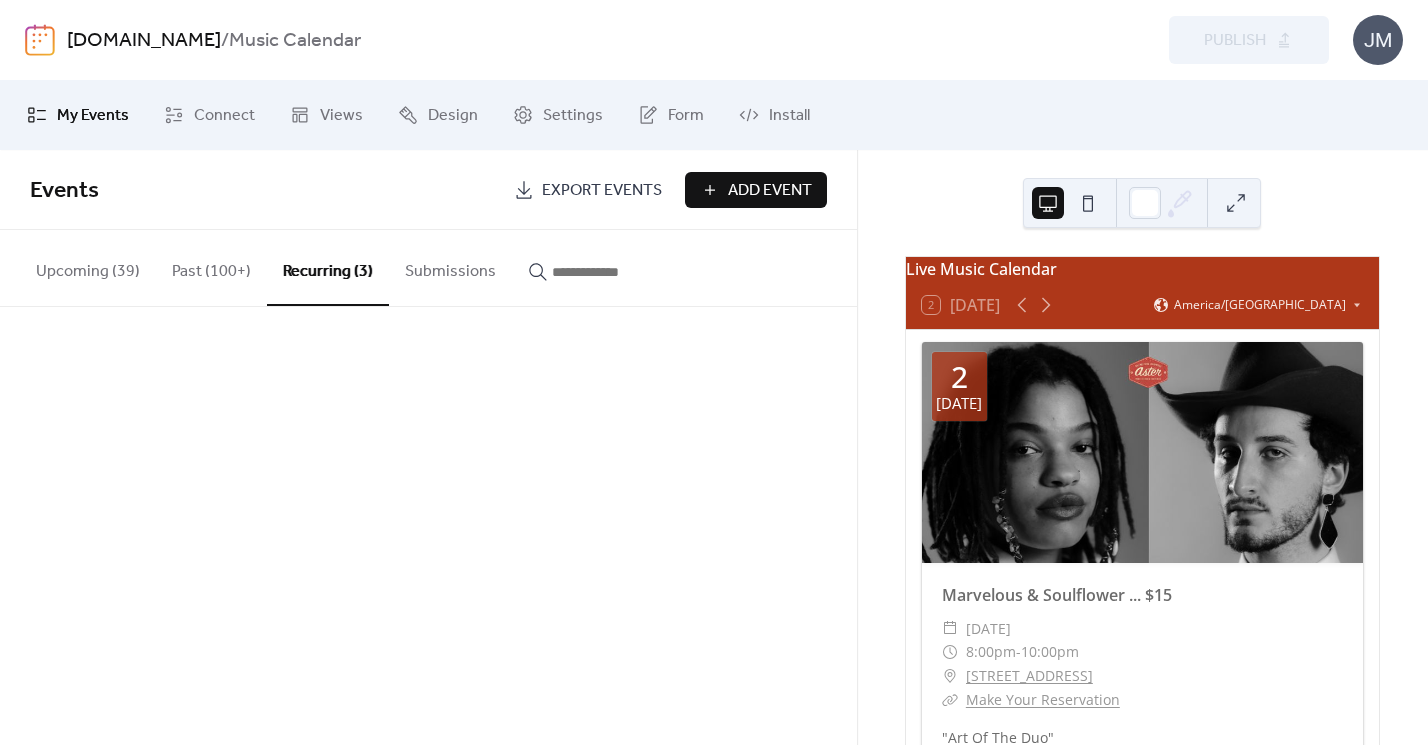 click on "Past  (100+)" at bounding box center (211, 267) 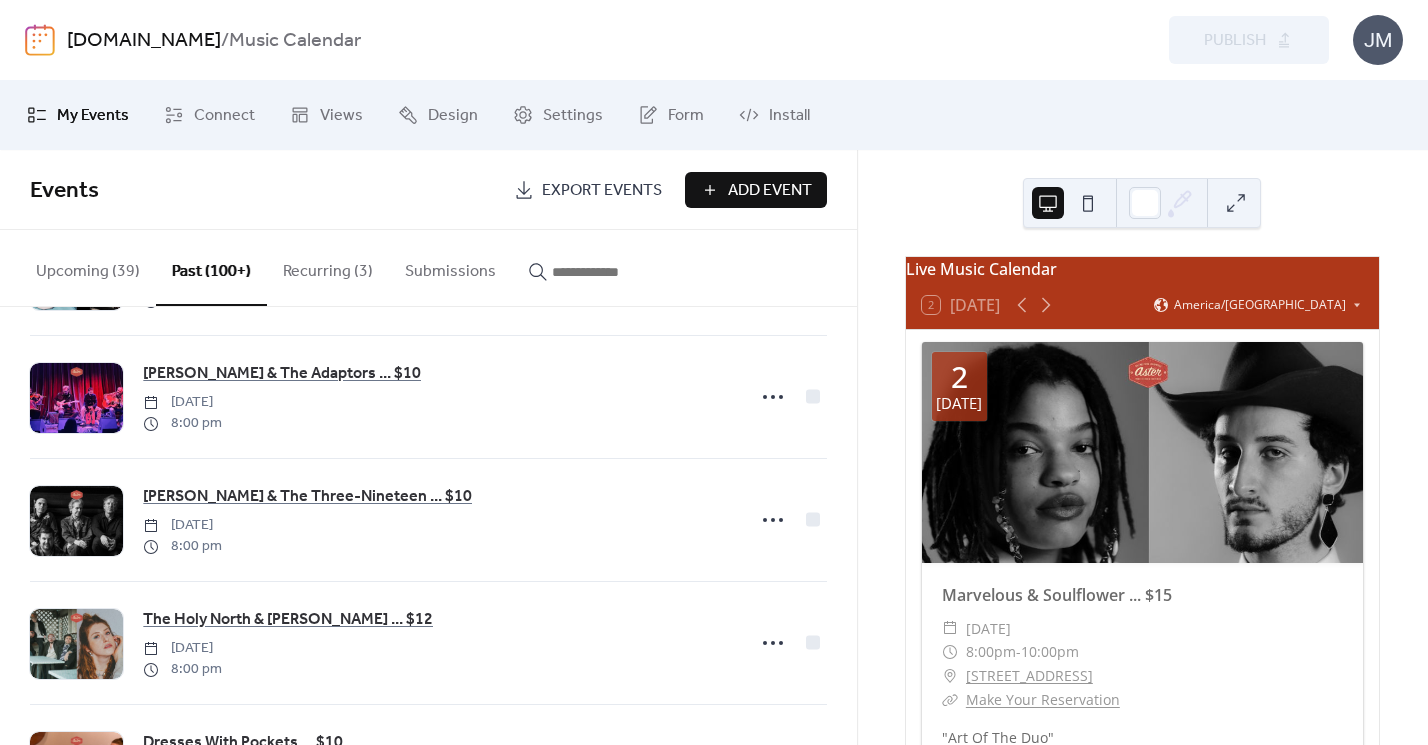 scroll, scrollTop: 3326, scrollLeft: 0, axis: vertical 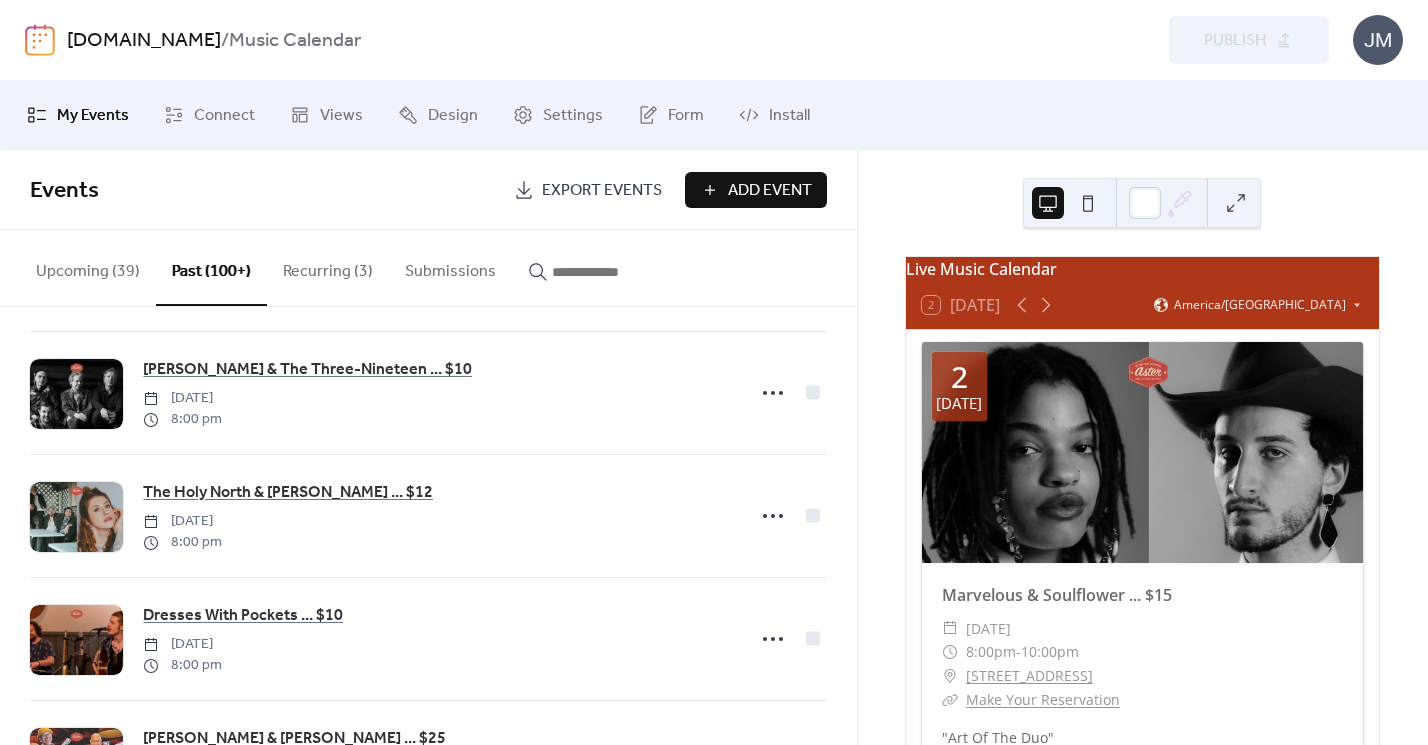 click at bounding box center [602, 272] 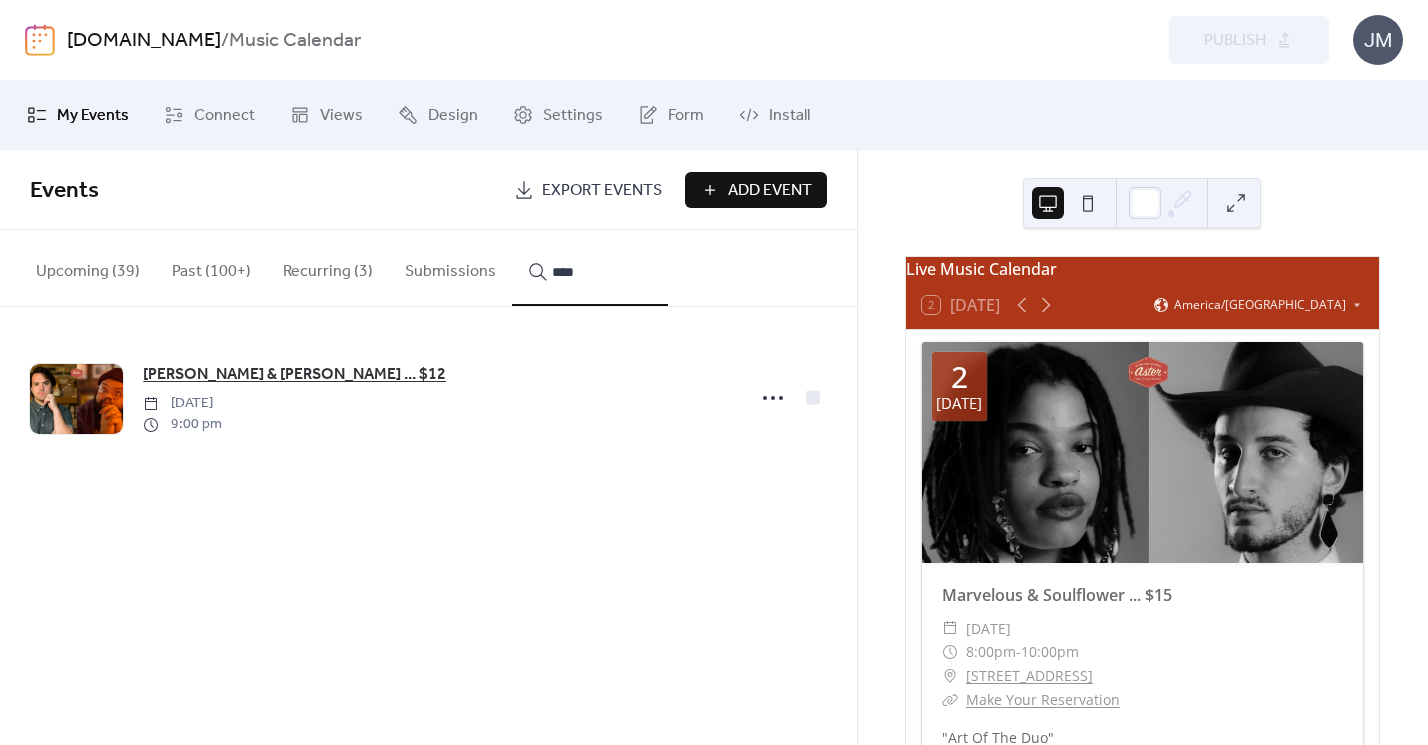 type on "****" 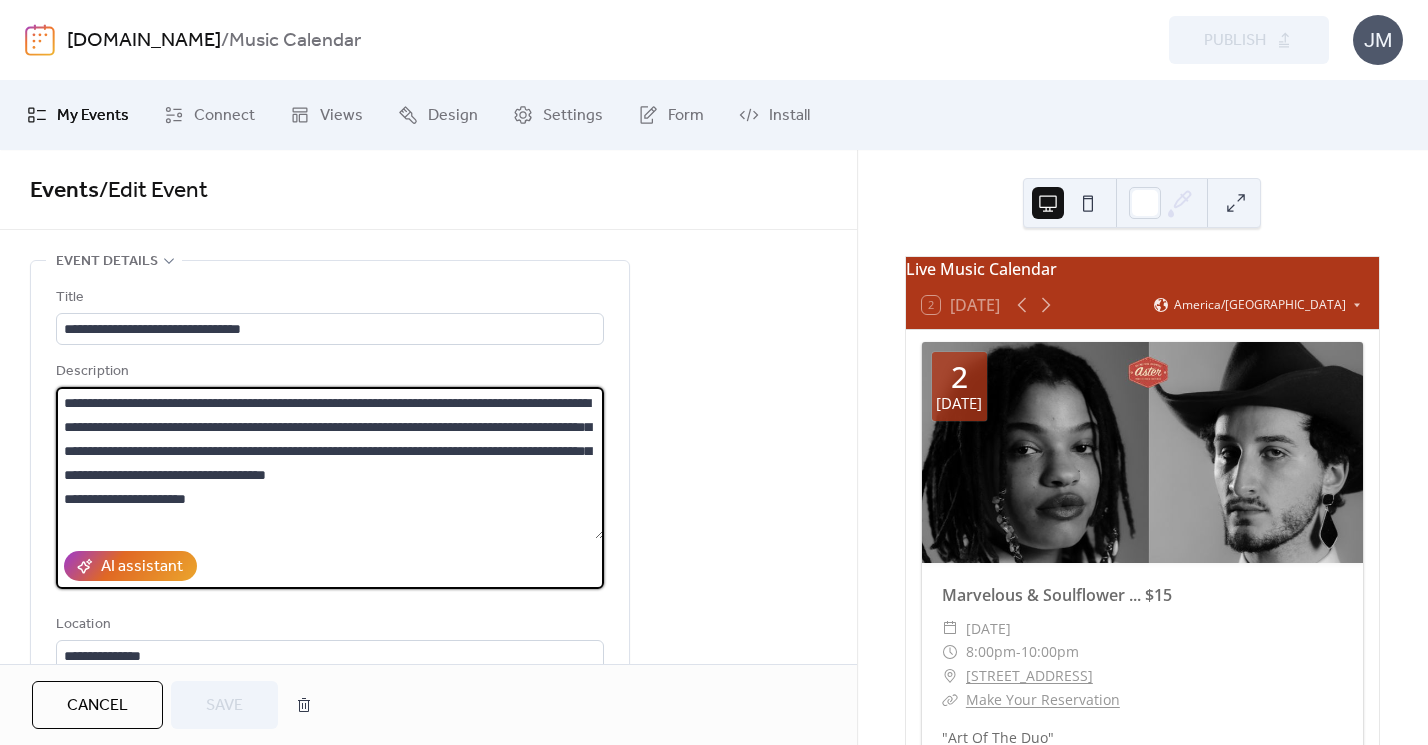 drag, startPoint x: 230, startPoint y: 520, endPoint x: 42, endPoint y: 384, distance: 232.03448 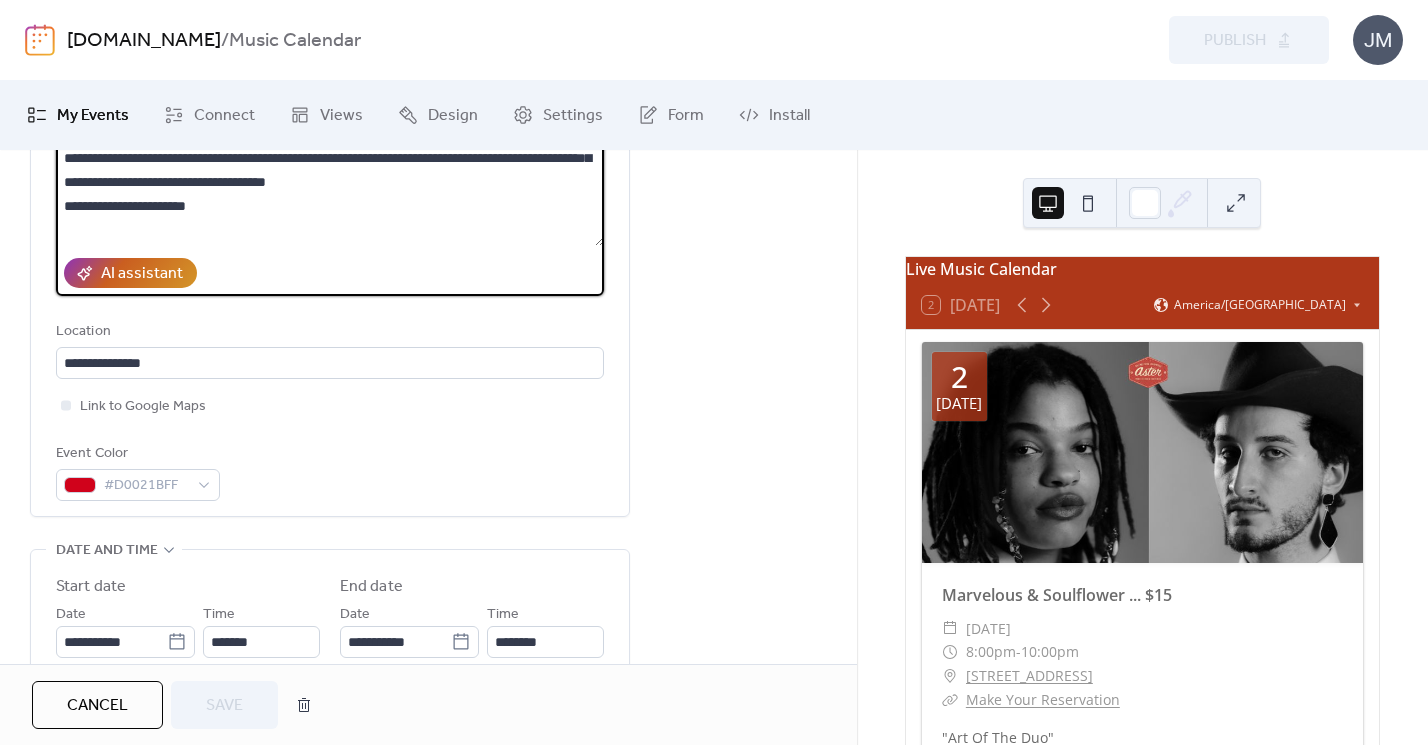 scroll, scrollTop: 560, scrollLeft: 0, axis: vertical 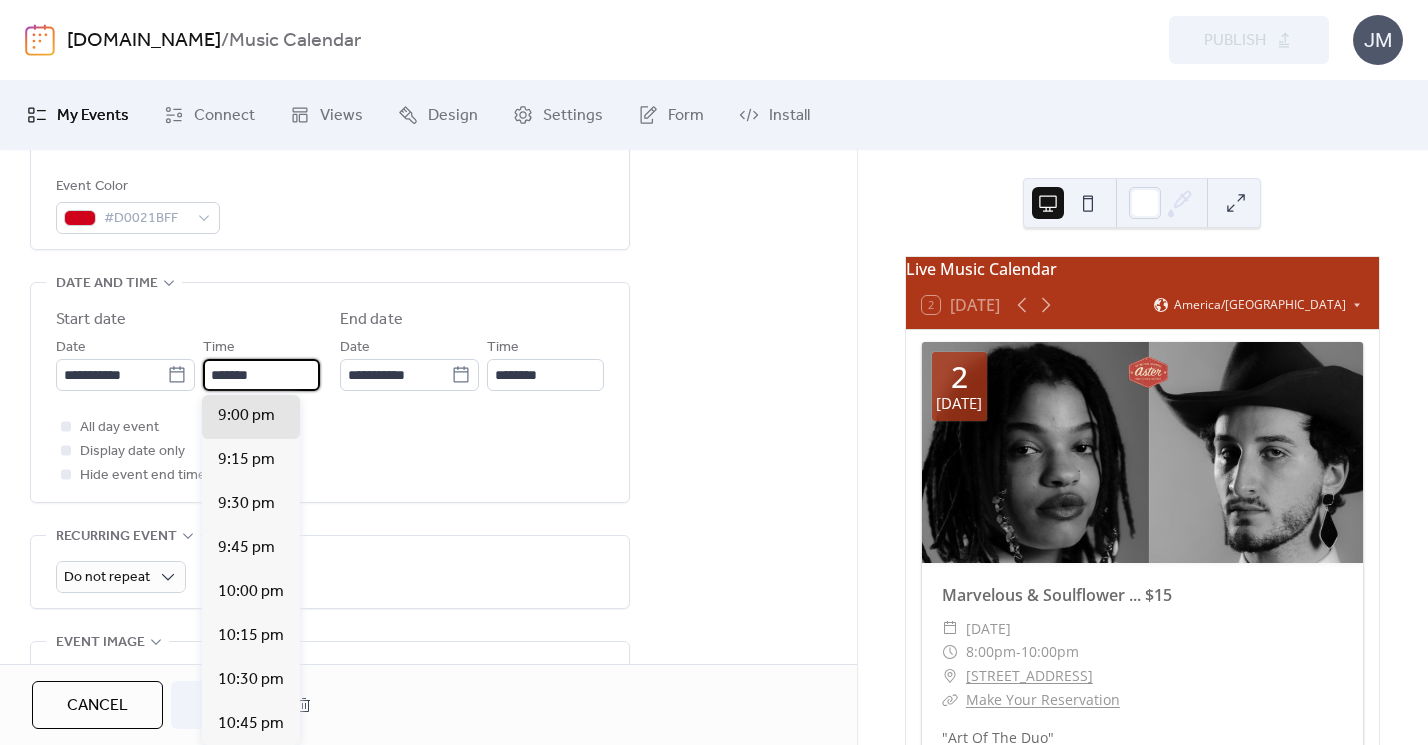 click on "*******" at bounding box center [261, 375] 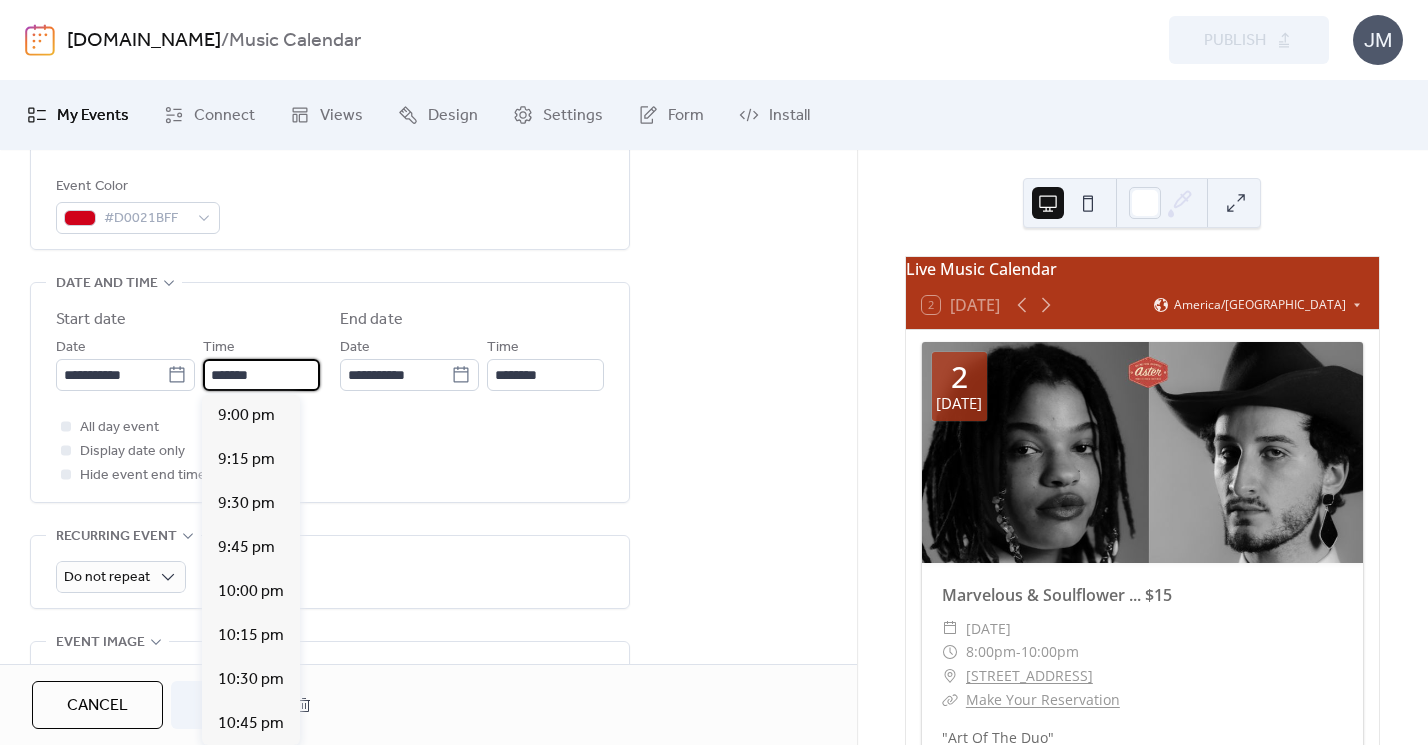 scroll, scrollTop: 3520, scrollLeft: 0, axis: vertical 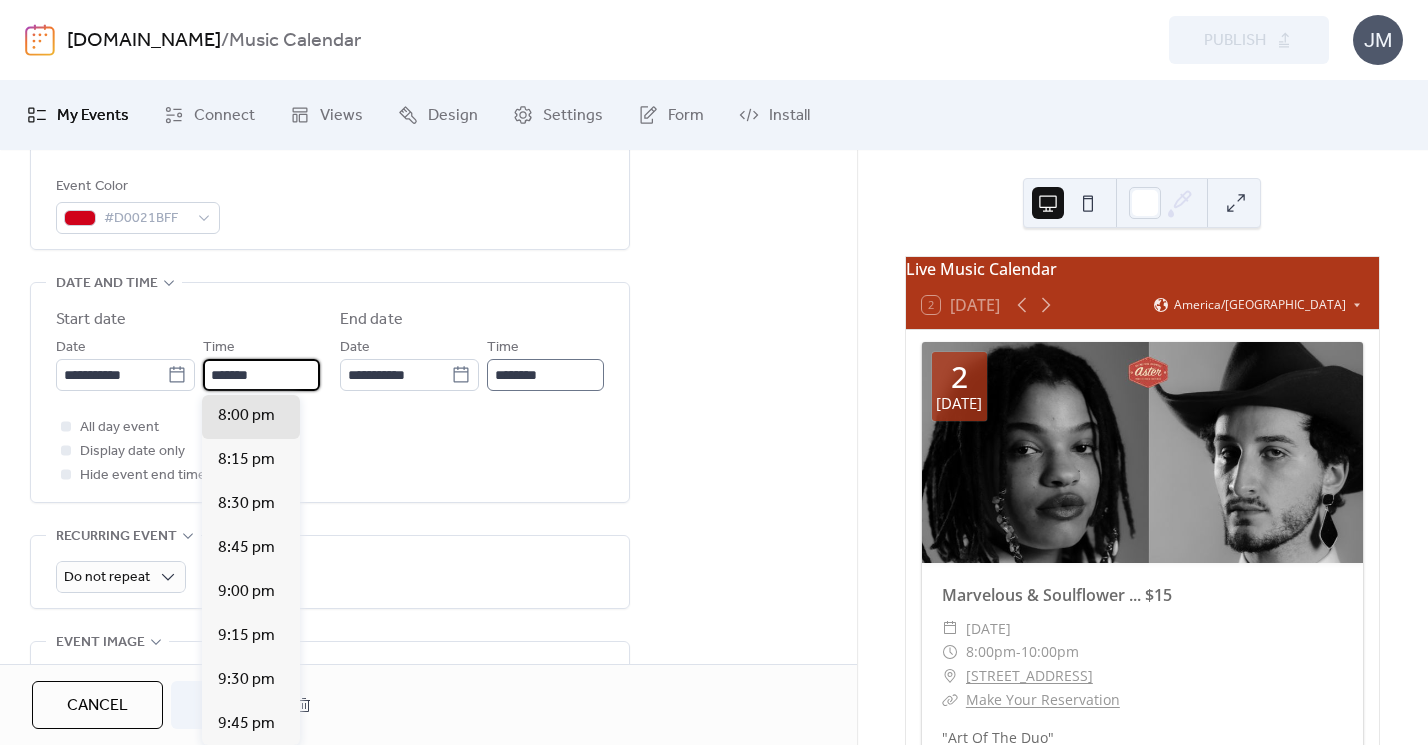 type on "*******" 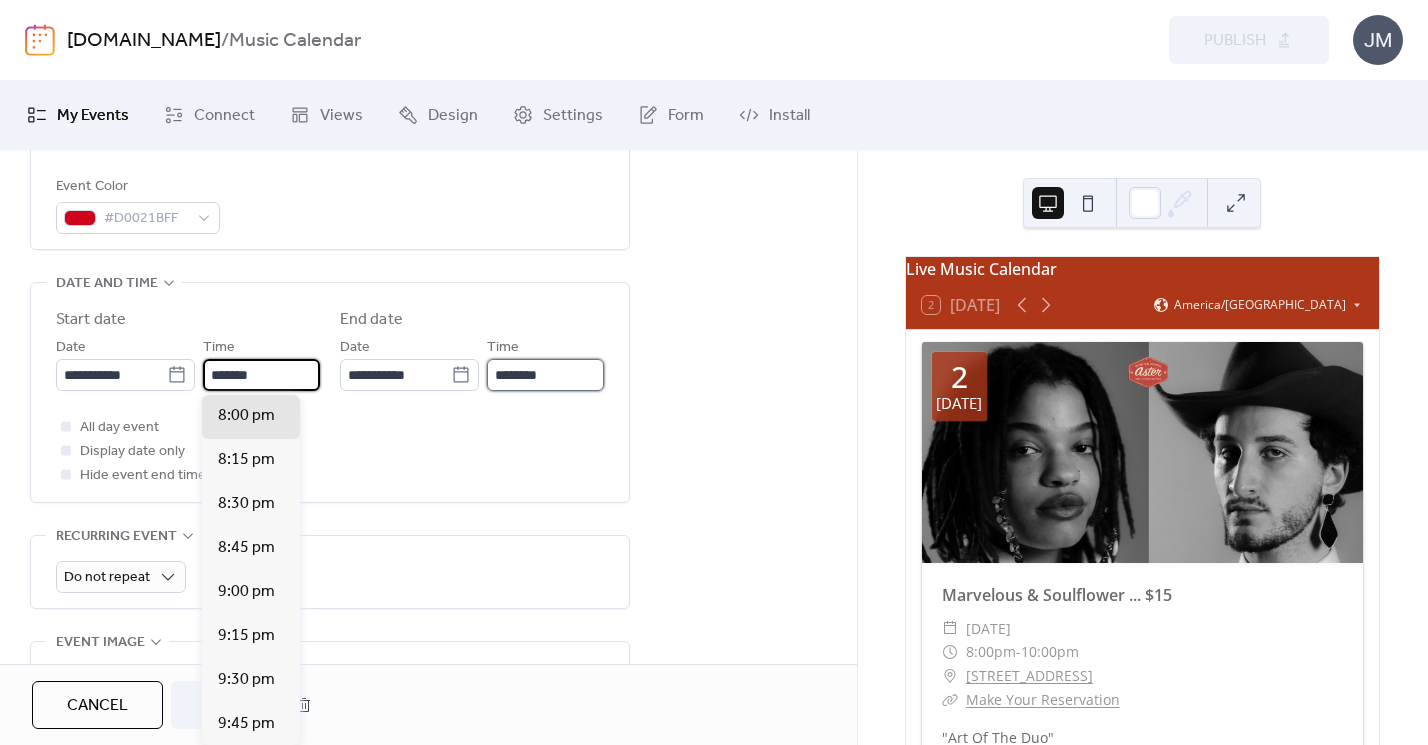 click on "********" at bounding box center [545, 375] 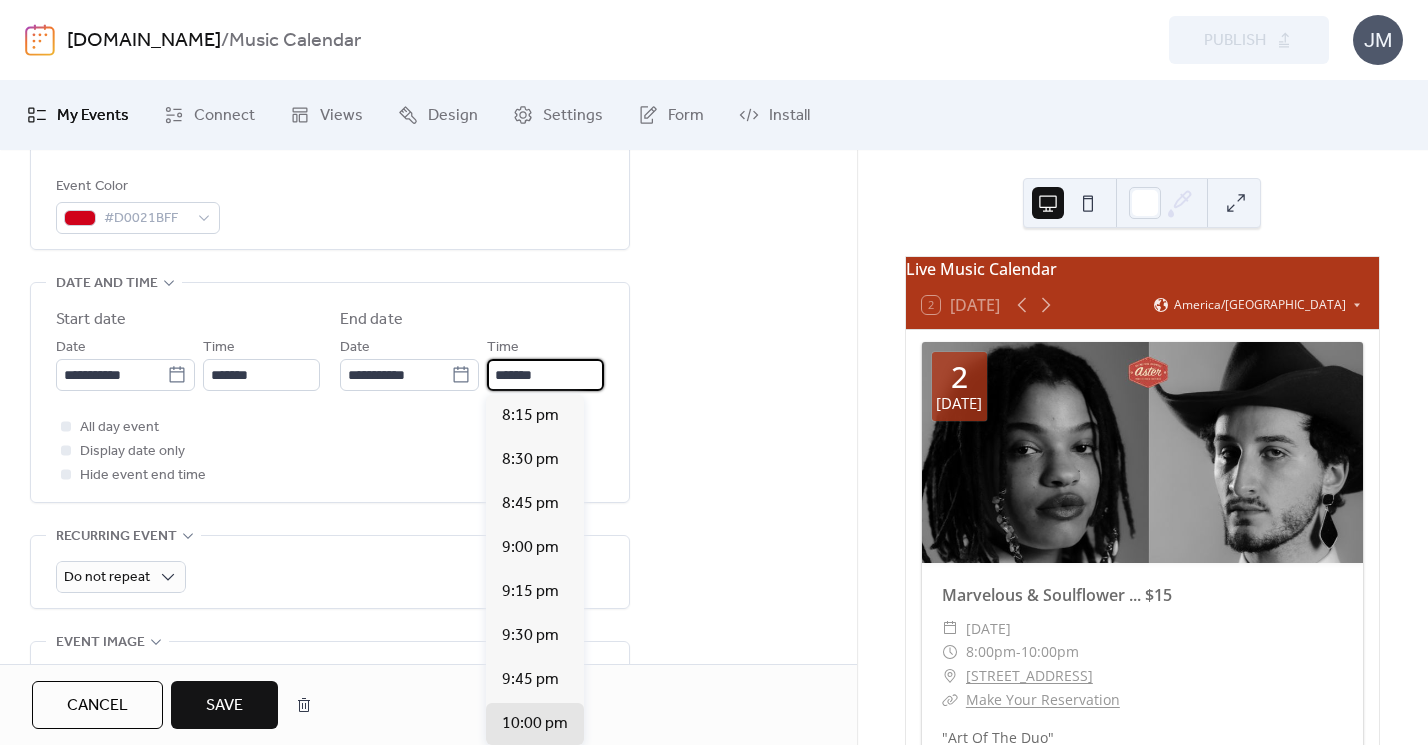 scroll, scrollTop: 308, scrollLeft: 0, axis: vertical 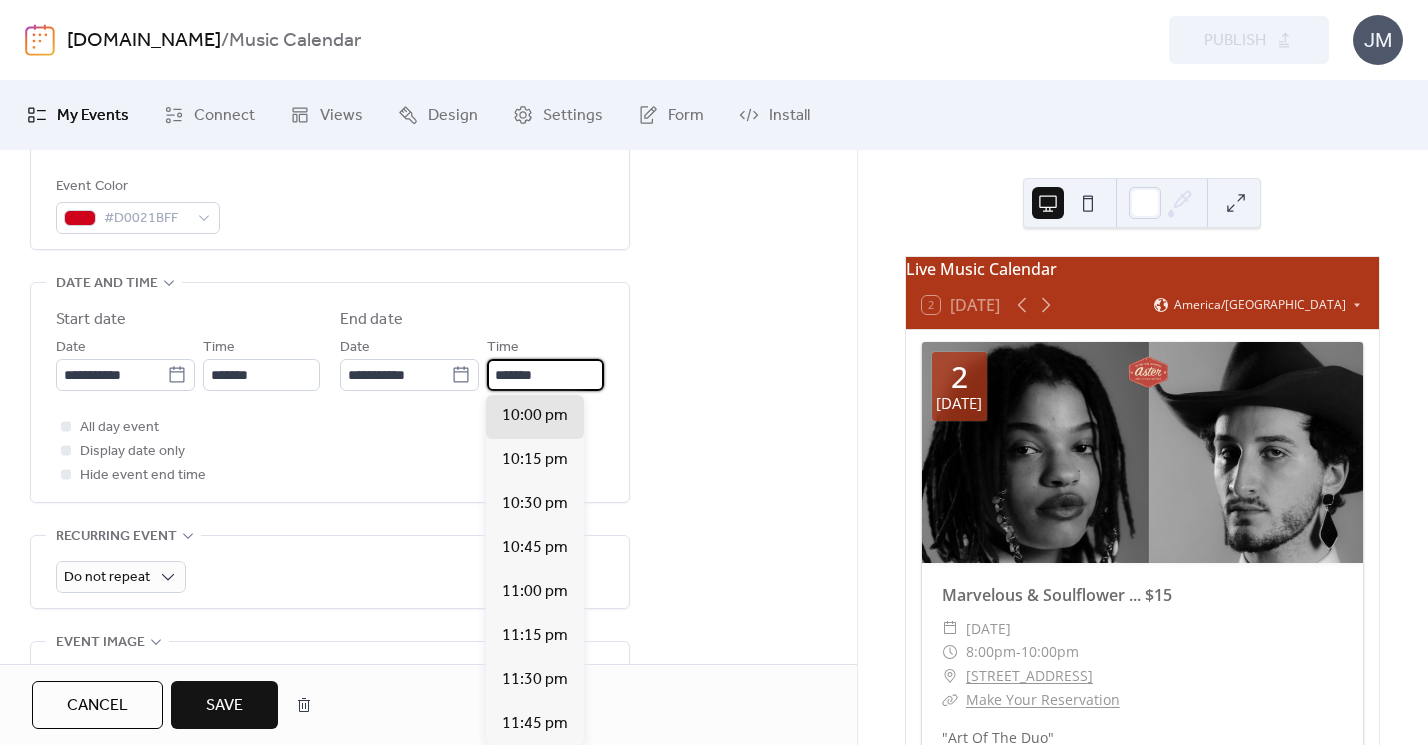 click on "**********" at bounding box center [428, 427] 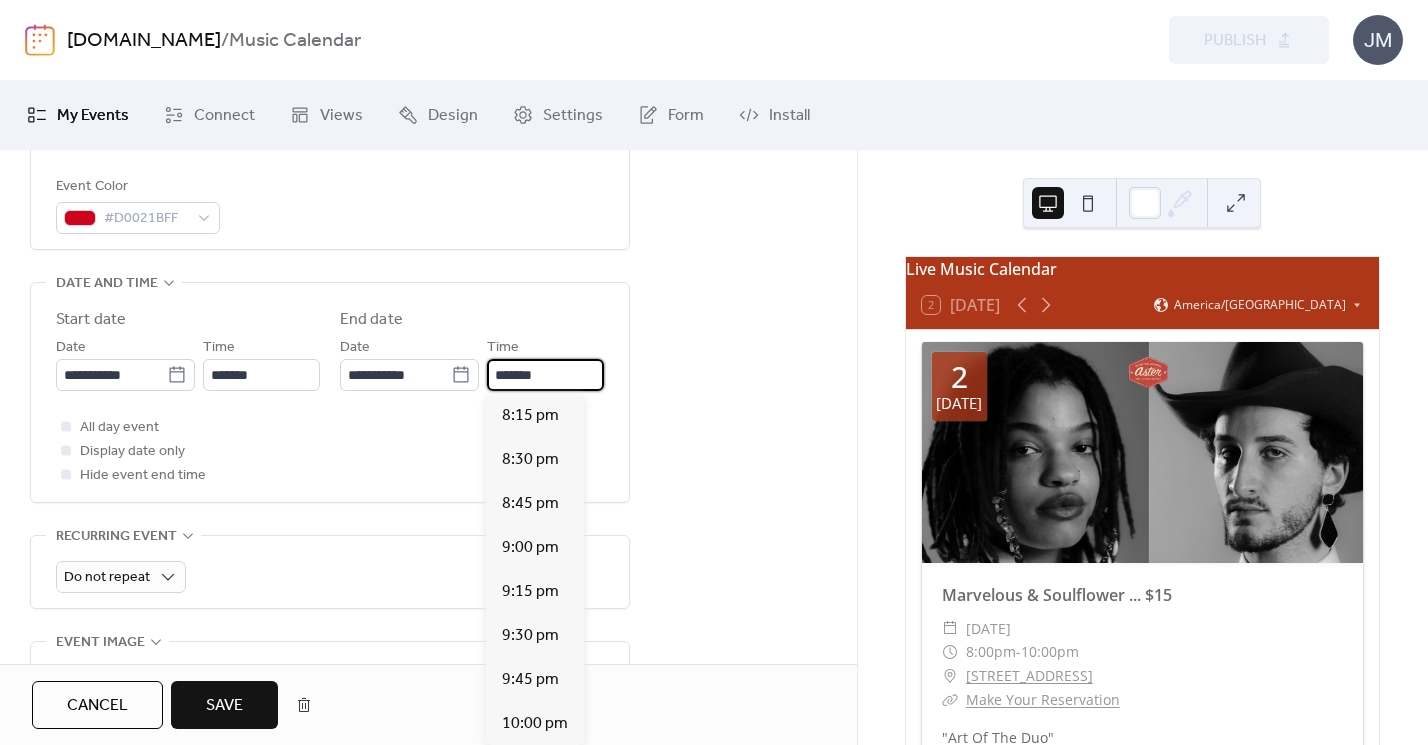 scroll, scrollTop: 1, scrollLeft: 0, axis: vertical 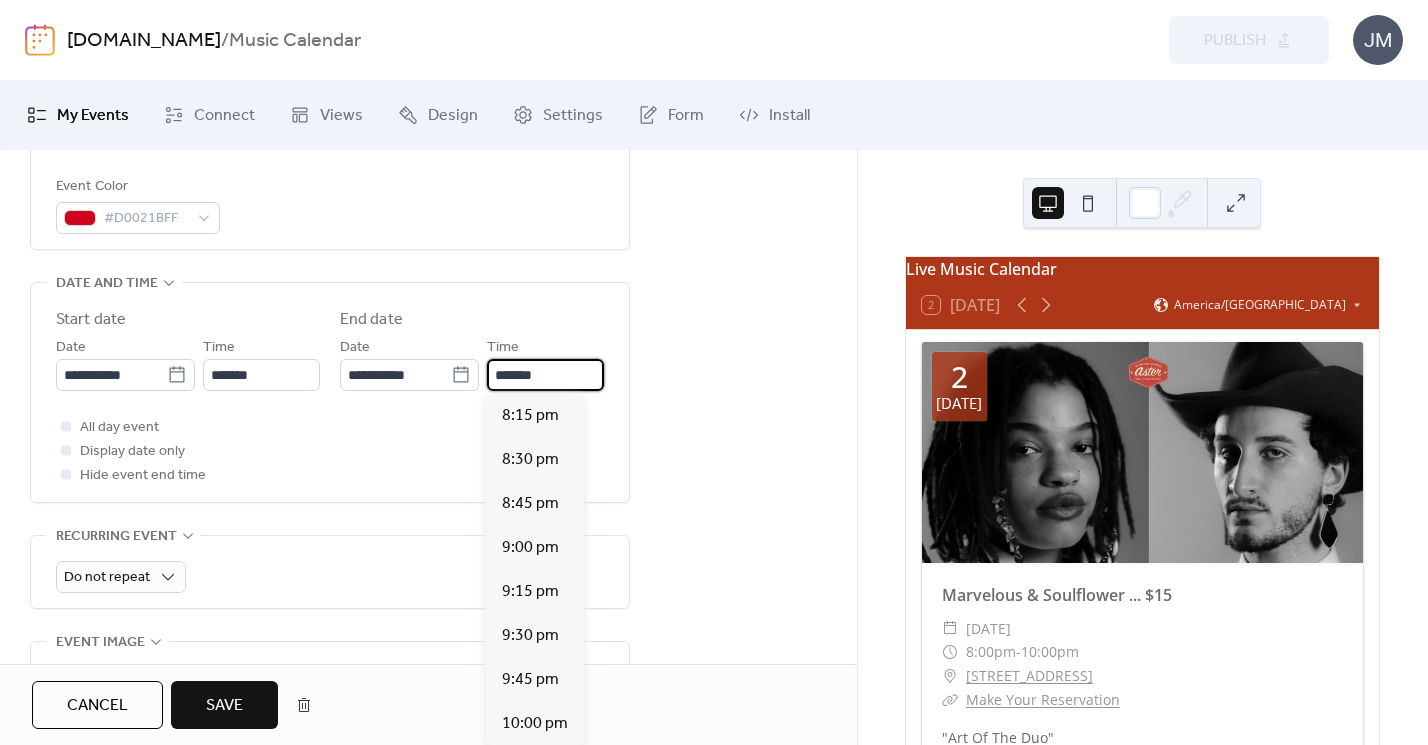 click on "*******" at bounding box center (545, 375) 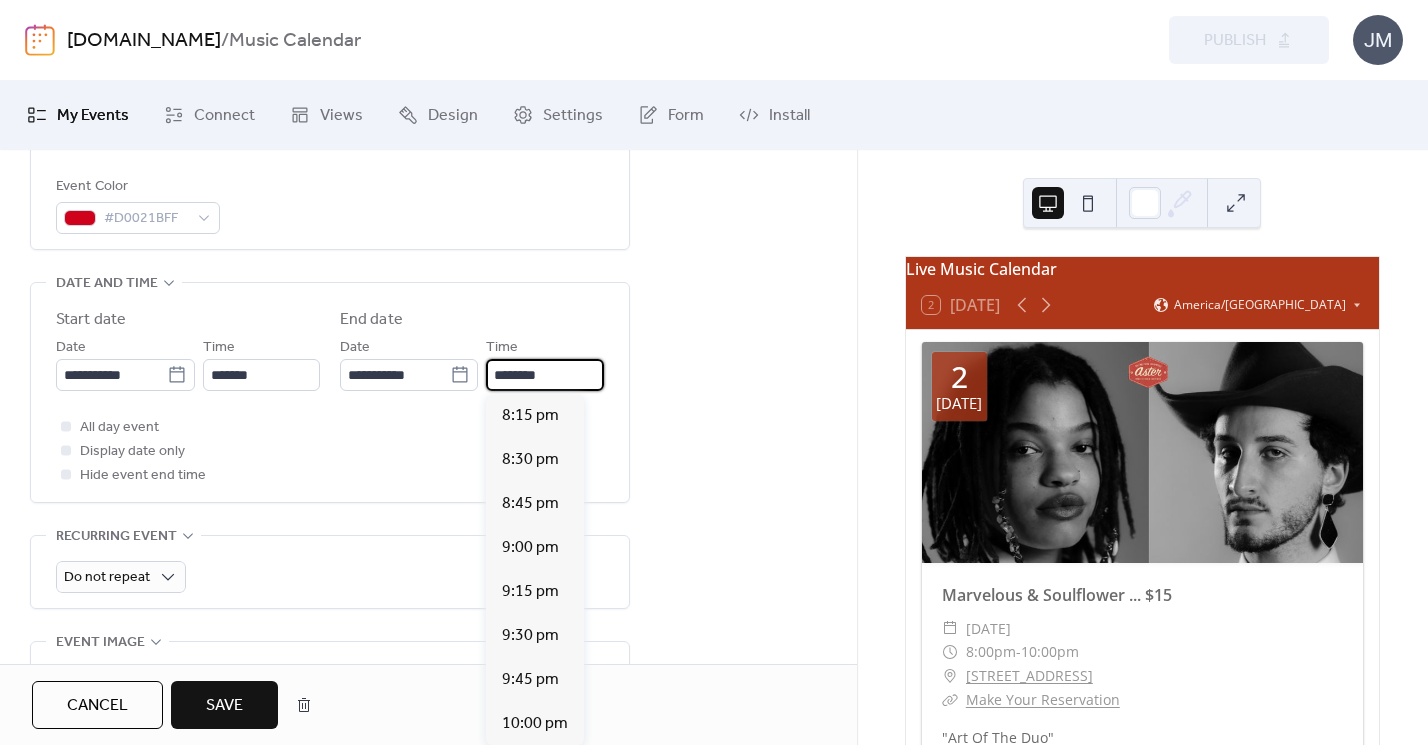 scroll, scrollTop: 308, scrollLeft: 0, axis: vertical 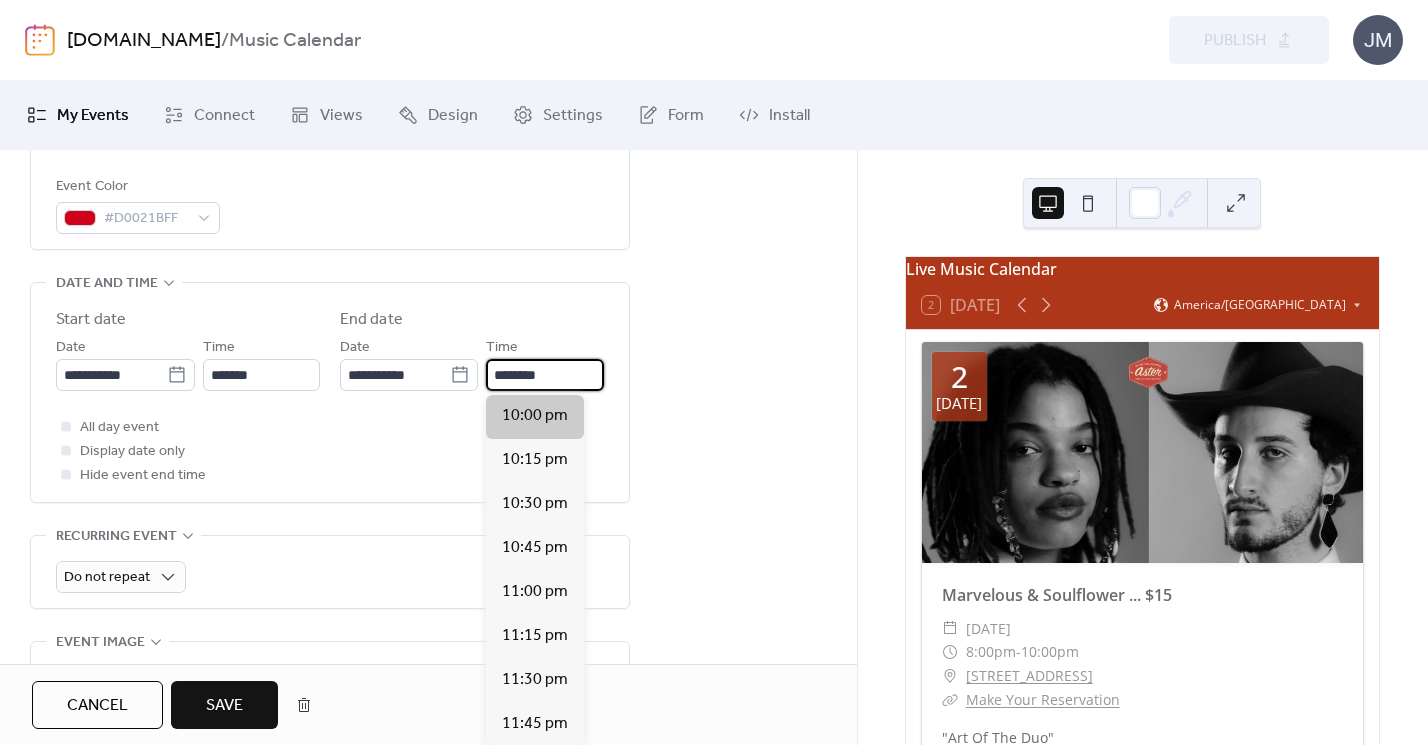 type on "********" 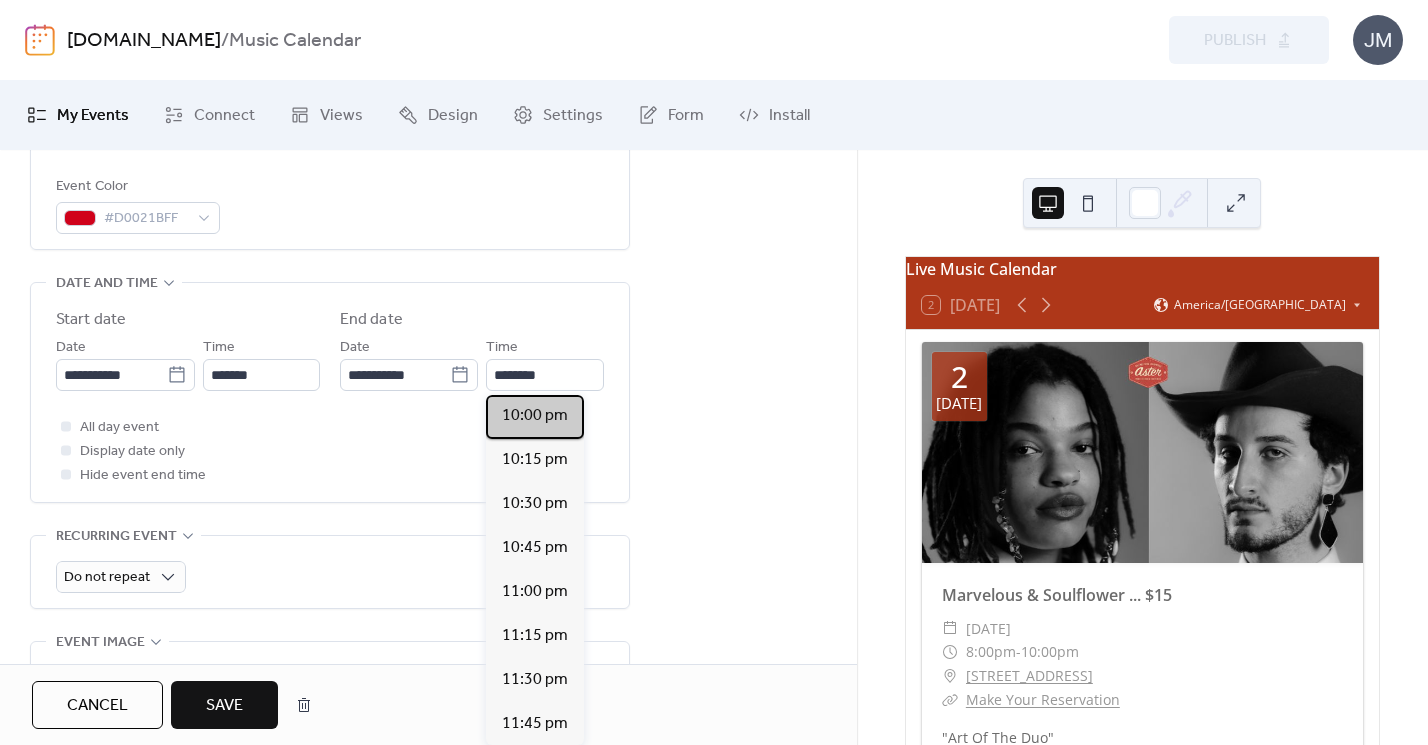 click on "10:00 pm" at bounding box center (535, 416) 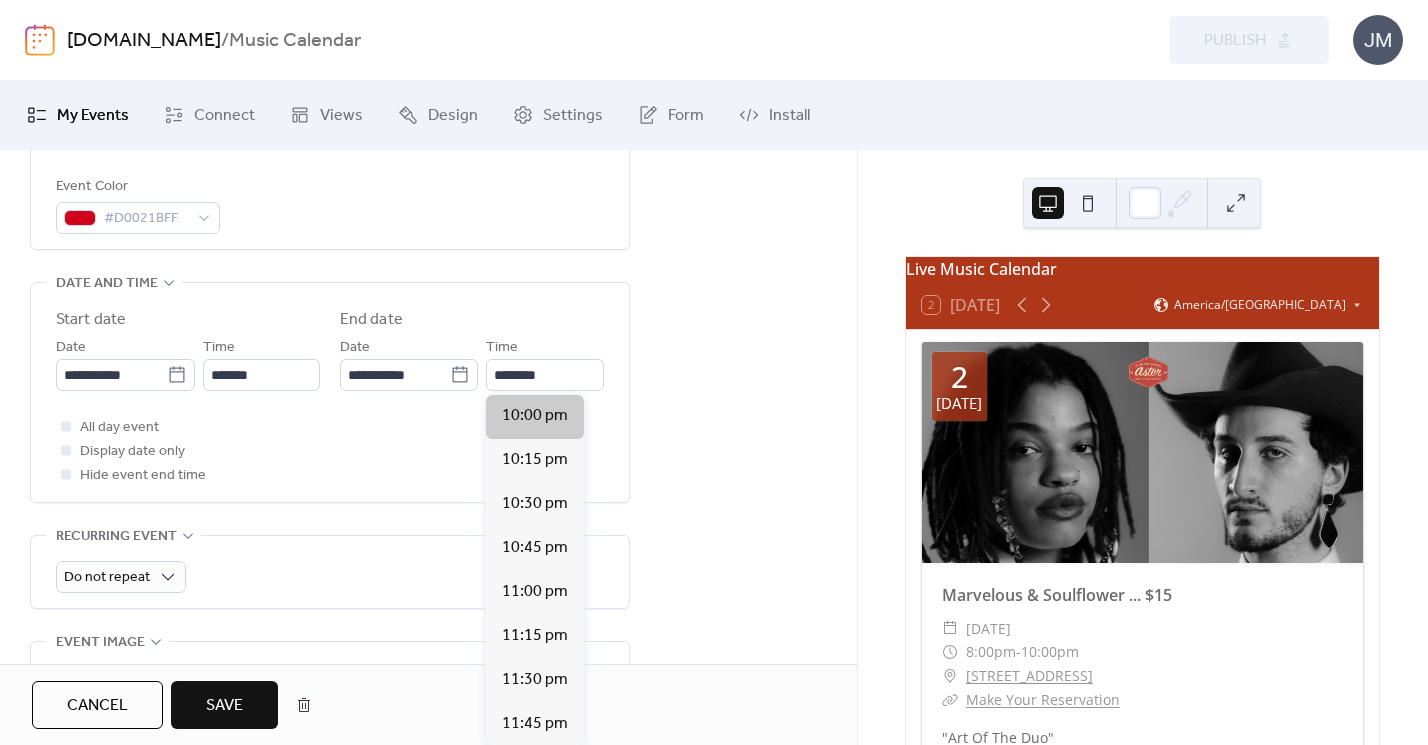 scroll, scrollTop: 0, scrollLeft: 0, axis: both 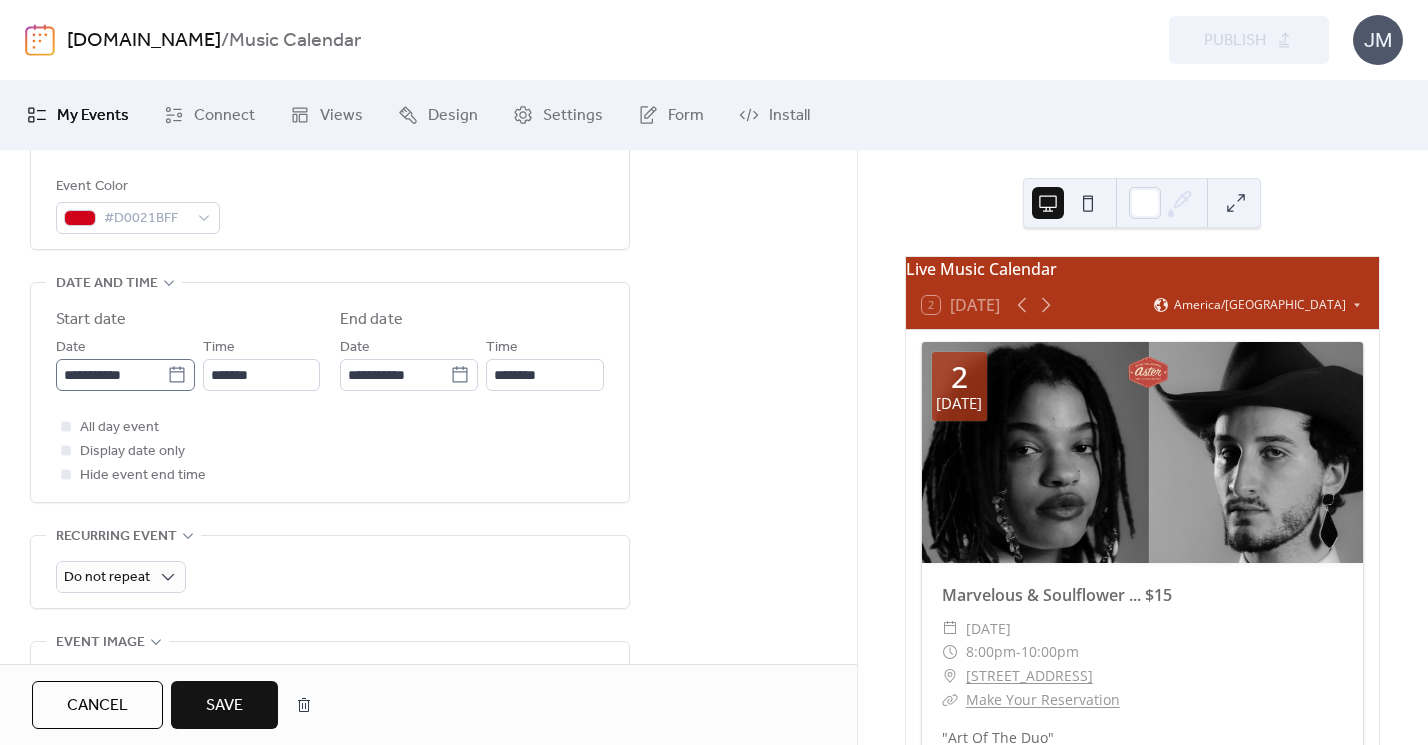 click on "**********" at bounding box center [125, 375] 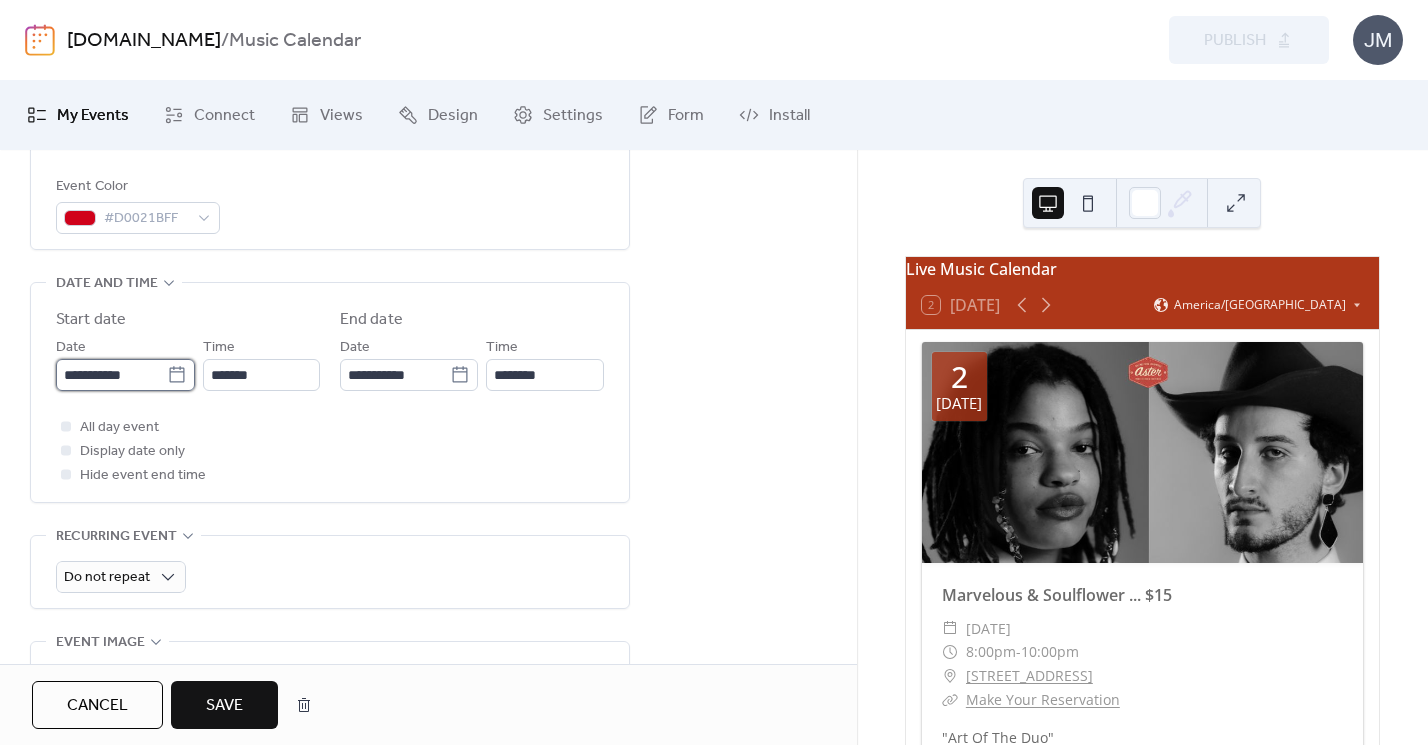 click on "**********" at bounding box center [111, 375] 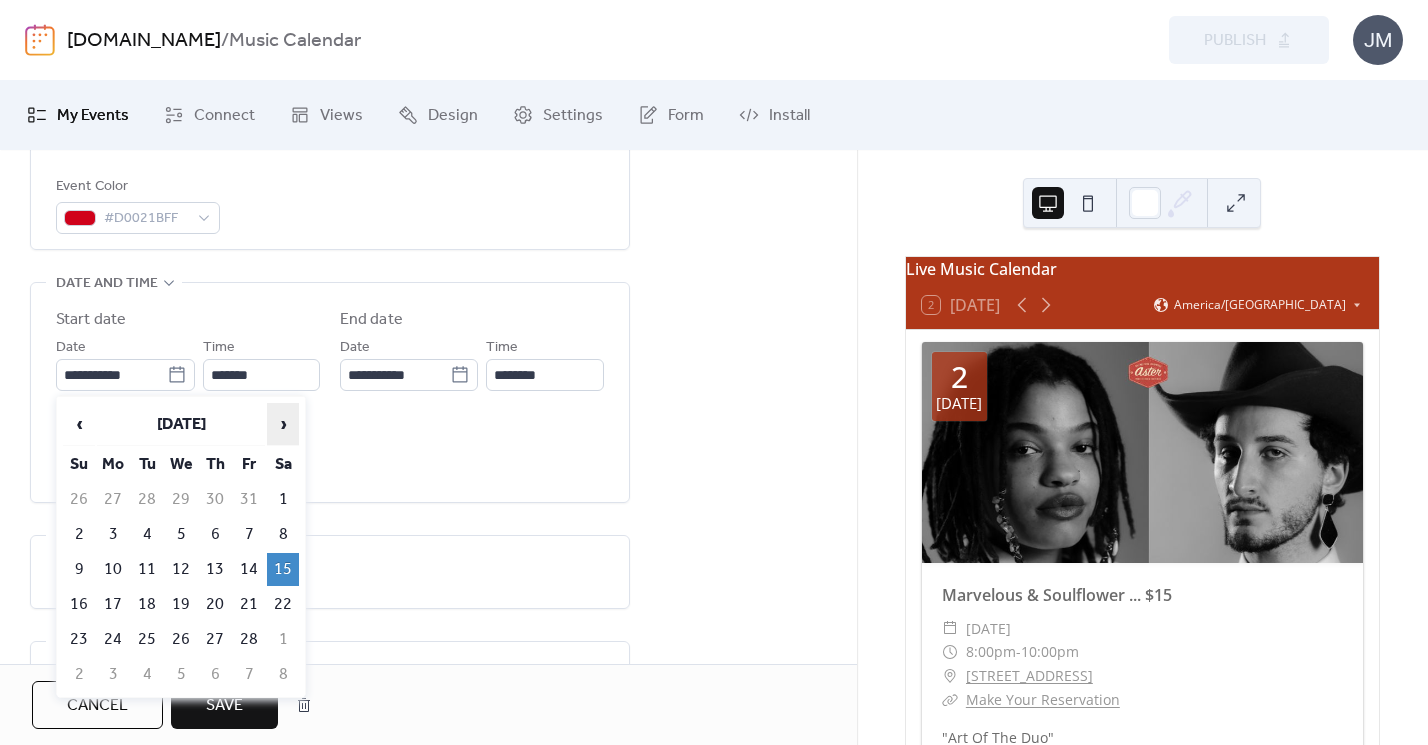 click on "›" at bounding box center [283, 424] 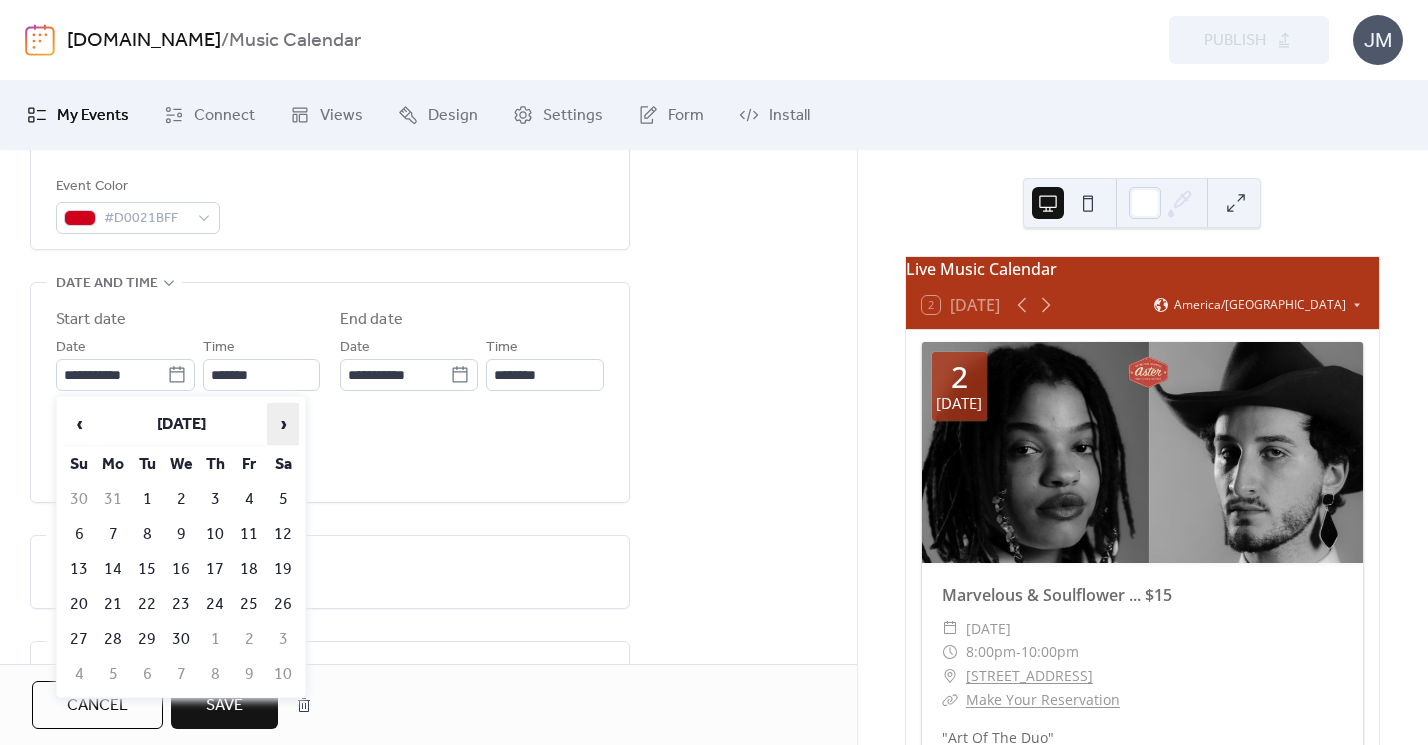 click on "›" at bounding box center (283, 424) 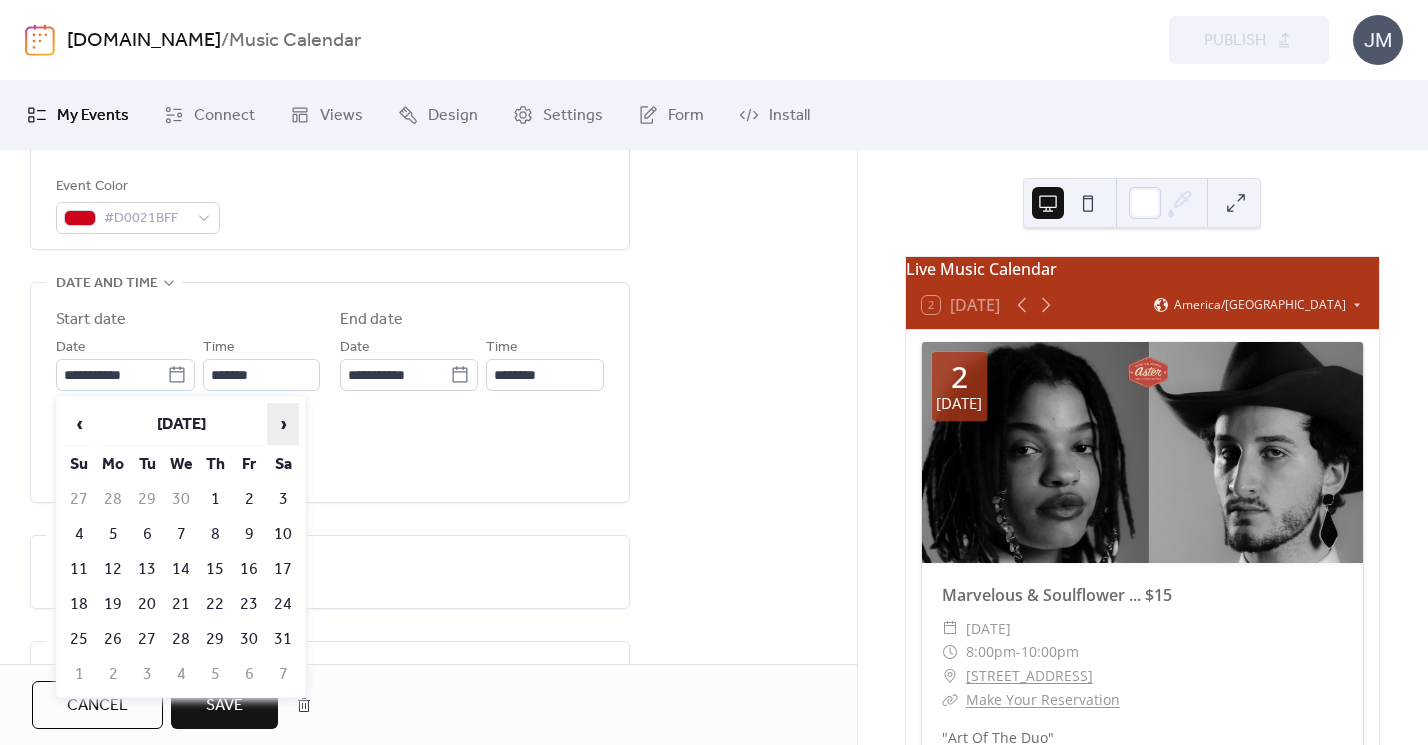 click on "›" at bounding box center [283, 424] 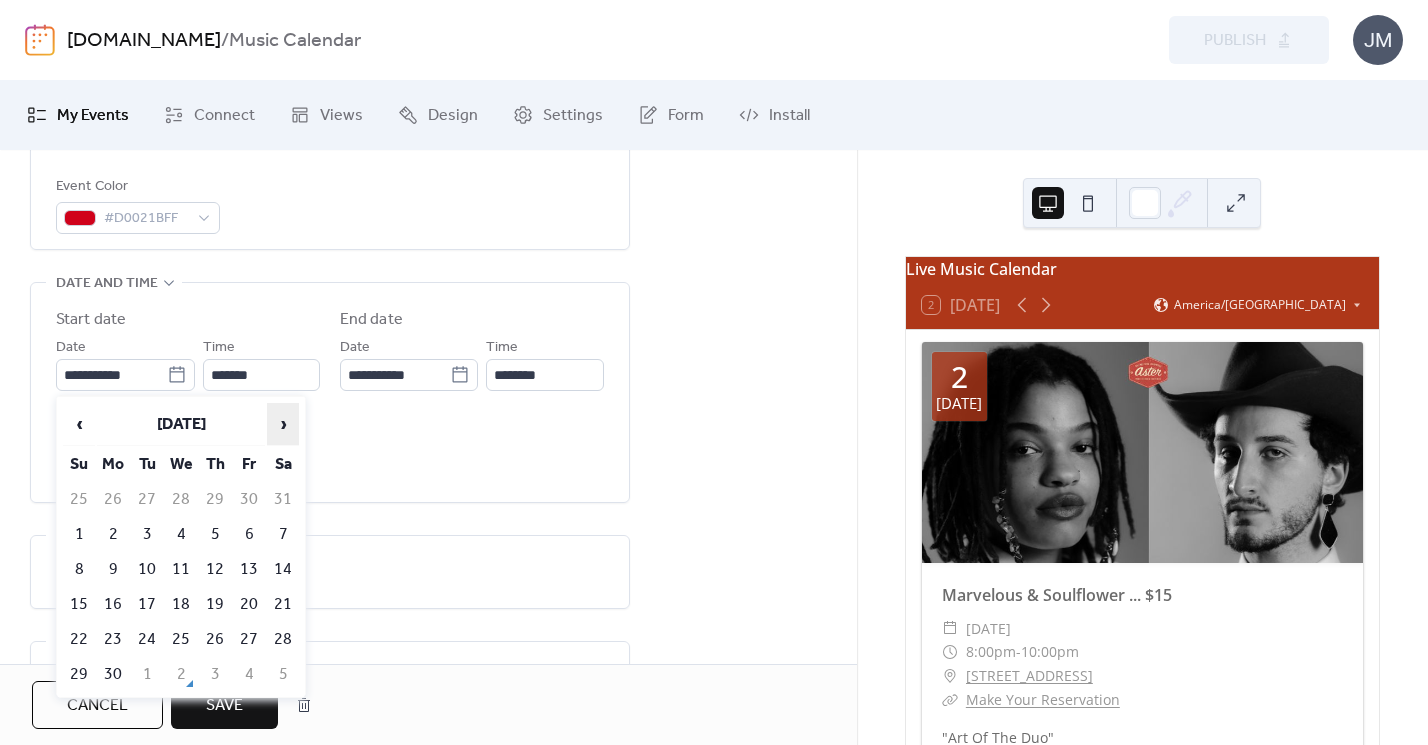 click on "›" at bounding box center (283, 424) 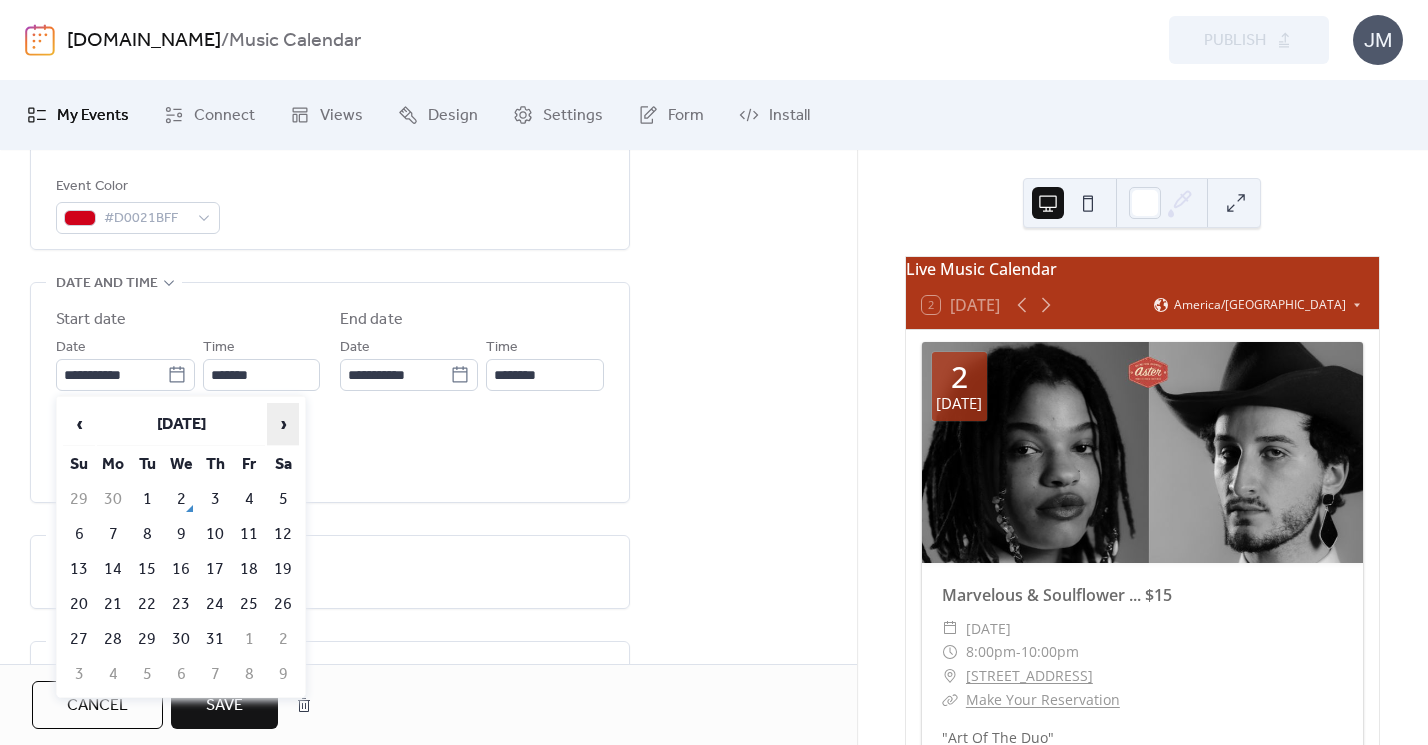 click on "›" at bounding box center (283, 424) 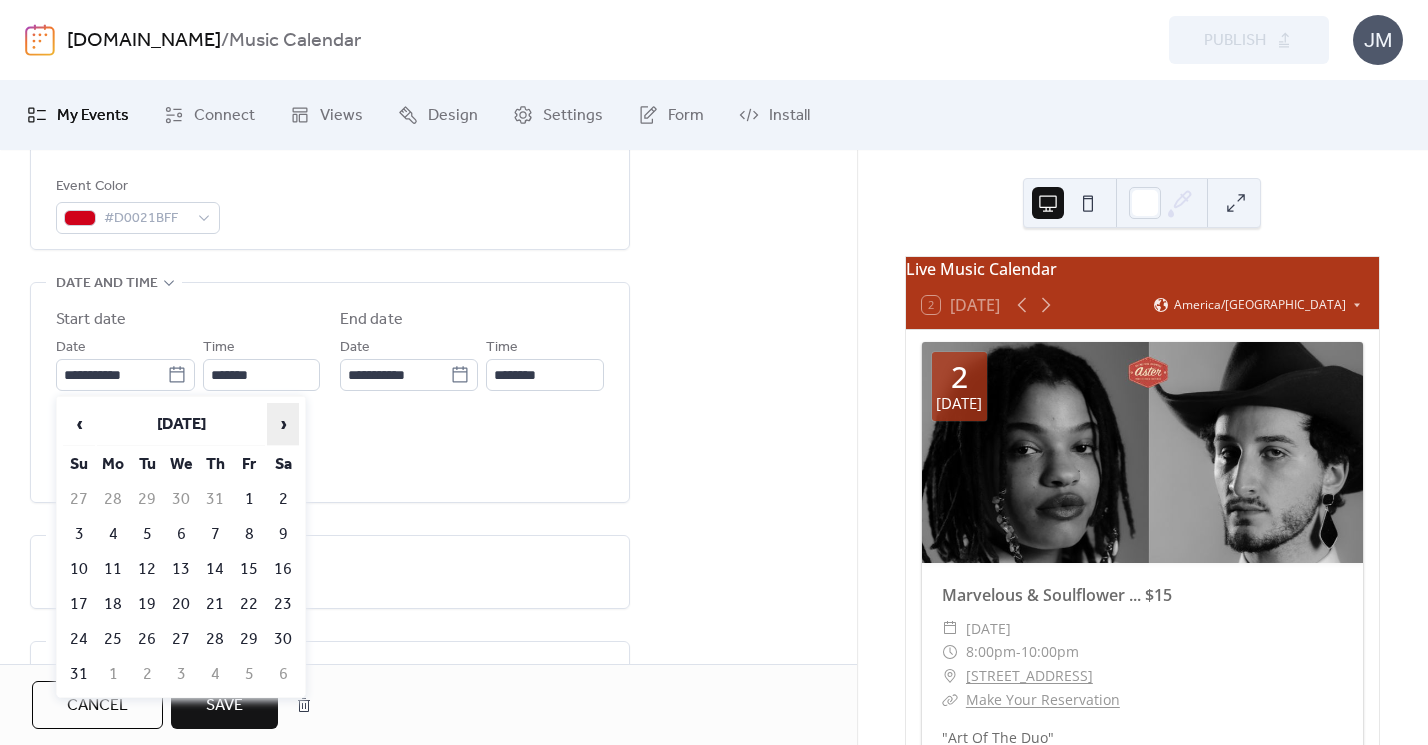 click on "›" at bounding box center (283, 424) 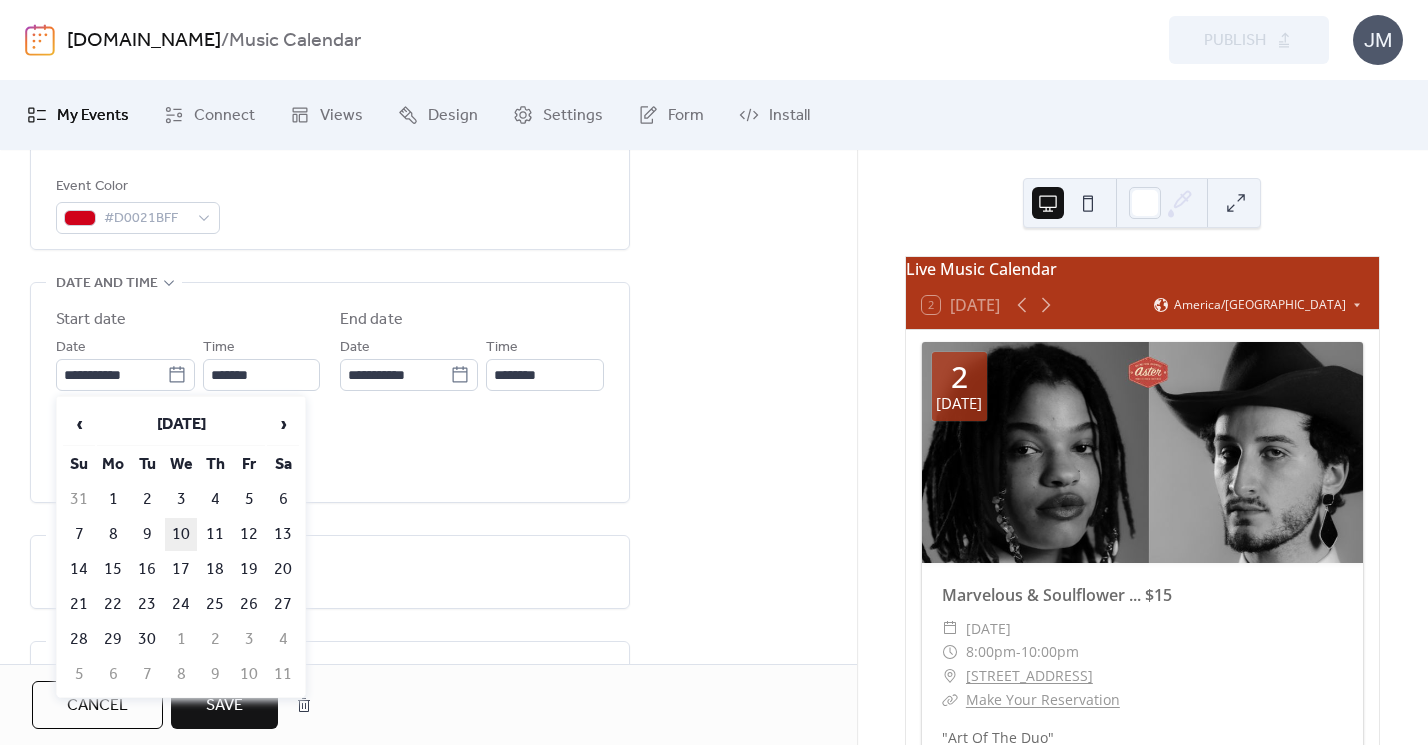 click on "10" at bounding box center [181, 534] 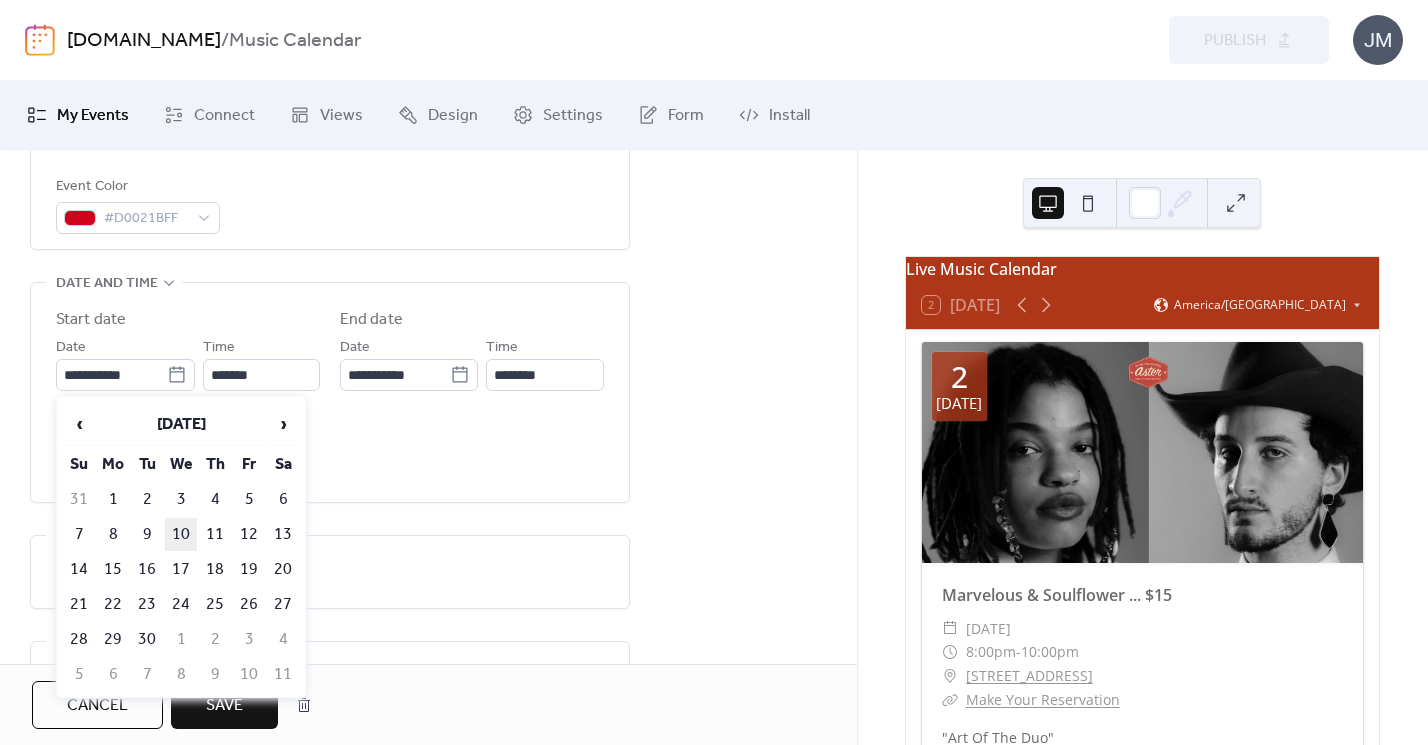 type on "**********" 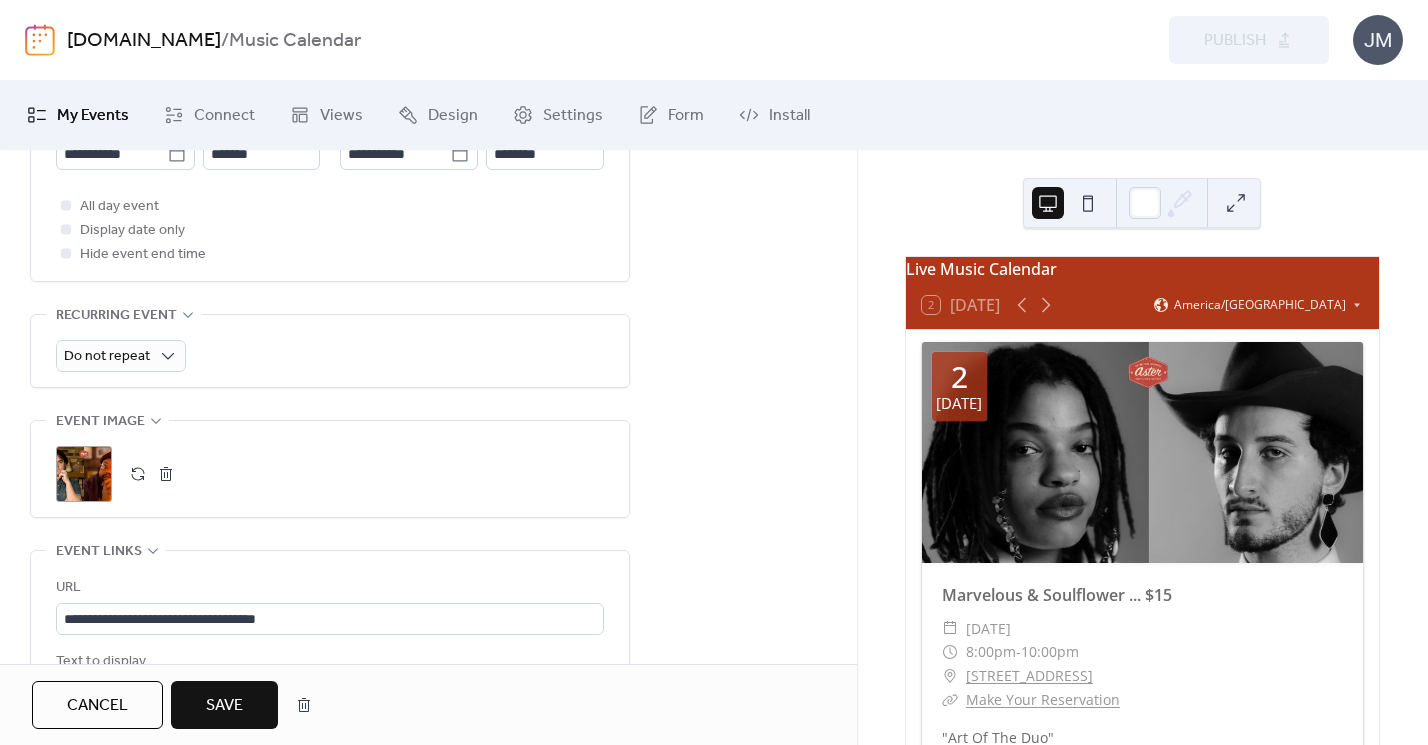 scroll, scrollTop: 799, scrollLeft: 0, axis: vertical 